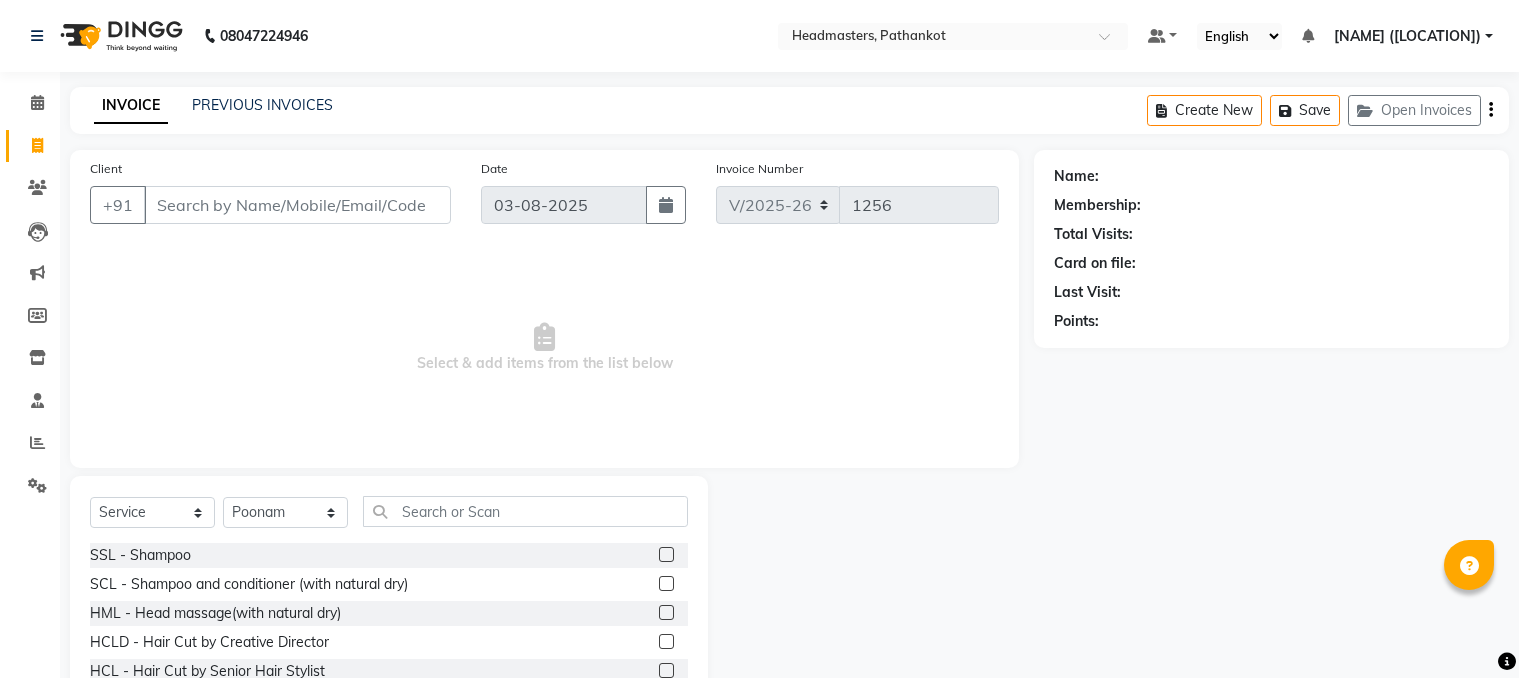 select on "service" 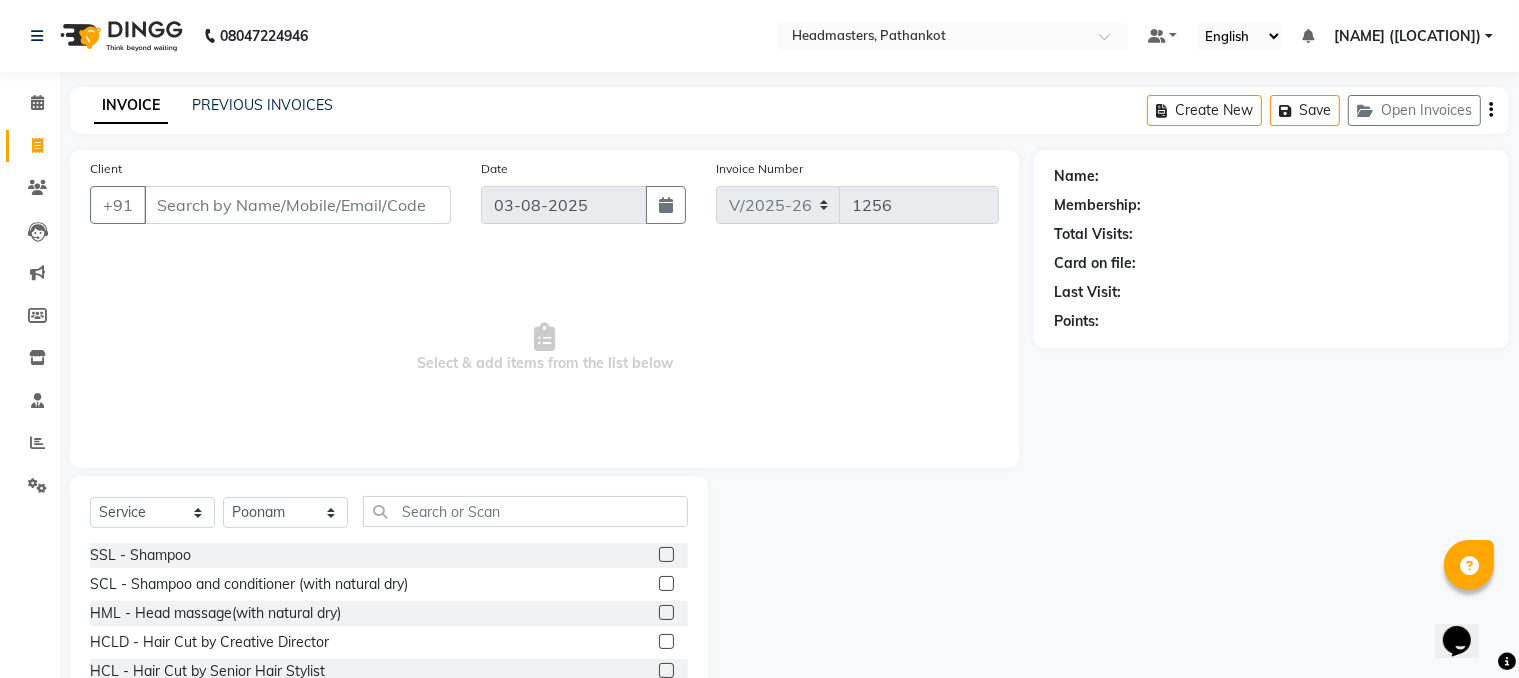 scroll, scrollTop: 0, scrollLeft: 0, axis: both 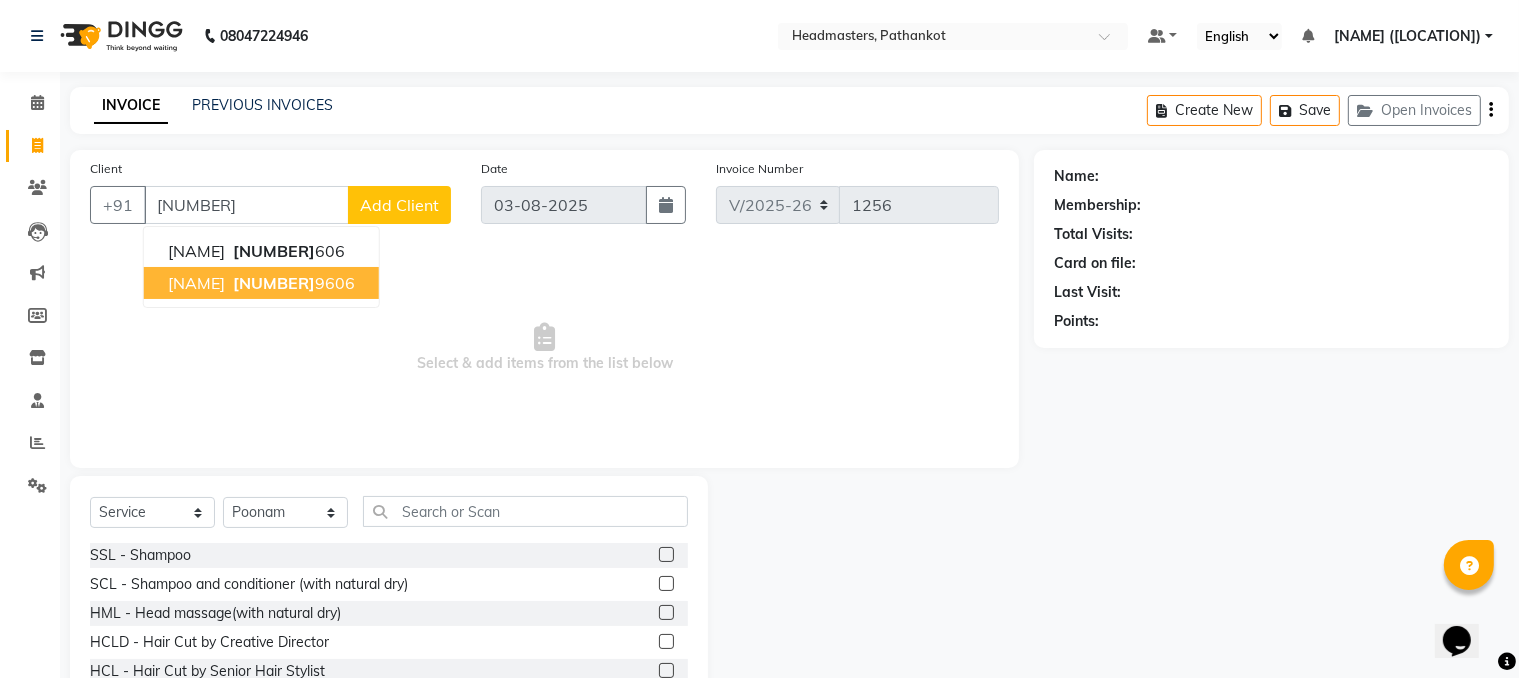 click on "[NUMBER]" at bounding box center [274, 283] 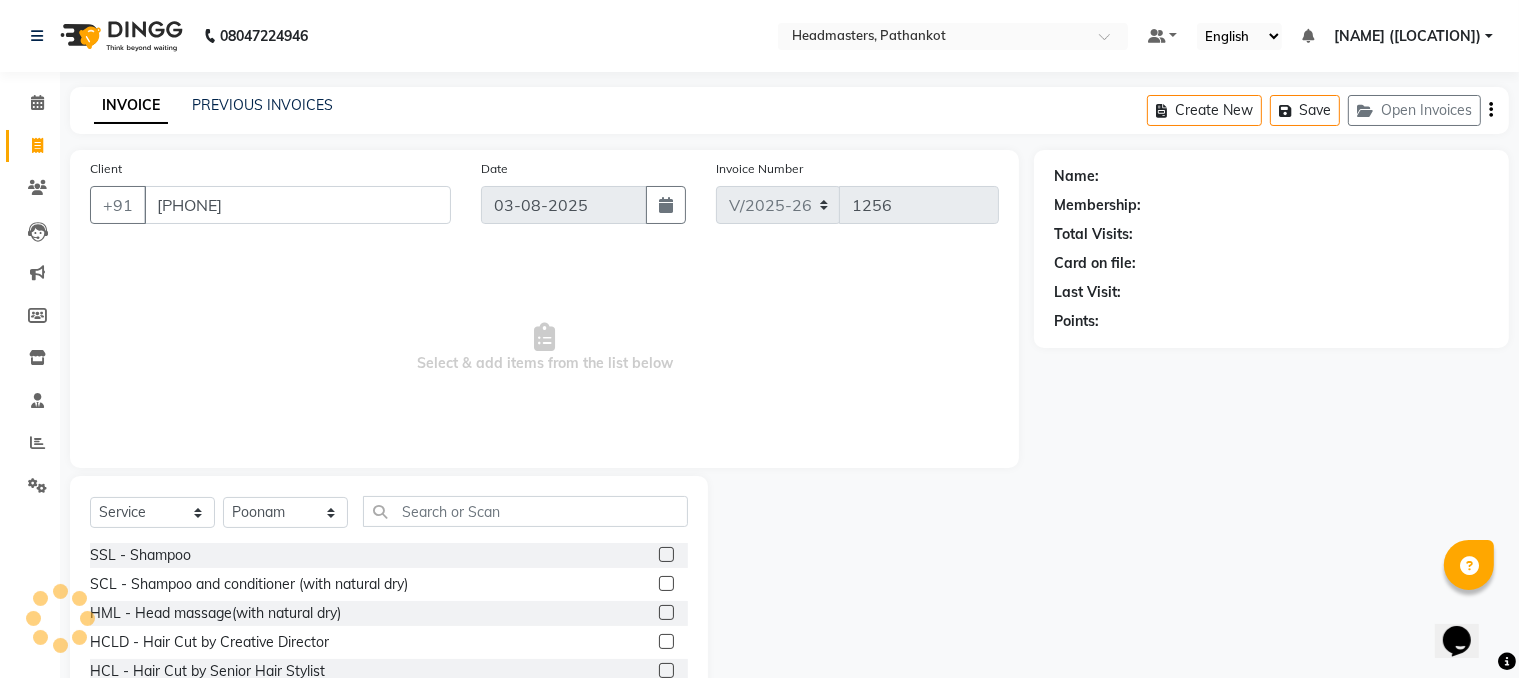type on "[PHONE]" 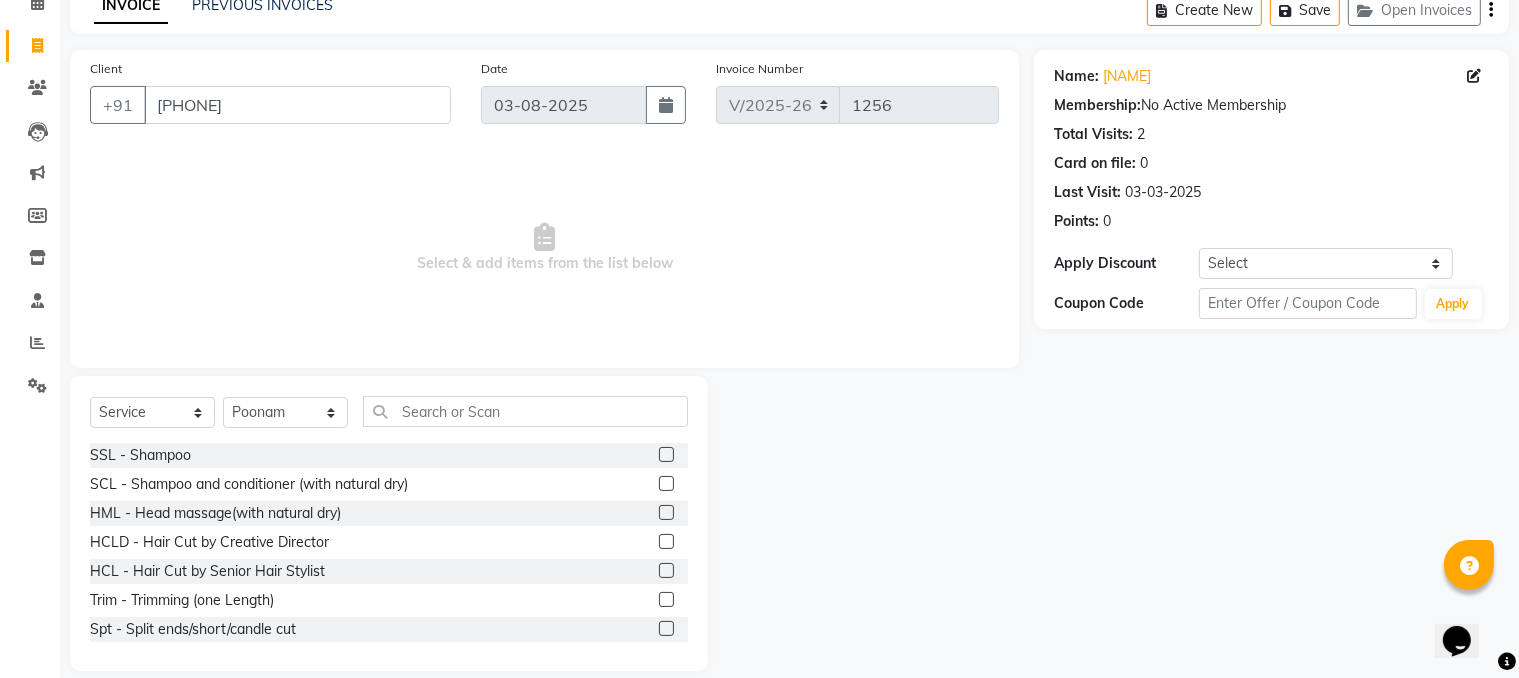 scroll, scrollTop: 123, scrollLeft: 0, axis: vertical 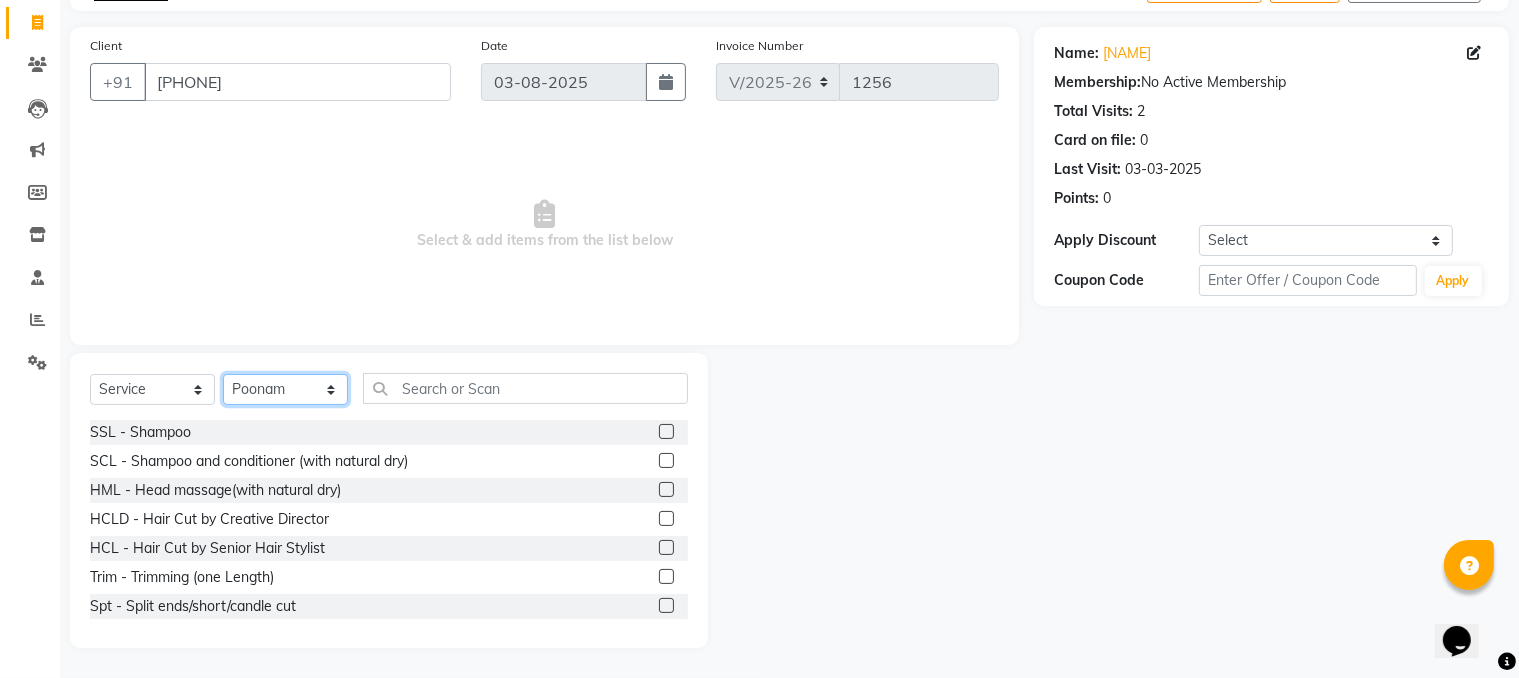 click on "Select Stylist Amir HEAD MASTERS jassi jasvir Singh JB  Joel  Monika sharma Monika Yoseph  nakul NITIN Poonam puja roop Sumit Teji" 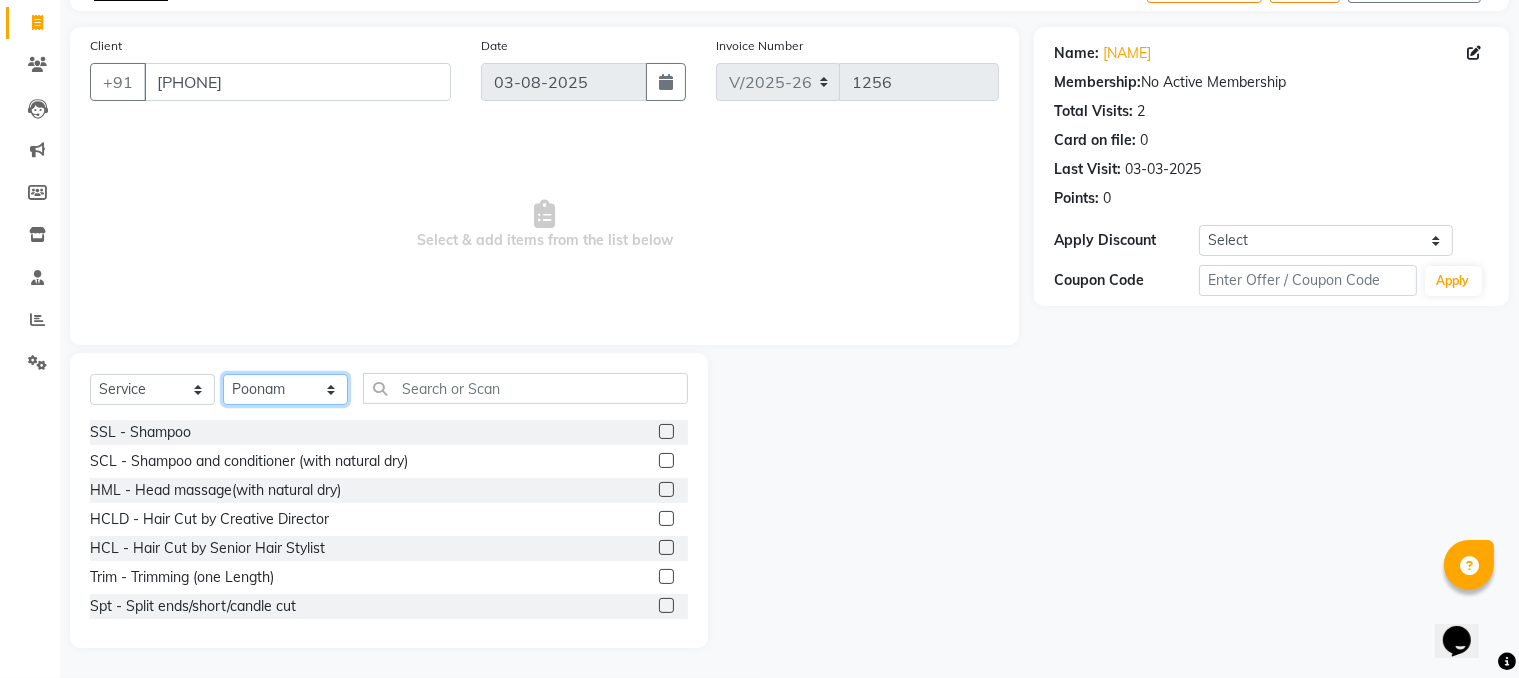 select on "83139" 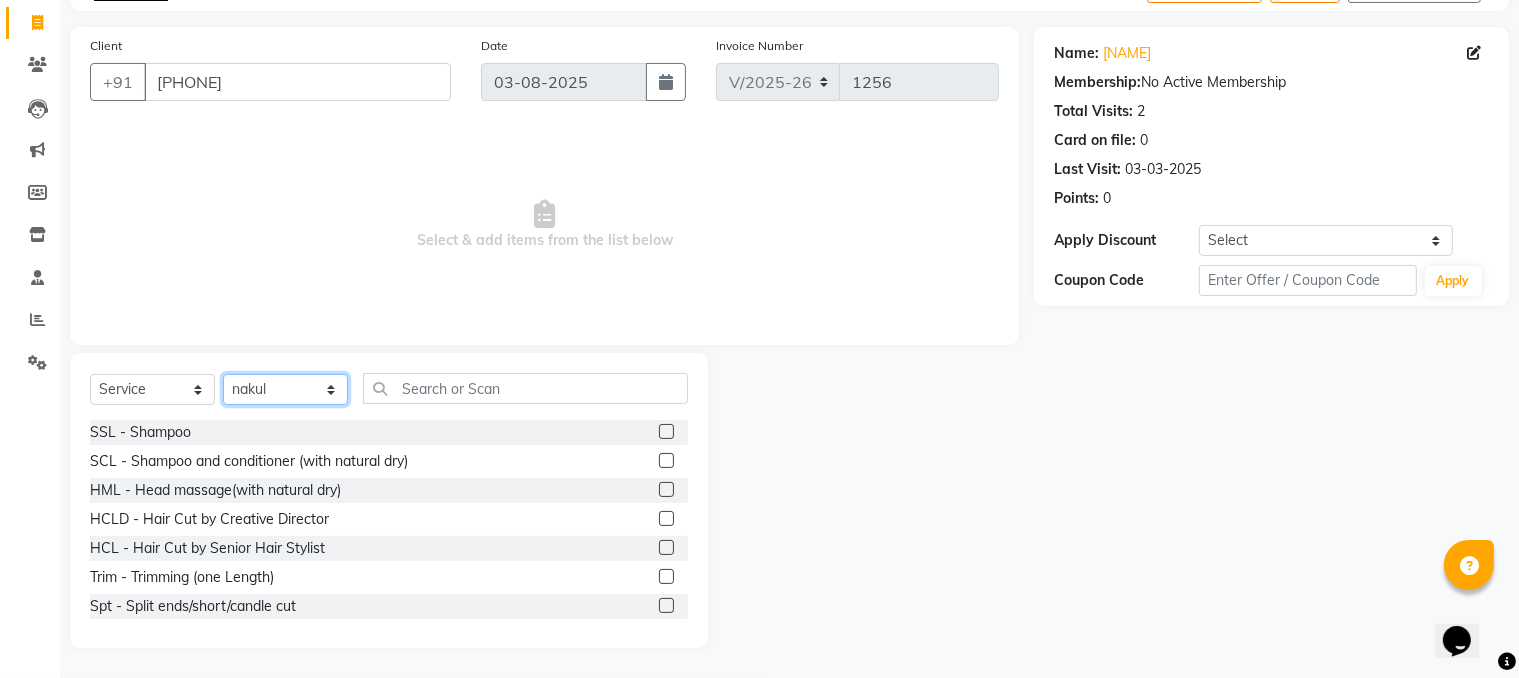 click on "Select Stylist Amir HEAD MASTERS jassi jasvir Singh JB  Joel  Monika sharma Monika Yoseph  nakul NITIN Poonam puja roop Sumit Teji" 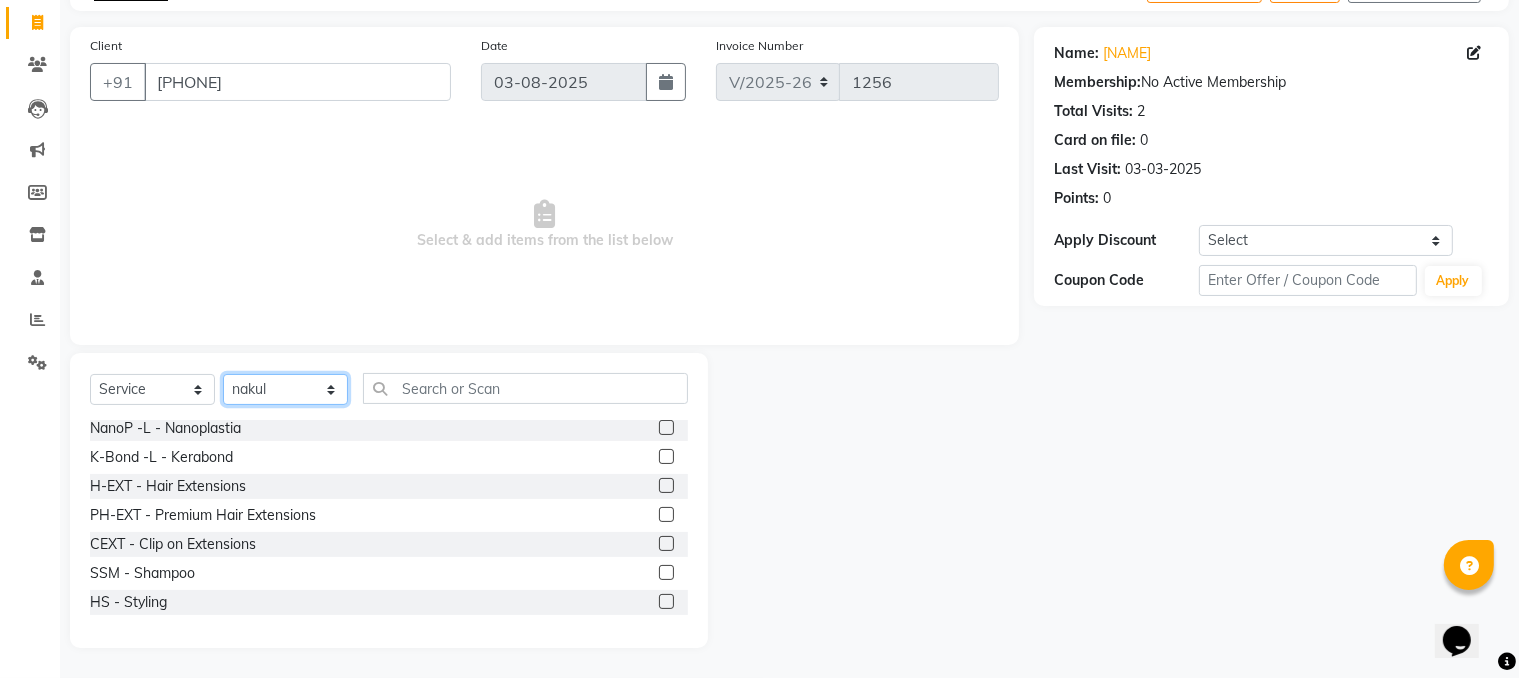 scroll, scrollTop: 800, scrollLeft: 0, axis: vertical 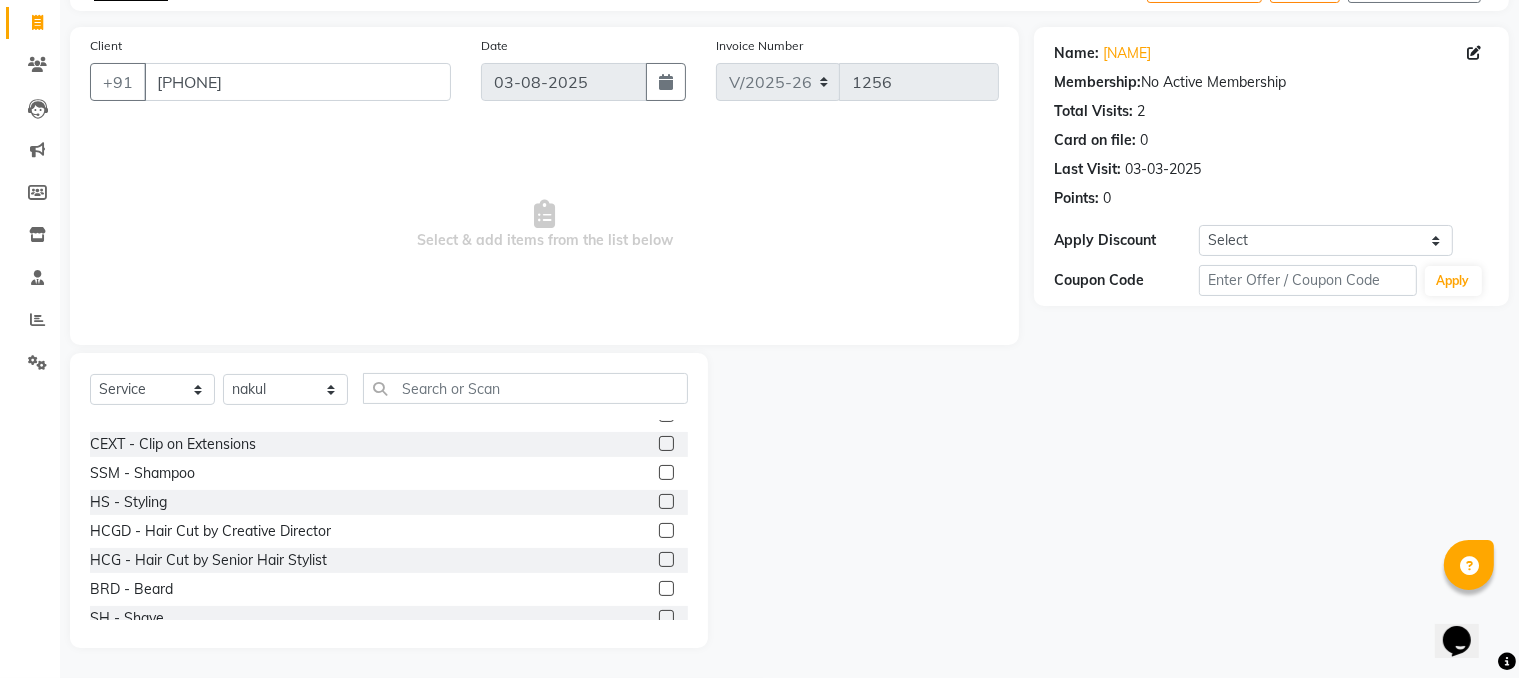 click 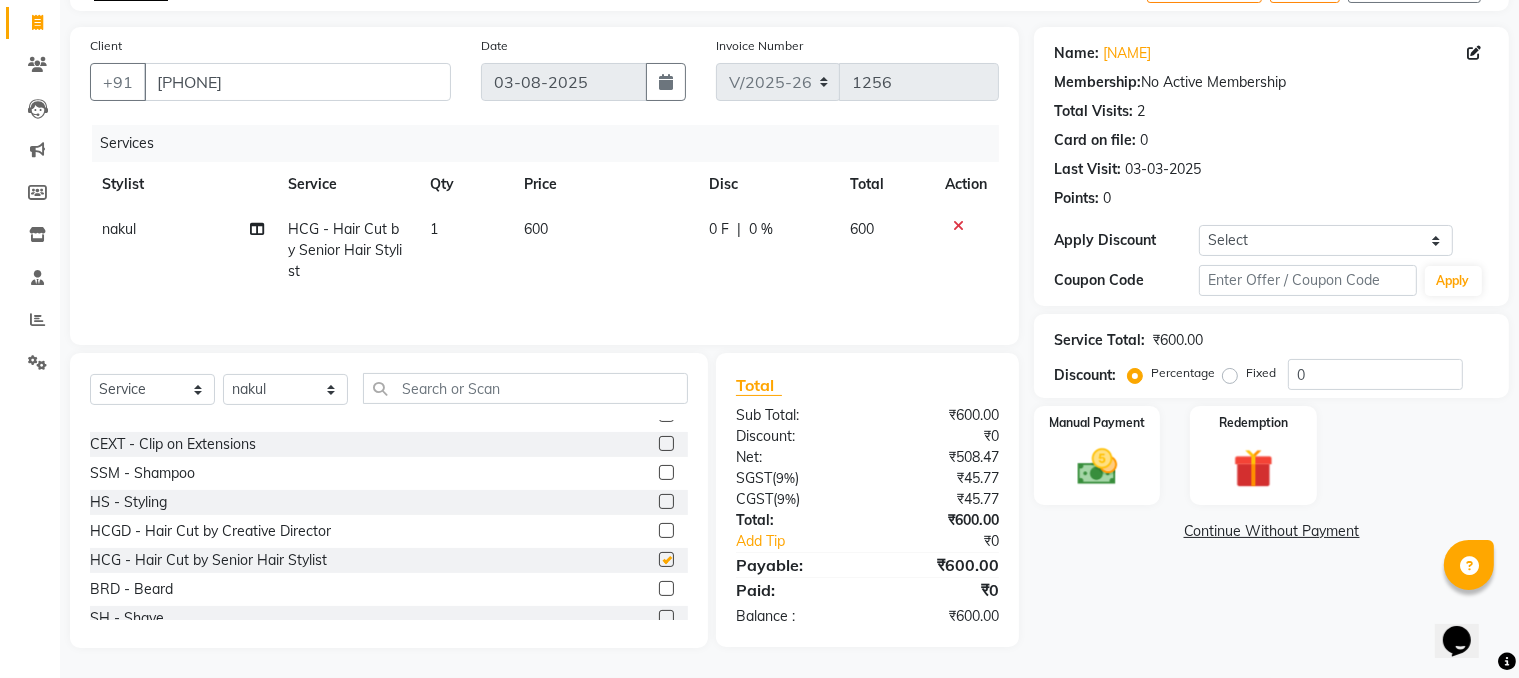checkbox on "false" 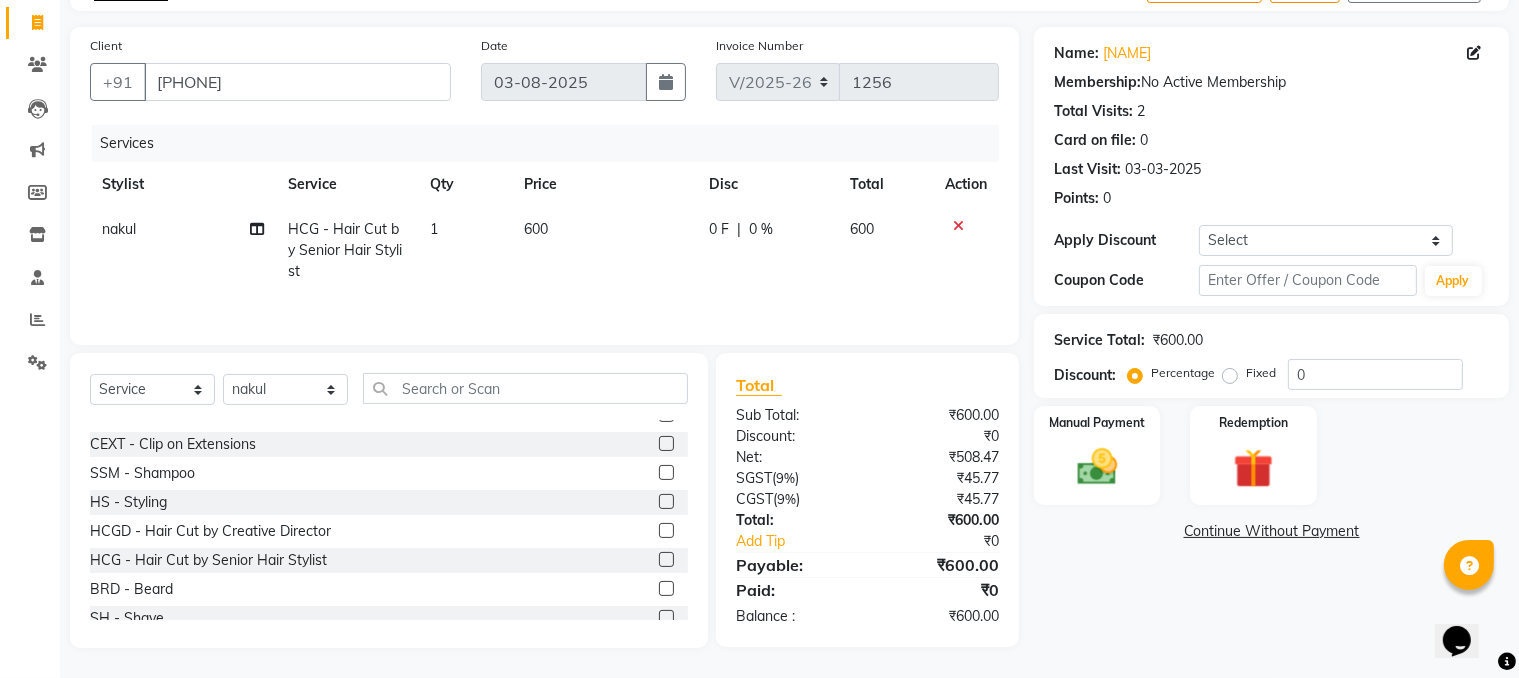 click on "600" 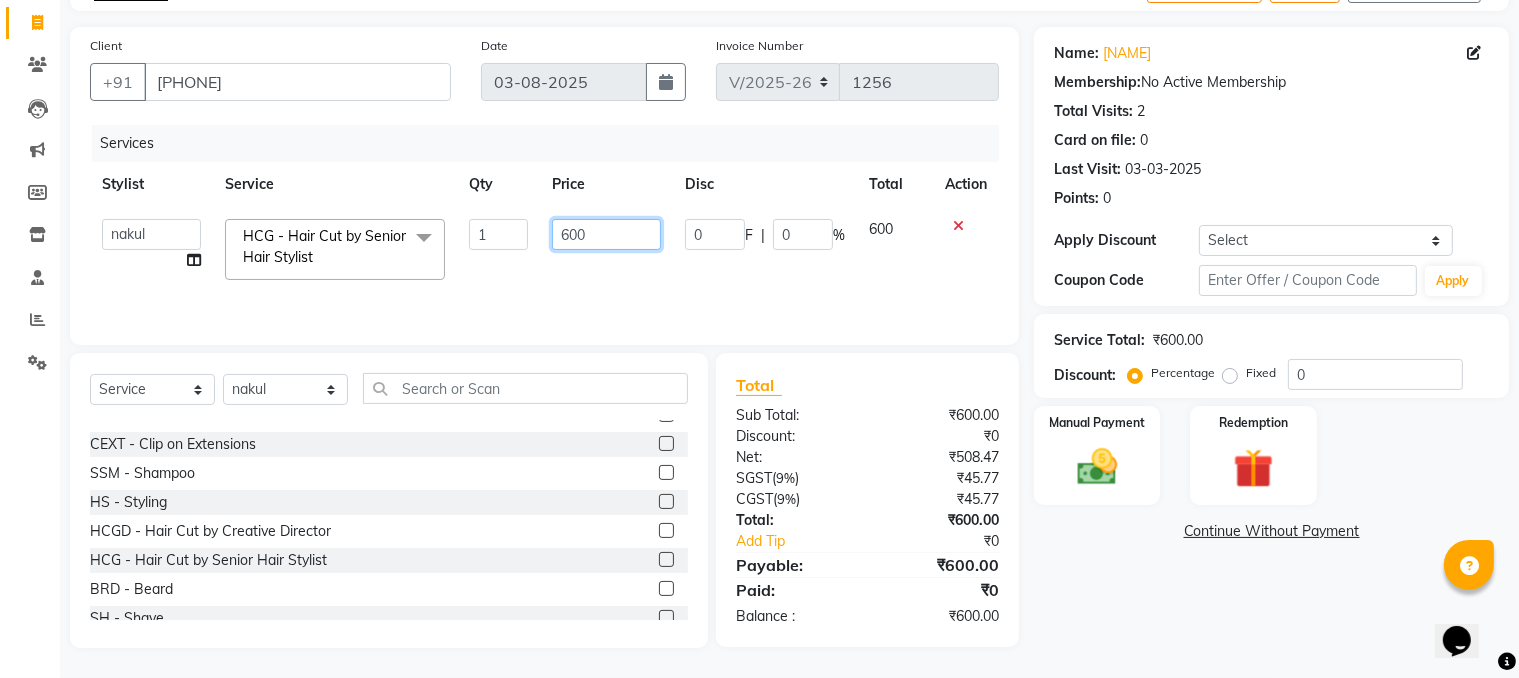 click on "600" 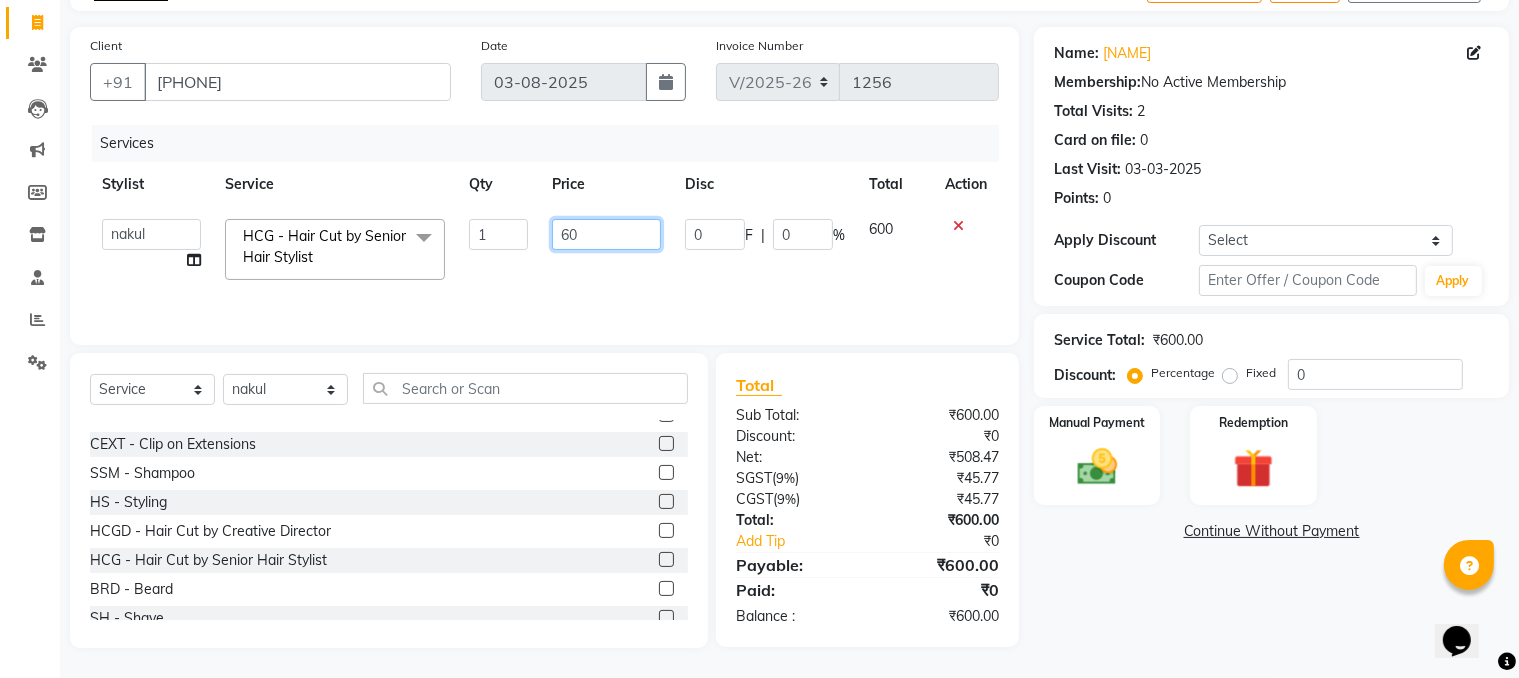 type on "6" 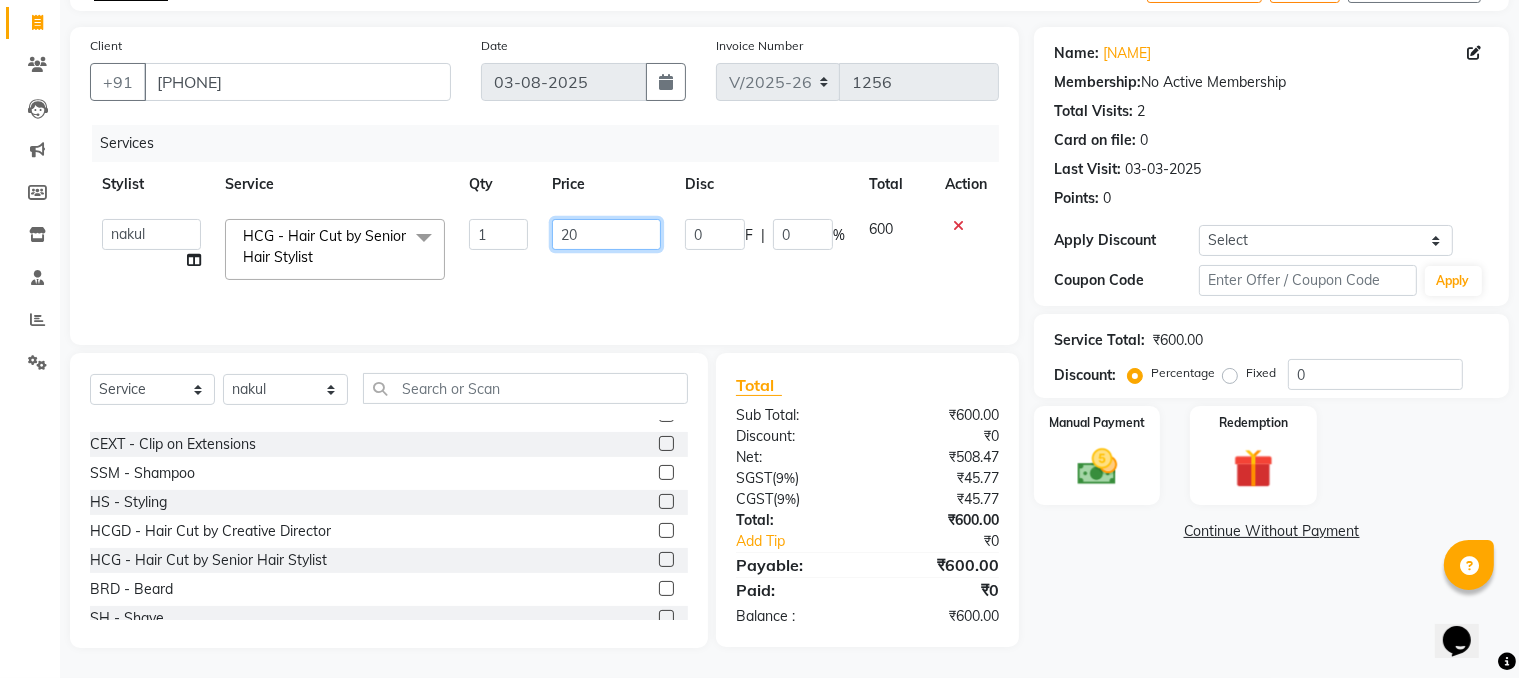 type on "200" 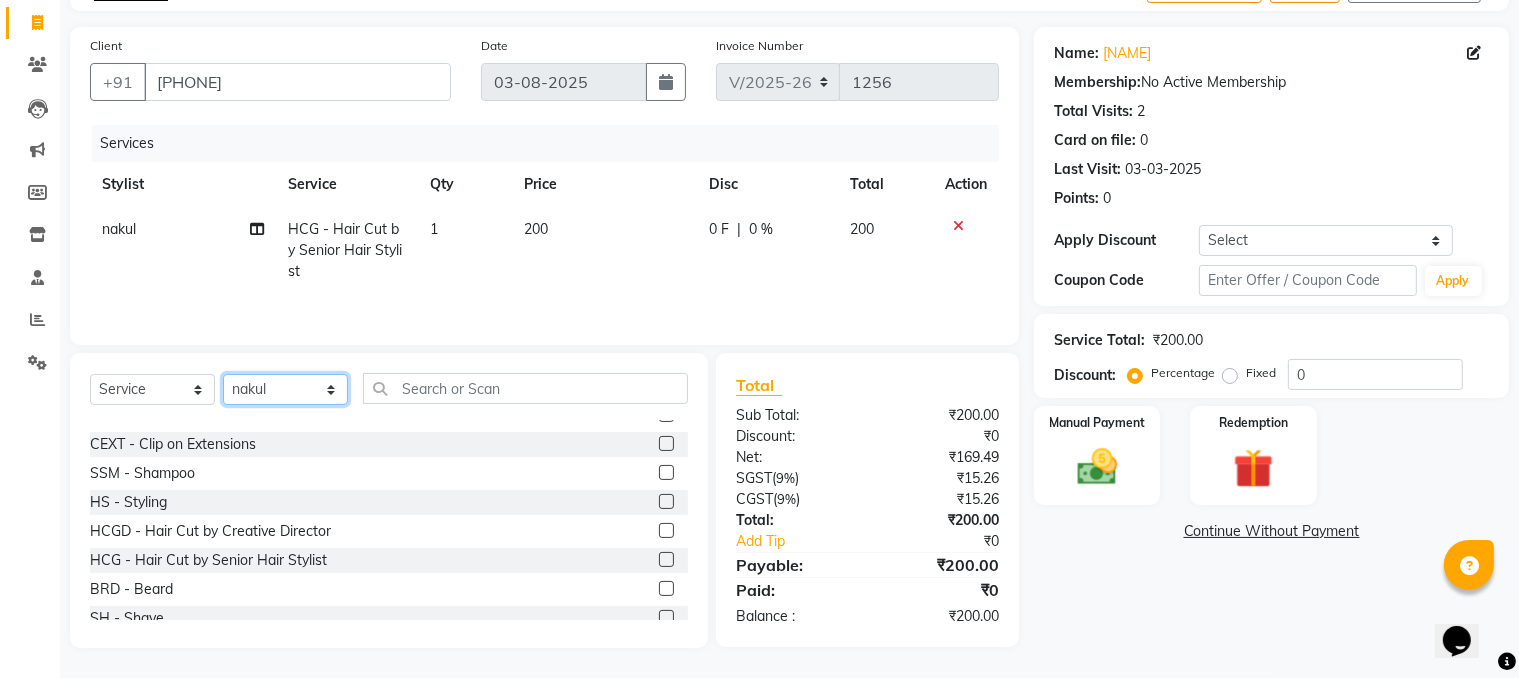 click on "Select Stylist Amir HEAD MASTERS jassi jasvir Singh JB  Joel  Monika sharma Monika Yoseph  nakul NITIN Poonam puja roop Sumit Teji" 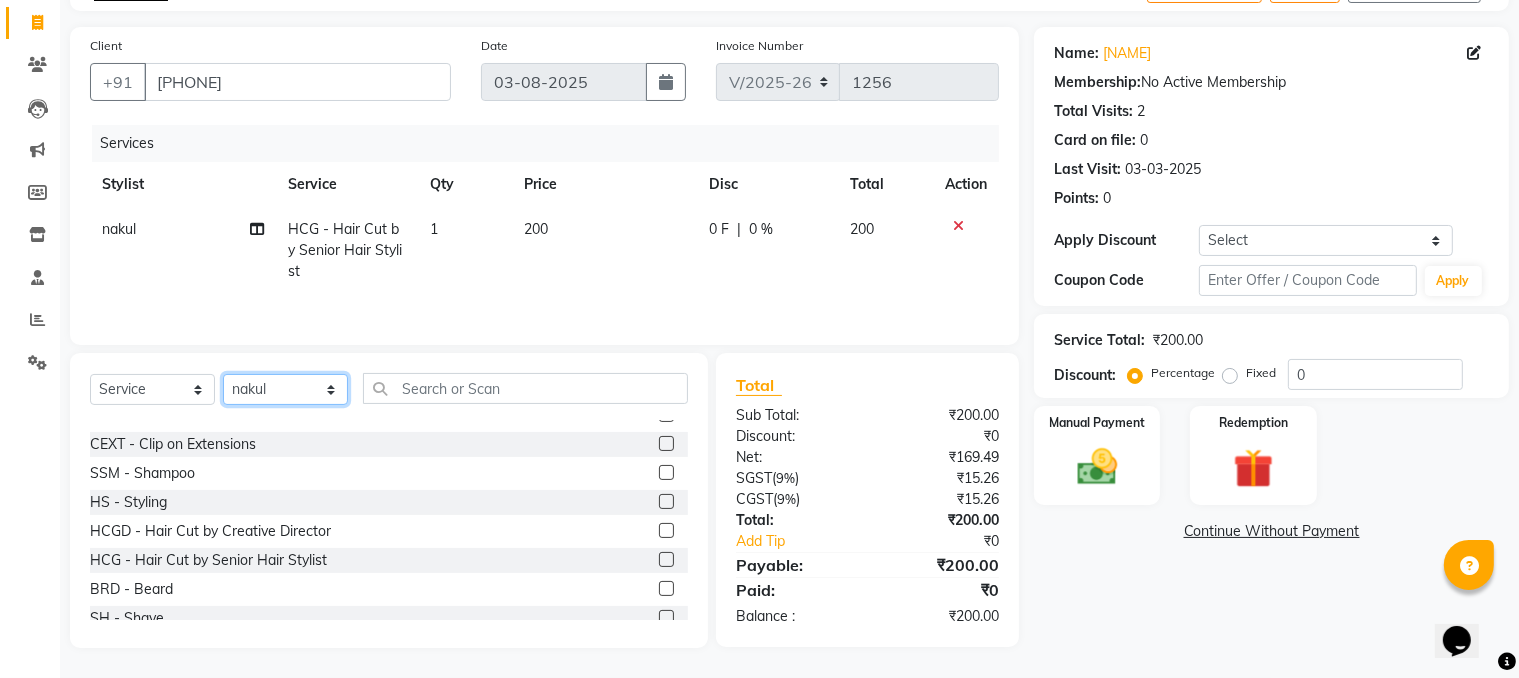 select on "82020" 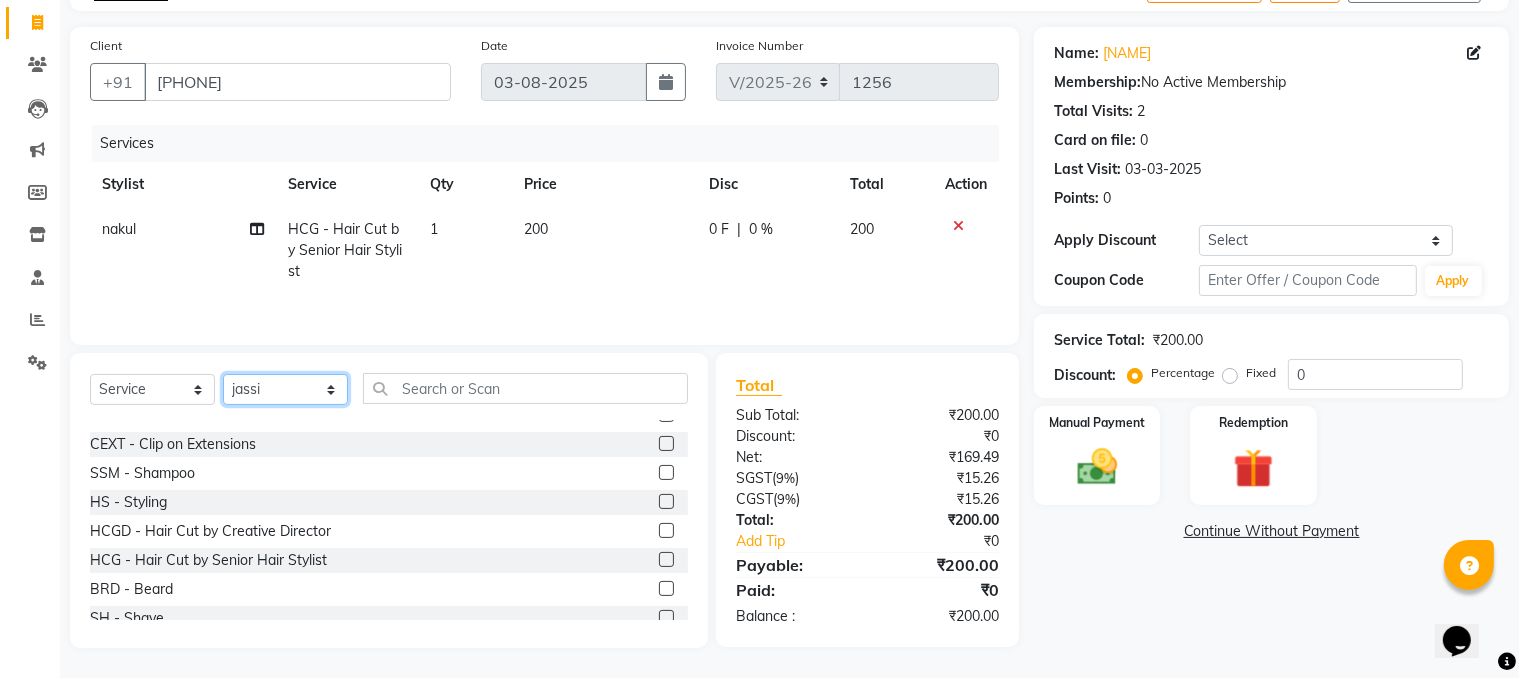 click on "Select Stylist Amir HEAD MASTERS jassi jasvir Singh JB  Joel  Monika sharma Monika Yoseph  nakul NITIN Poonam puja roop Sumit Teji" 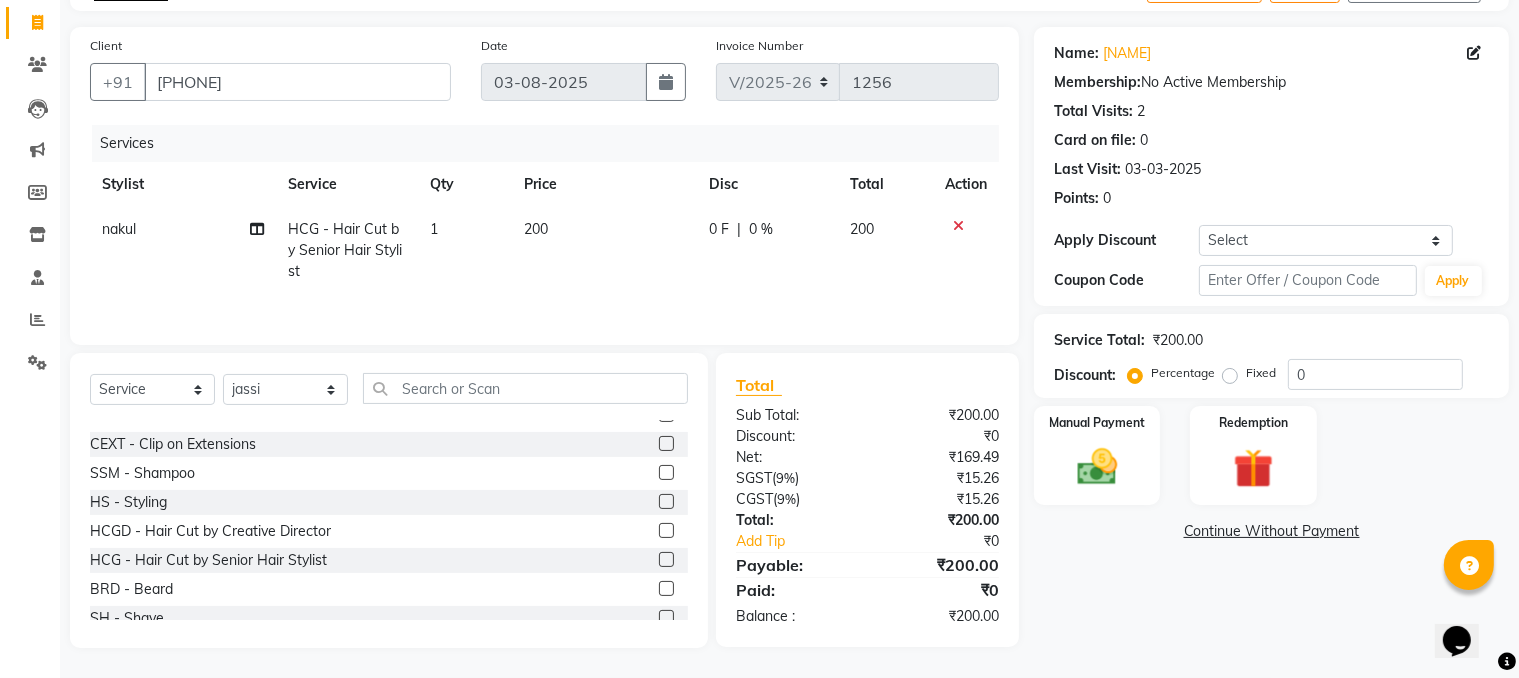 click 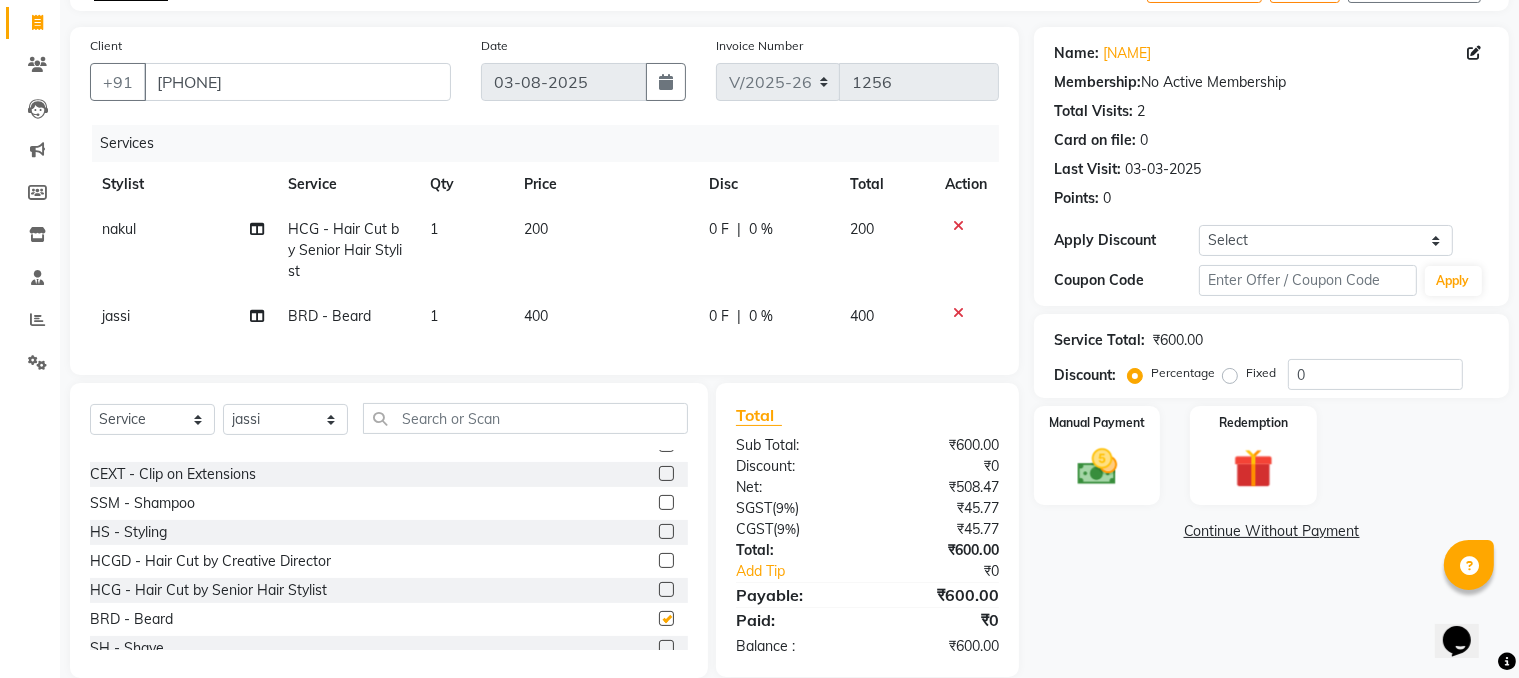 checkbox on "false" 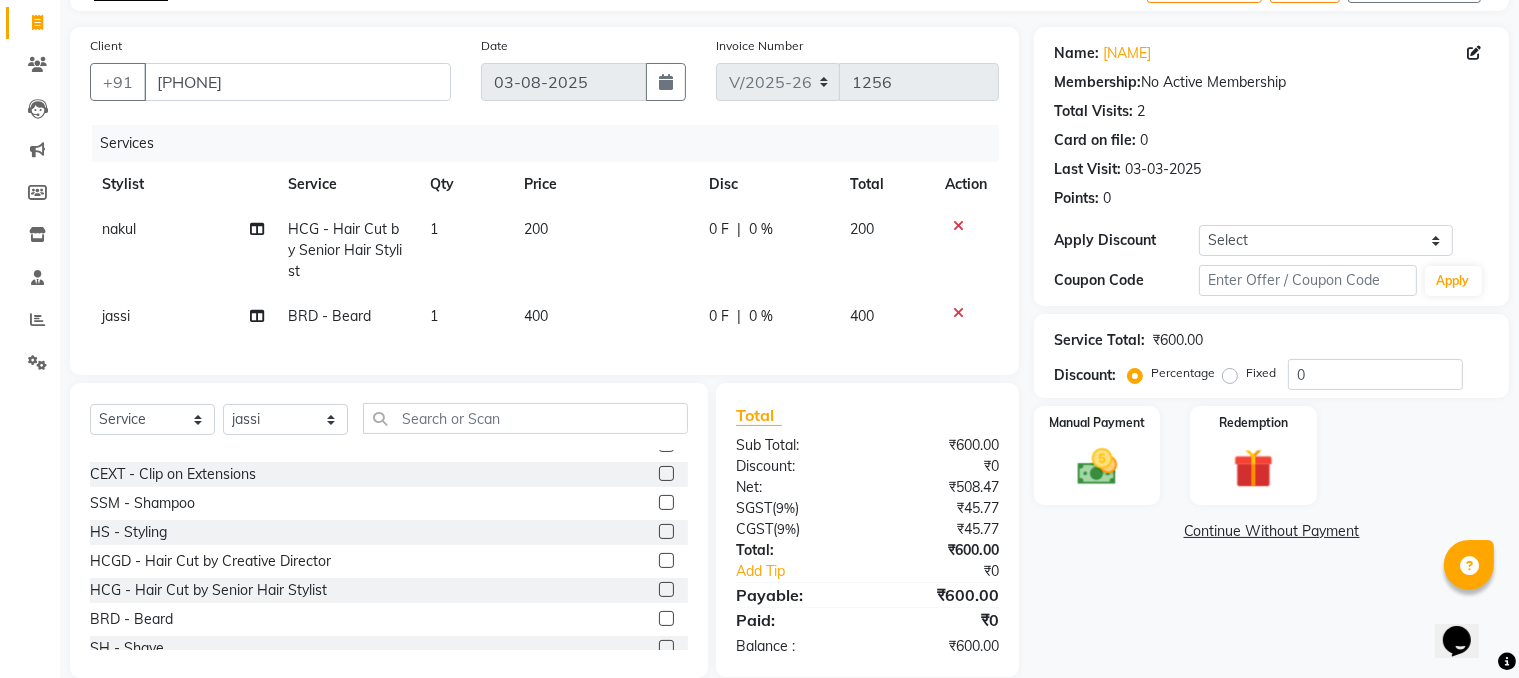 click on "400" 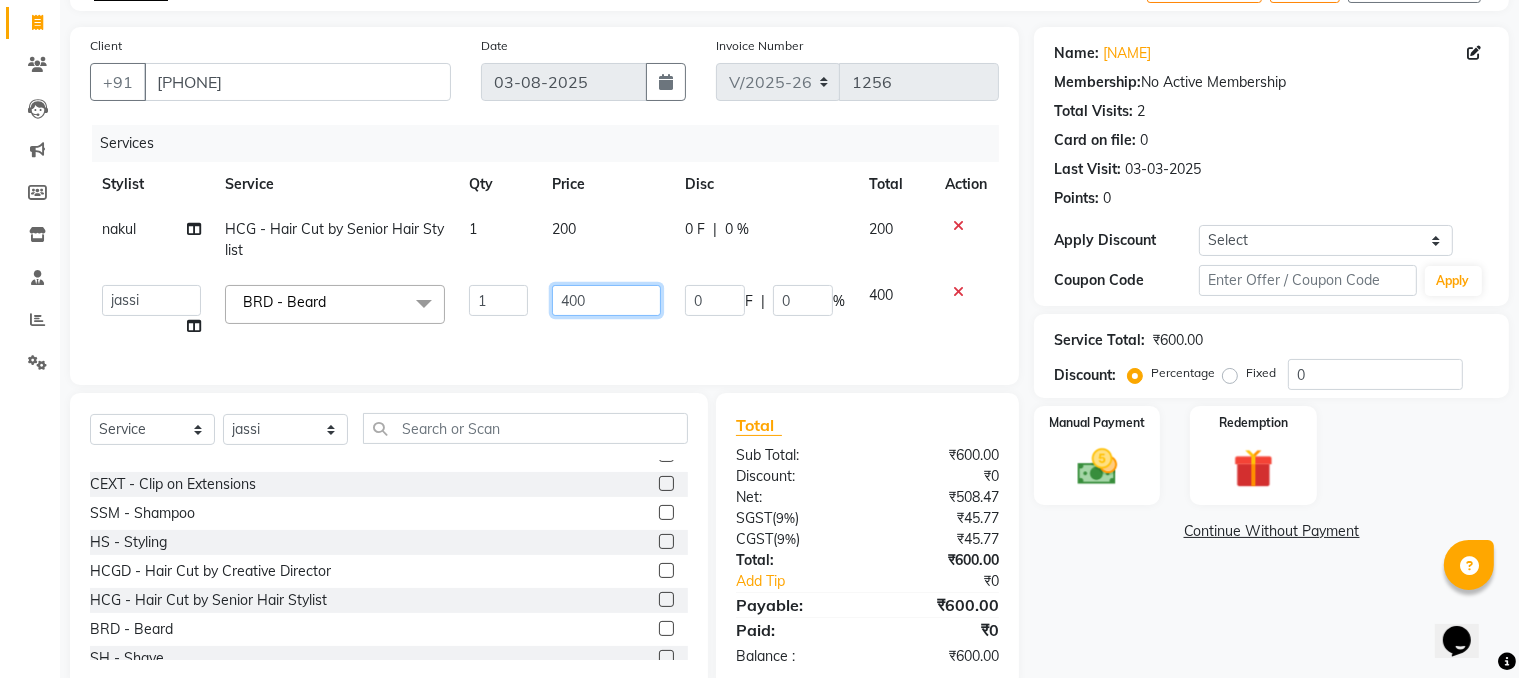 click on "400" 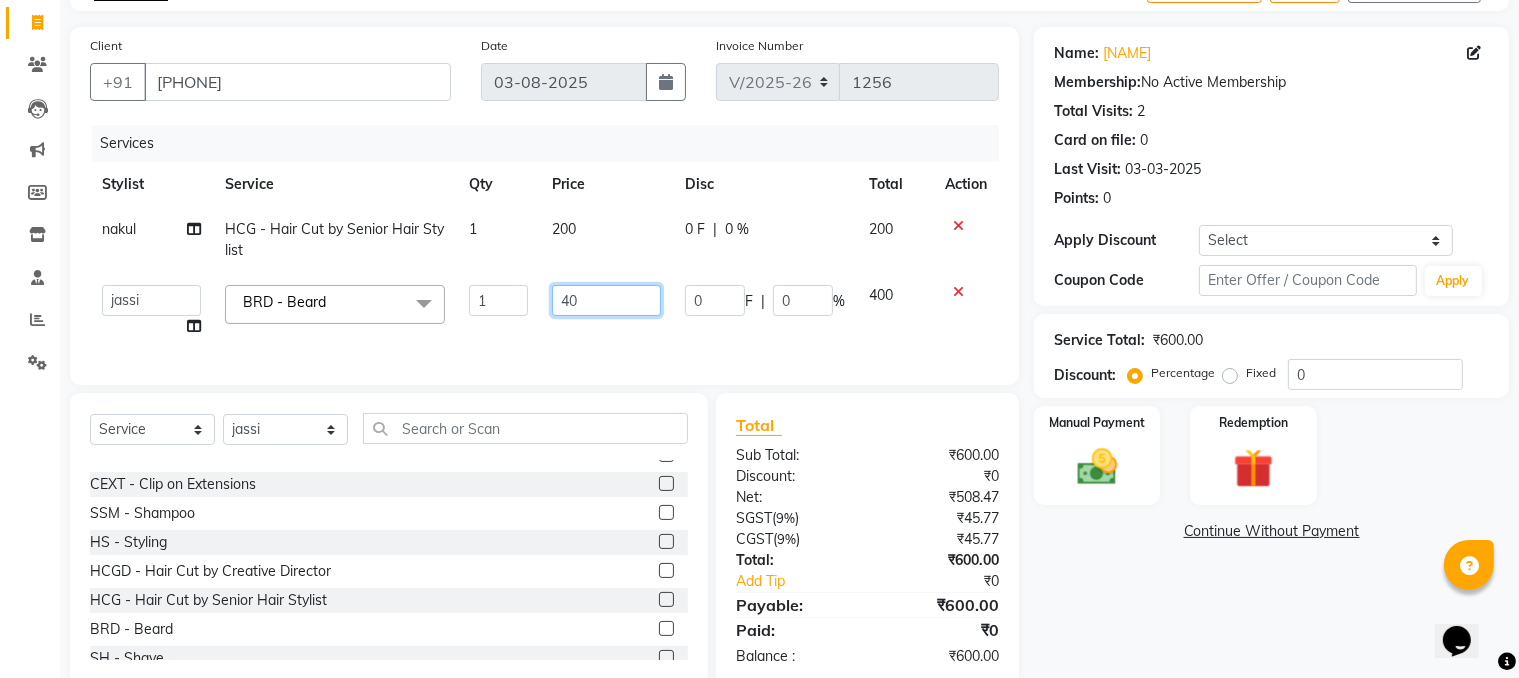 type on "4" 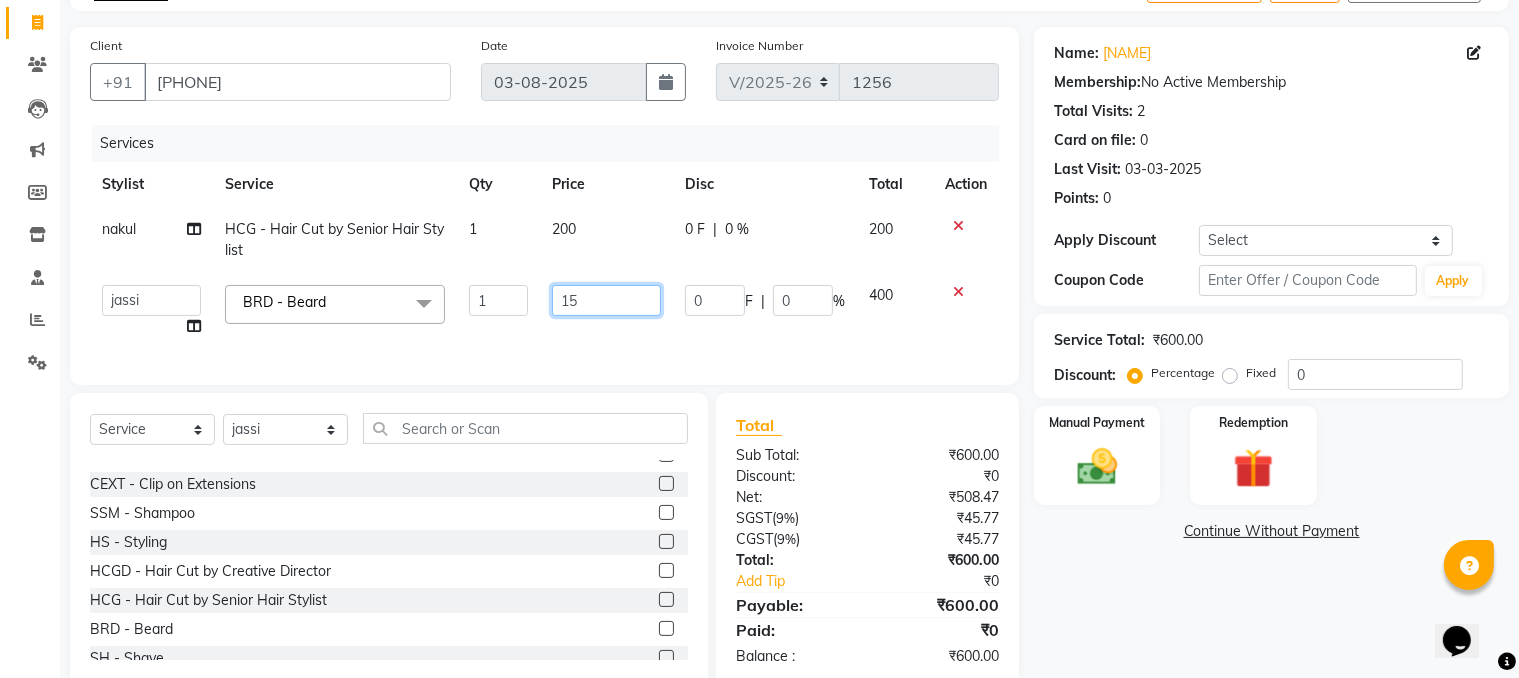 type on "150" 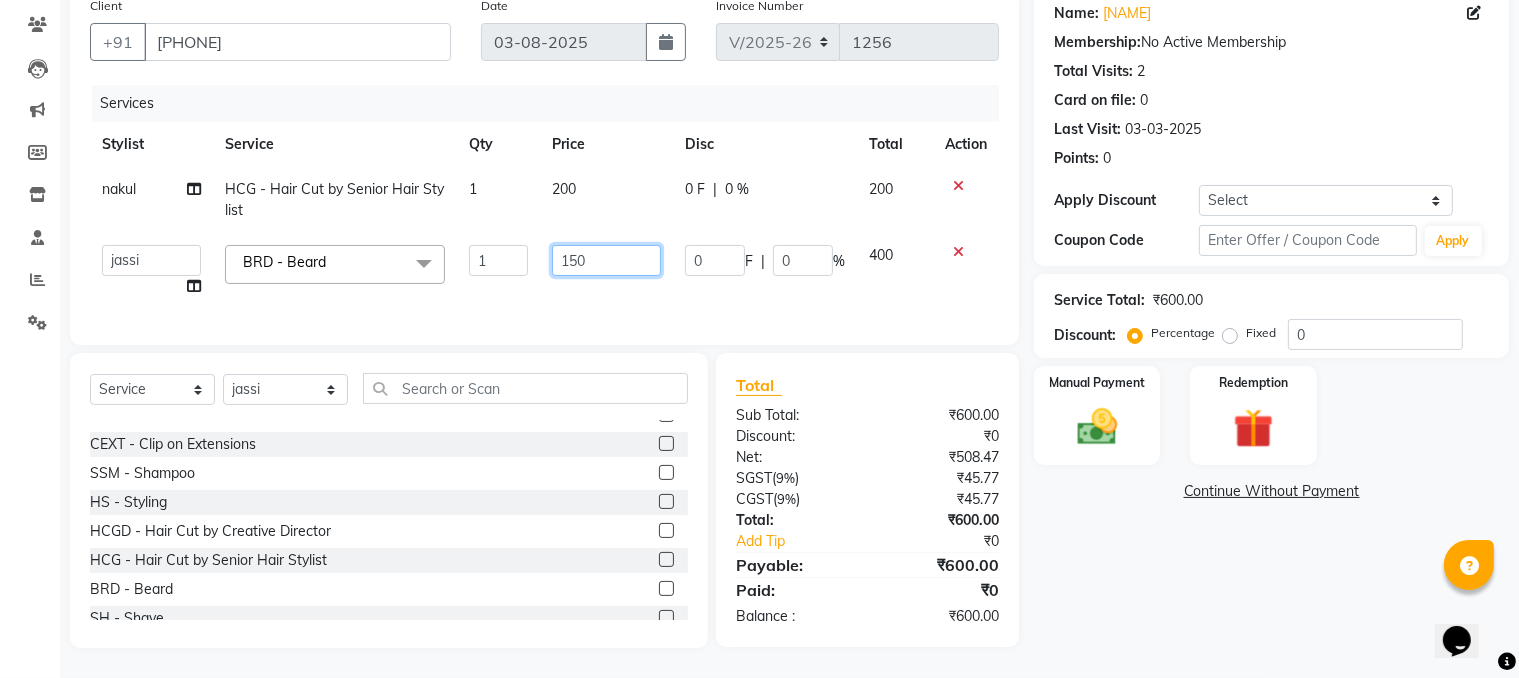 scroll, scrollTop: 180, scrollLeft: 0, axis: vertical 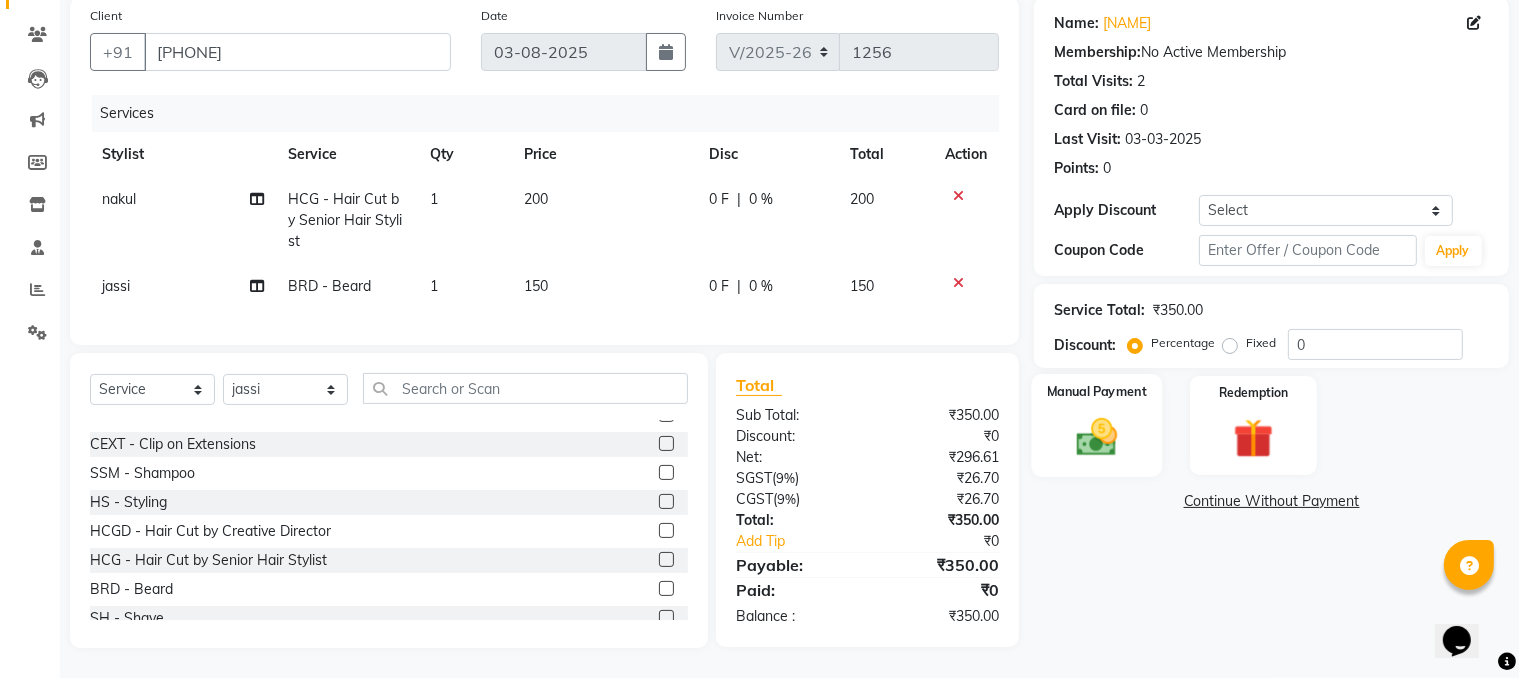 click 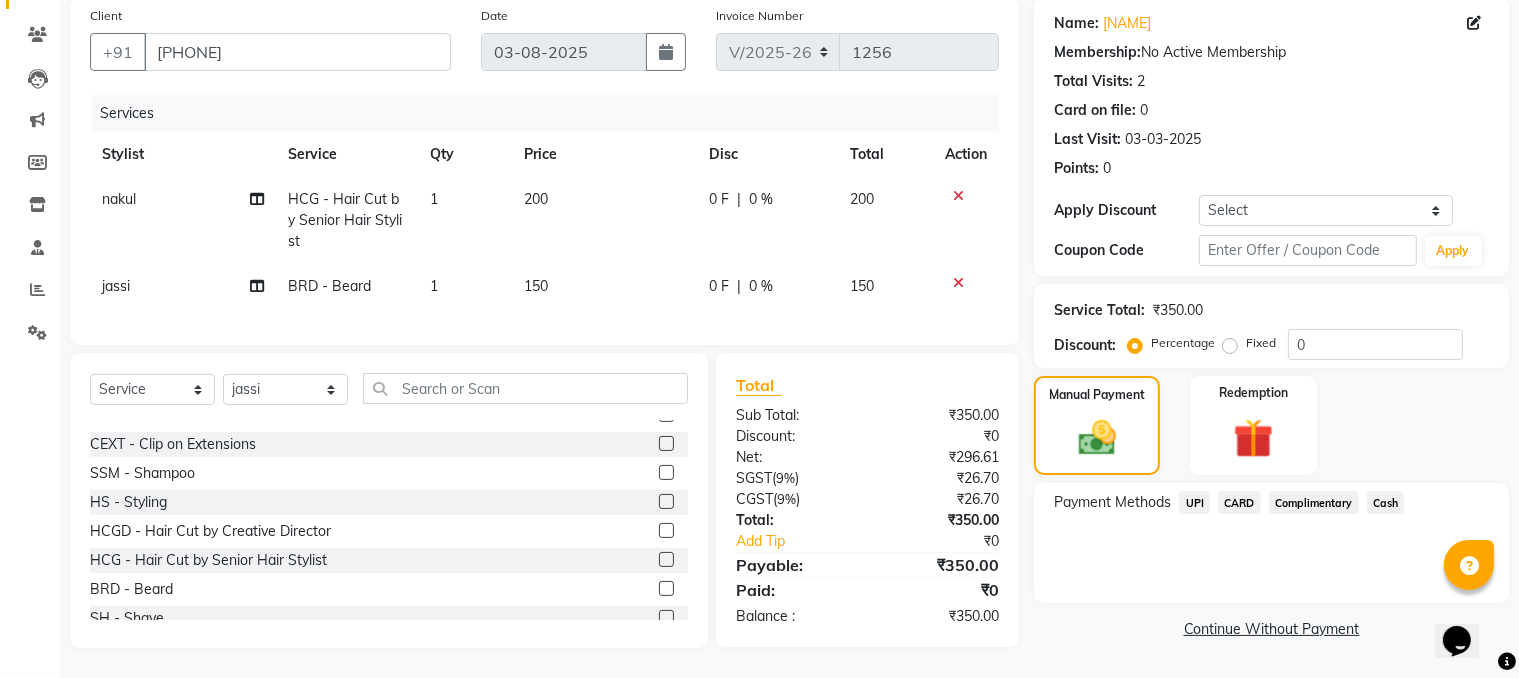 click on "Cash" 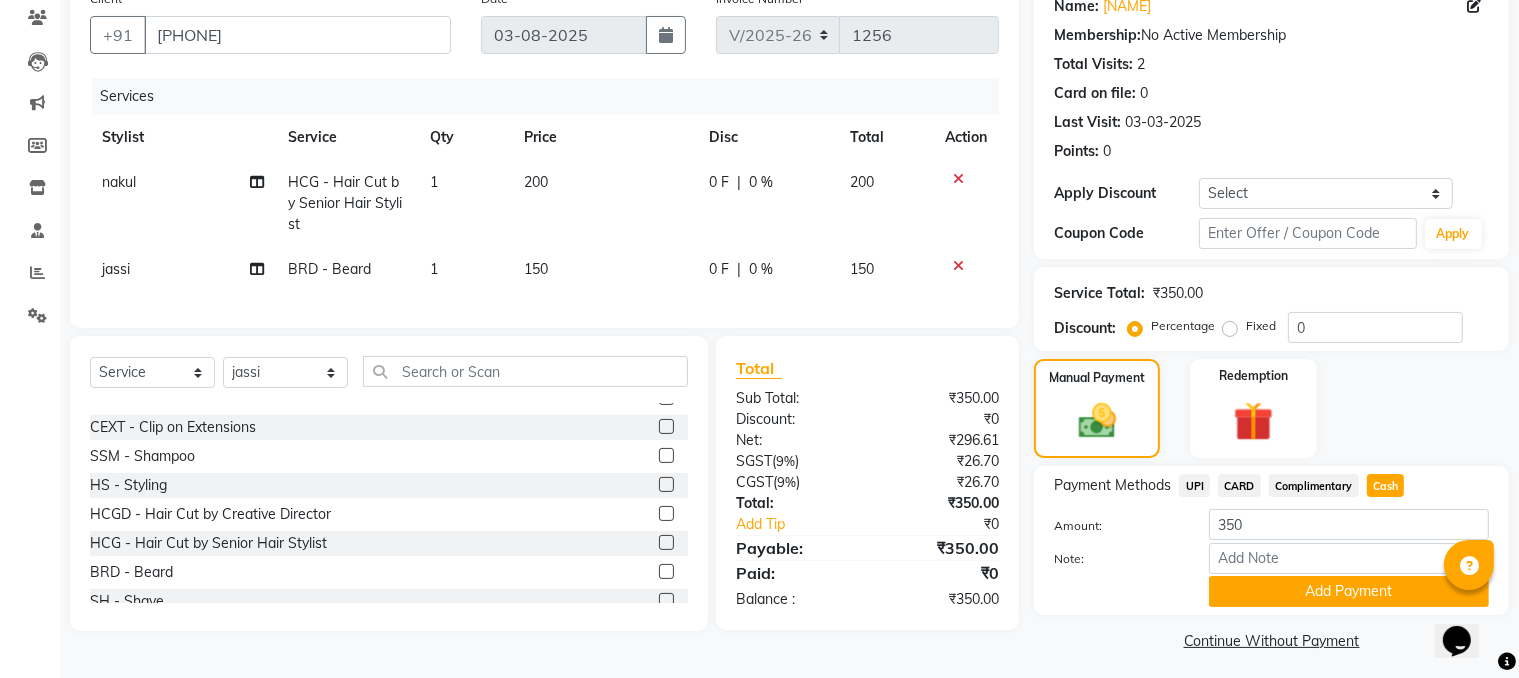 scroll, scrollTop: 180, scrollLeft: 0, axis: vertical 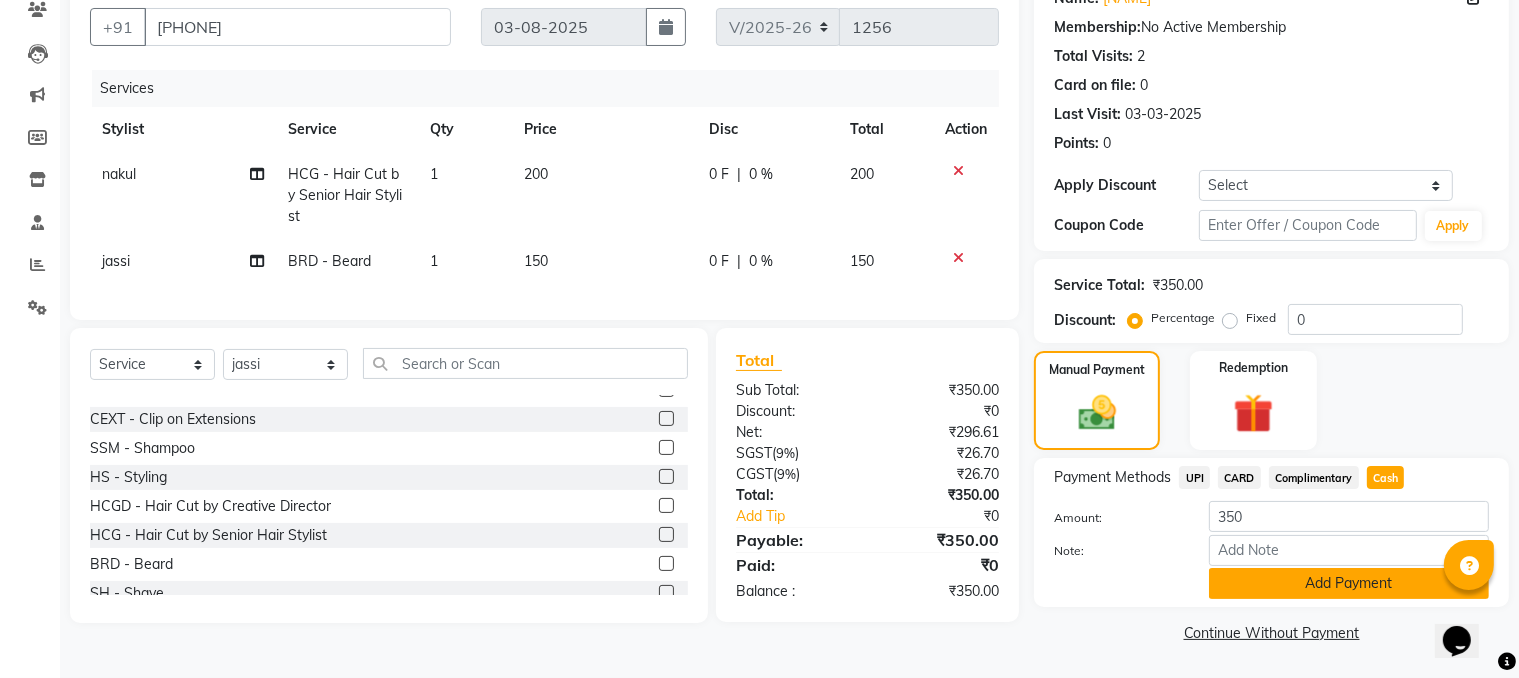click on "Add Payment" 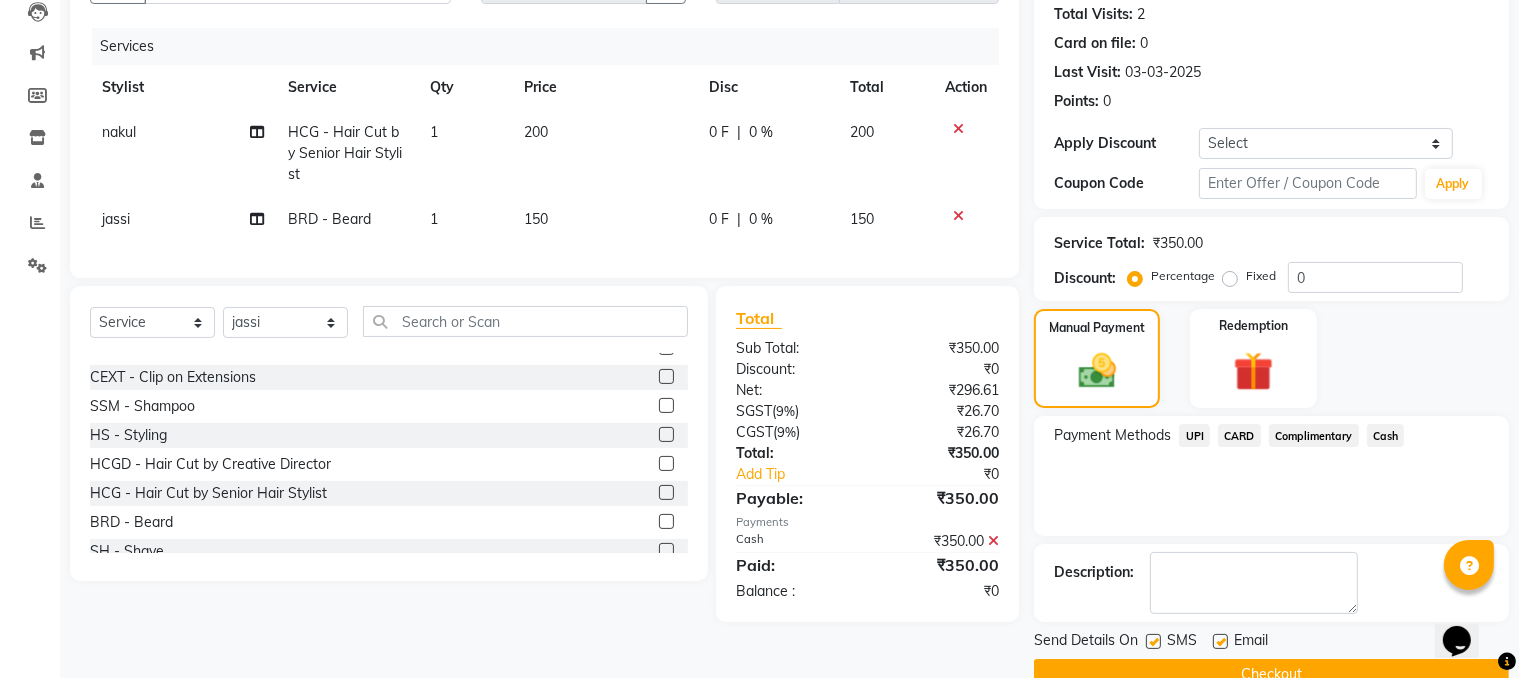 scroll, scrollTop: 260, scrollLeft: 0, axis: vertical 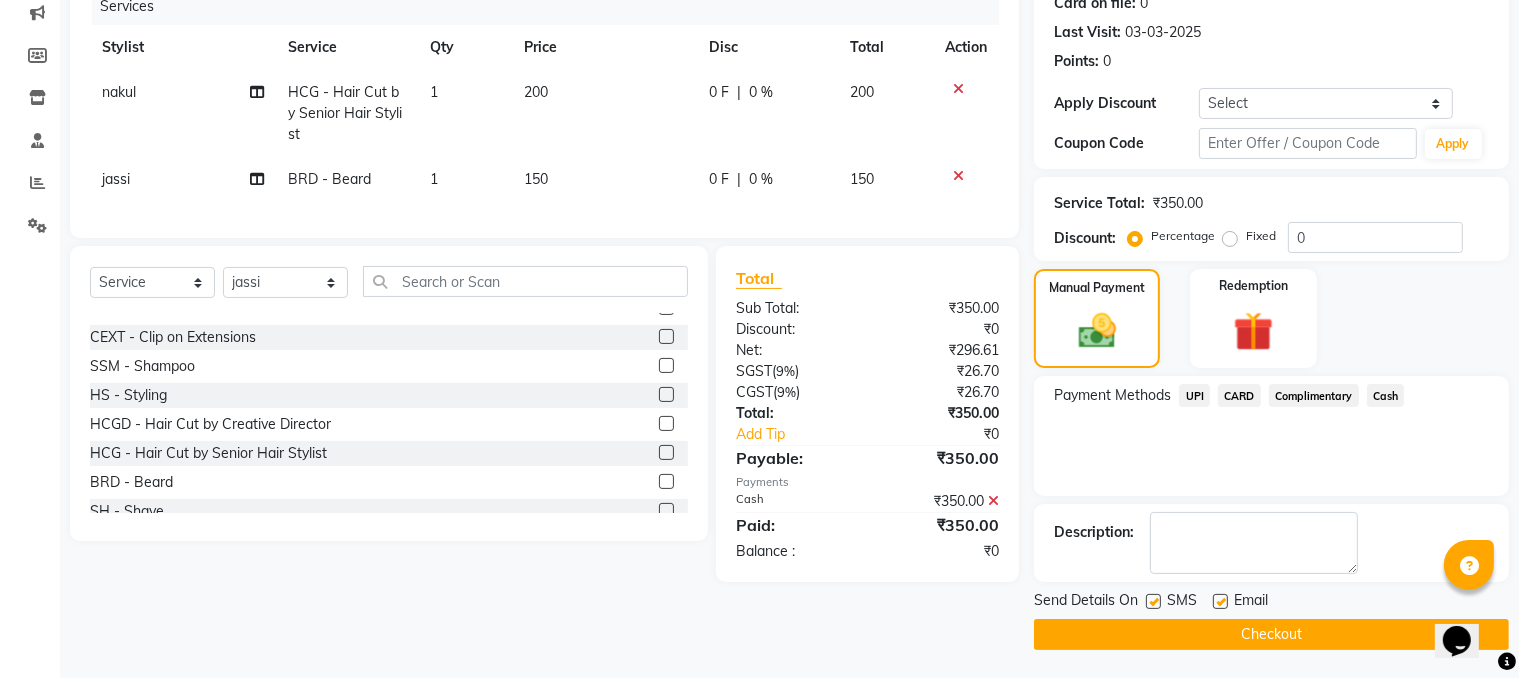 click on "INVOICE PREVIOUS INVOICES Create New   Save   Open Invoices  Client +[COUNTRYCODE] [PHONE] Date [DATE] Invoice Number V/[YEAR] [NUMBER] Services Stylist Service Qty Price Disc Total Action [NAME] HCG - Hair Cut by Senior Hair Stylist 1 [AMOUNT] 0 F | 0 % [AMOUNT] jassi BRD - Beard 1 [AMOUNT] 0 F | 0 % [AMOUNT] Select  Service  Product  Membership  Package Voucher Prepaid Gift Card  Select Stylist Amir HEAD MASTERS jassi jasvir Singh JB  Joel  Monika sharma Monika Yoseph  nakul NITIN Poonam puja roop Sumit Teji  SSL - Shampoo  SCL - Shampoo and conditioner (with natural dry)  HML - Head massage(with natural dry)  HCLD - Hair Cut by Creative Director  HCL - Hair Cut by Senior Hair Stylist  Trim - Trimming (one Length)  Spt - Split ends/short/candle cut  BD - Blow dry  OS - Open styling  GL-igora - Igora Global  GL-essensity - Essensity Global  Hlts-L - Highlights  Bal - Balayage  Chunks  - Chunks  CR  - Color removal  CRF - Color refresh  Stk - Per streak  RT-IG - Igora Root Touchup(one inch only)  Reb - Rebonding  ST  - Straight therapy" 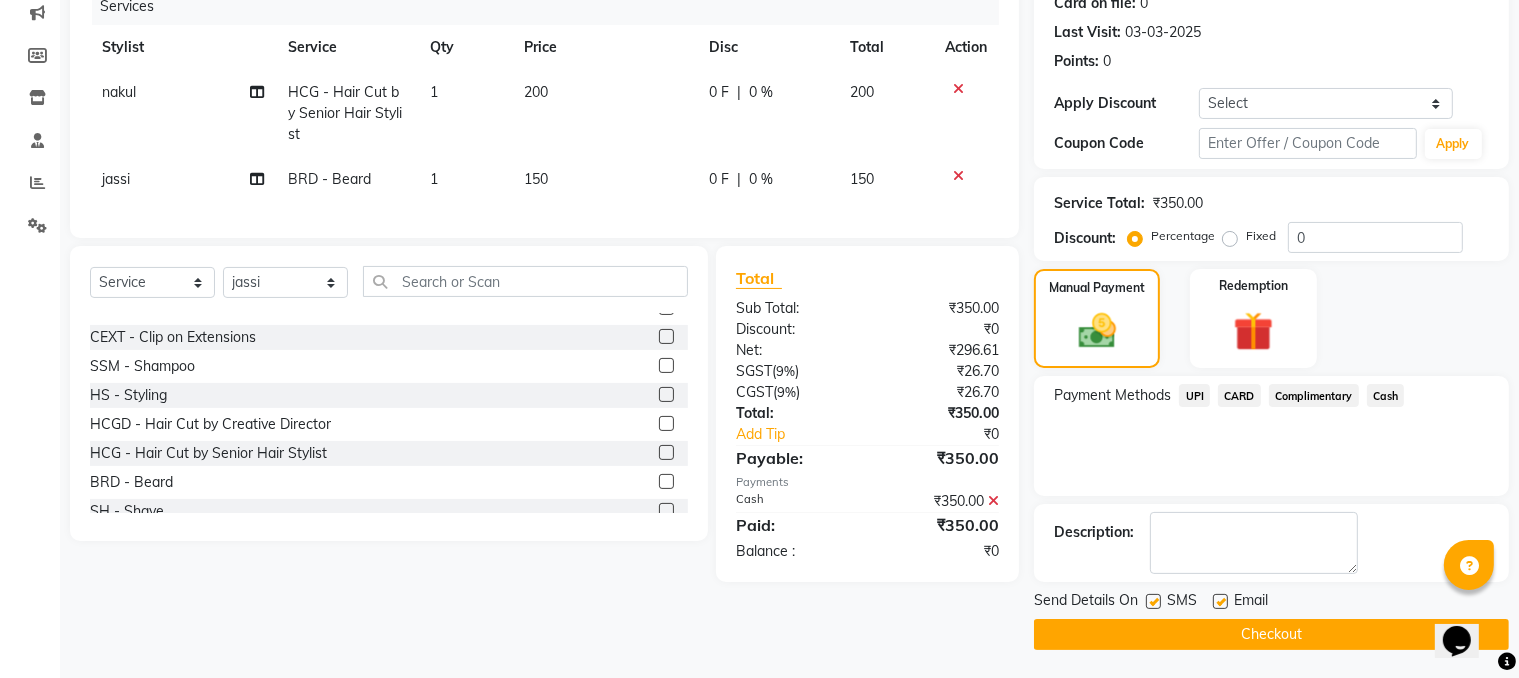 click on "Checkout" 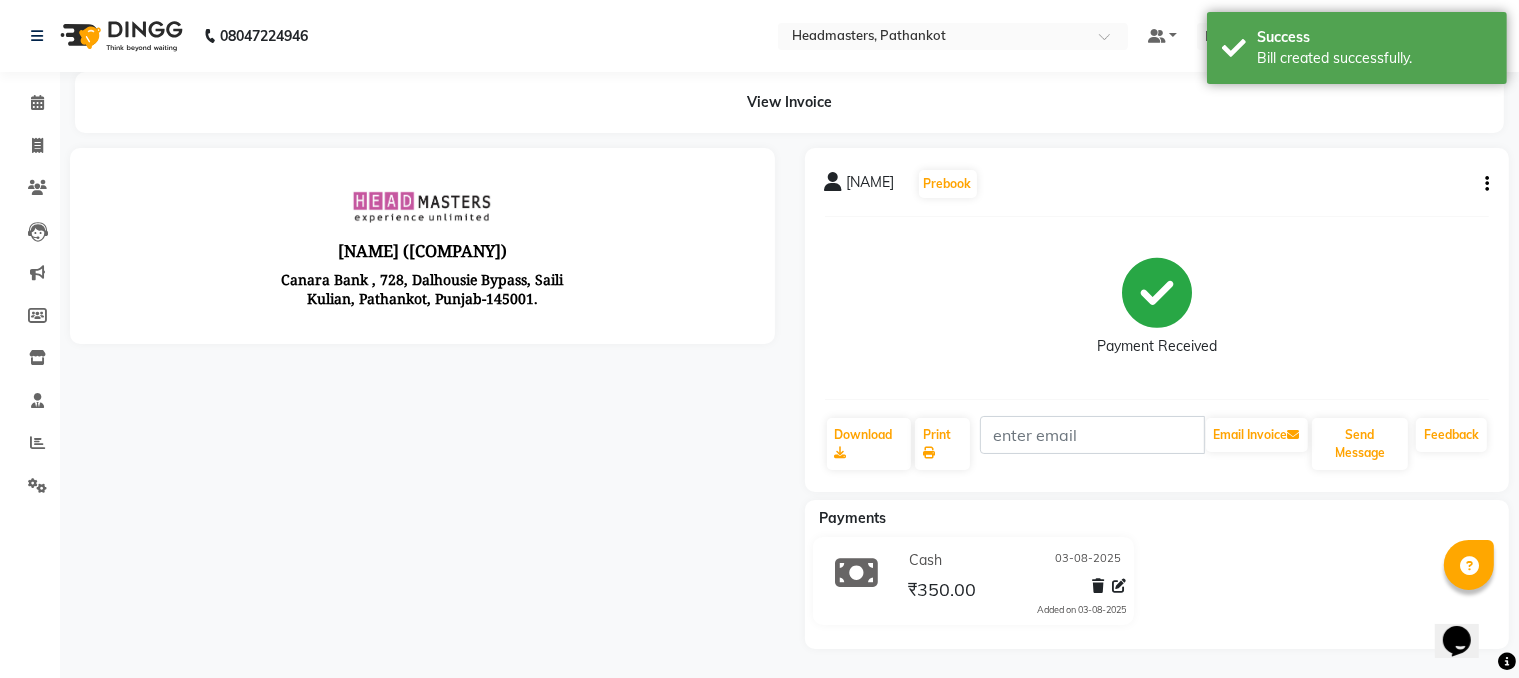scroll, scrollTop: 0, scrollLeft: 0, axis: both 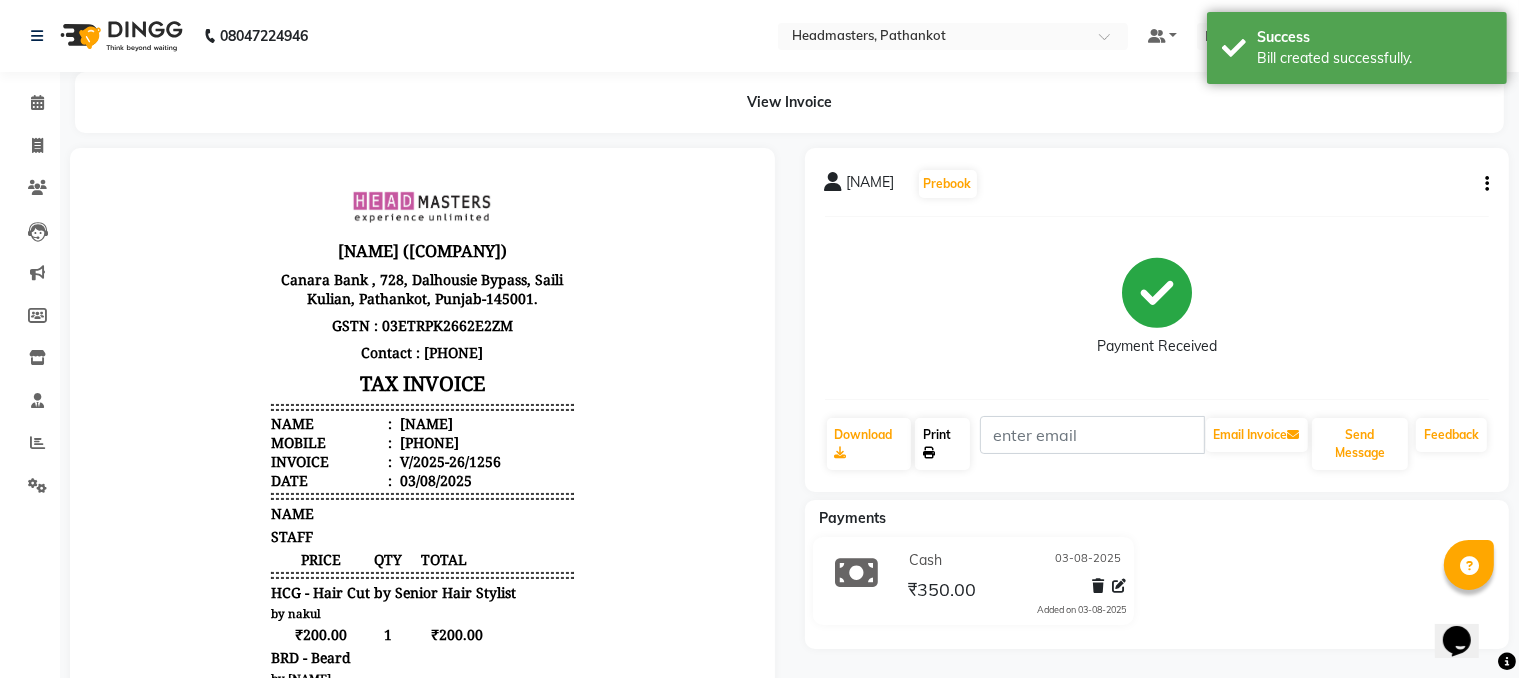 click on "Print" 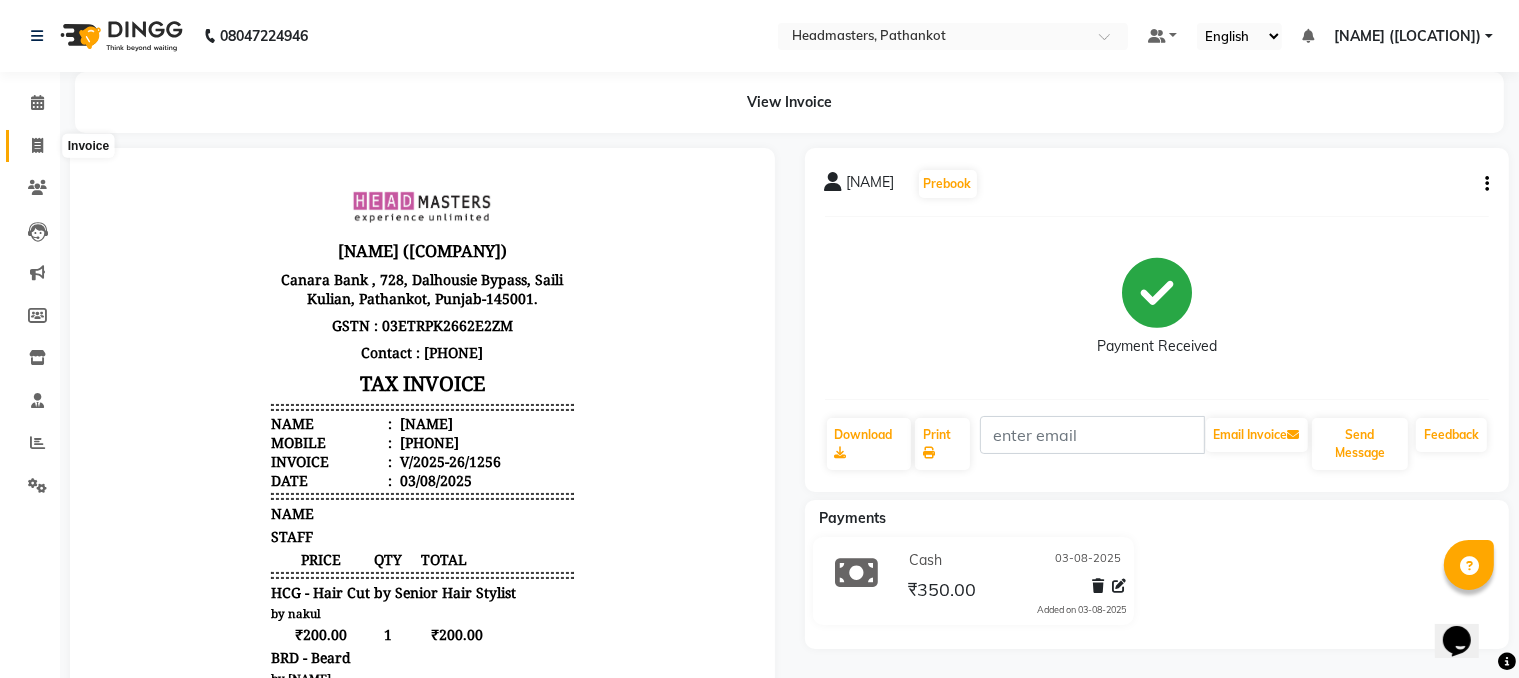 click 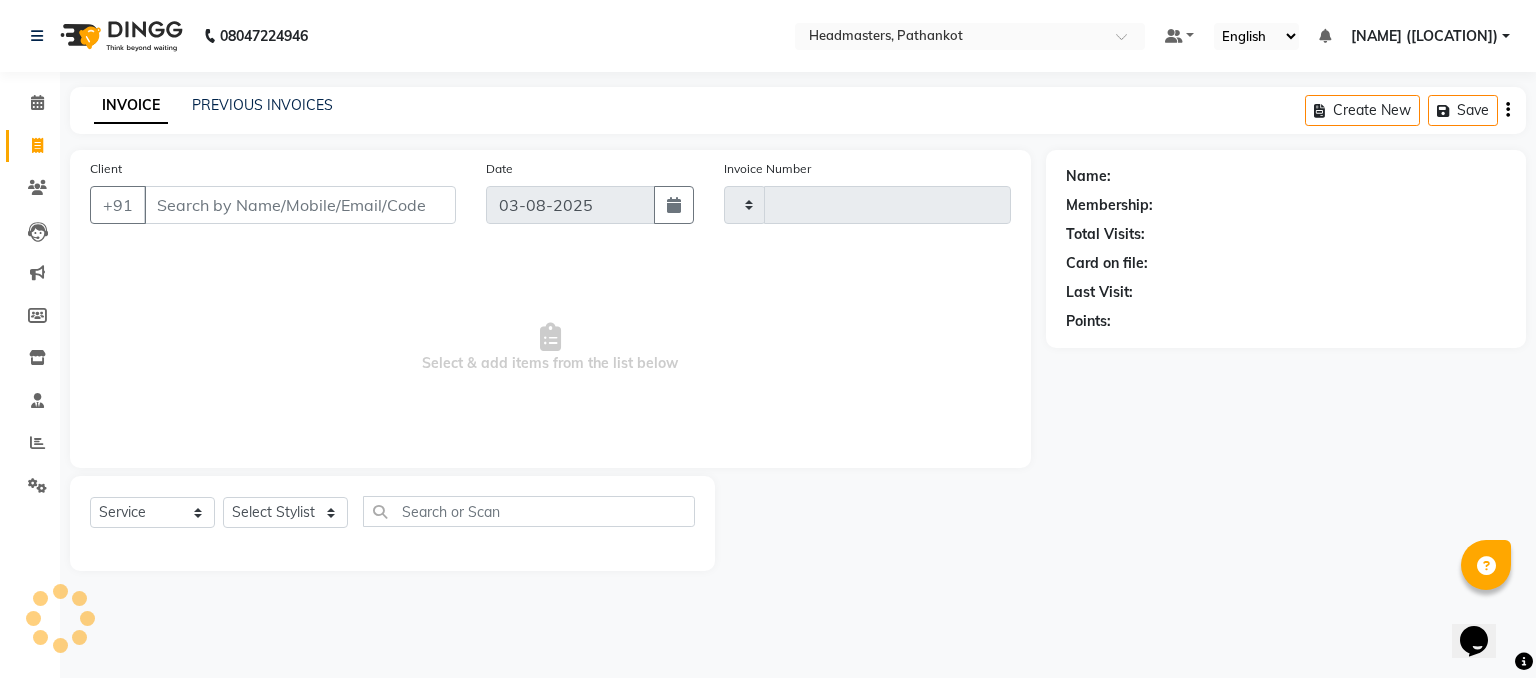 type on "1257" 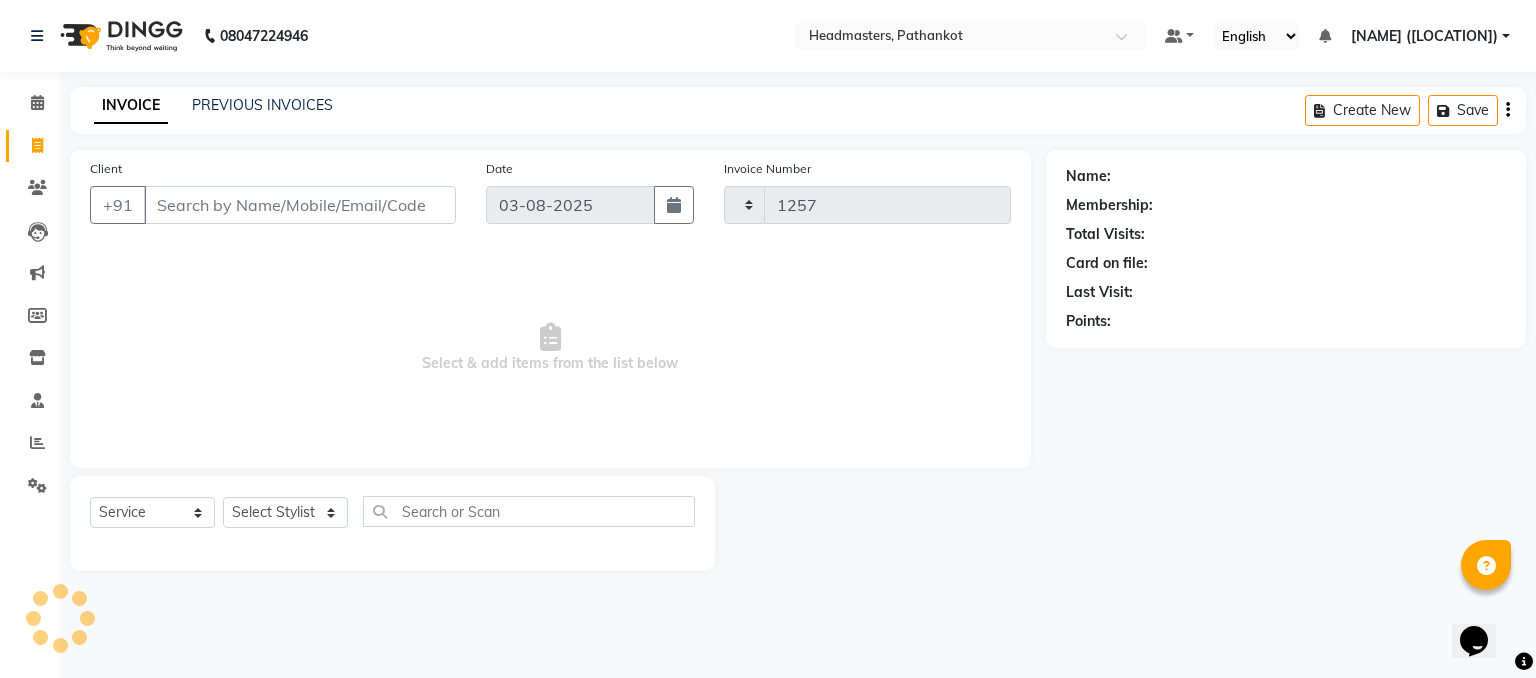 select on "7530" 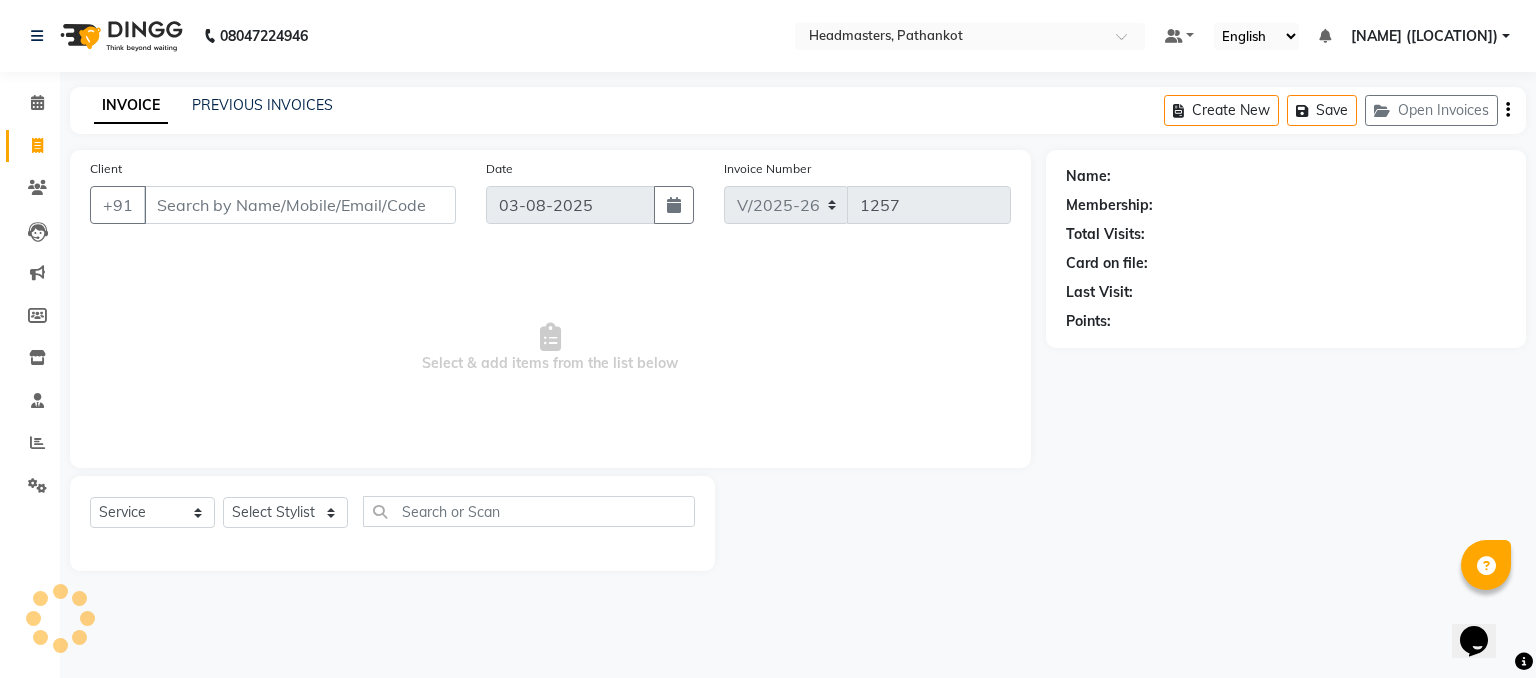 click on "Client" at bounding box center [300, 205] 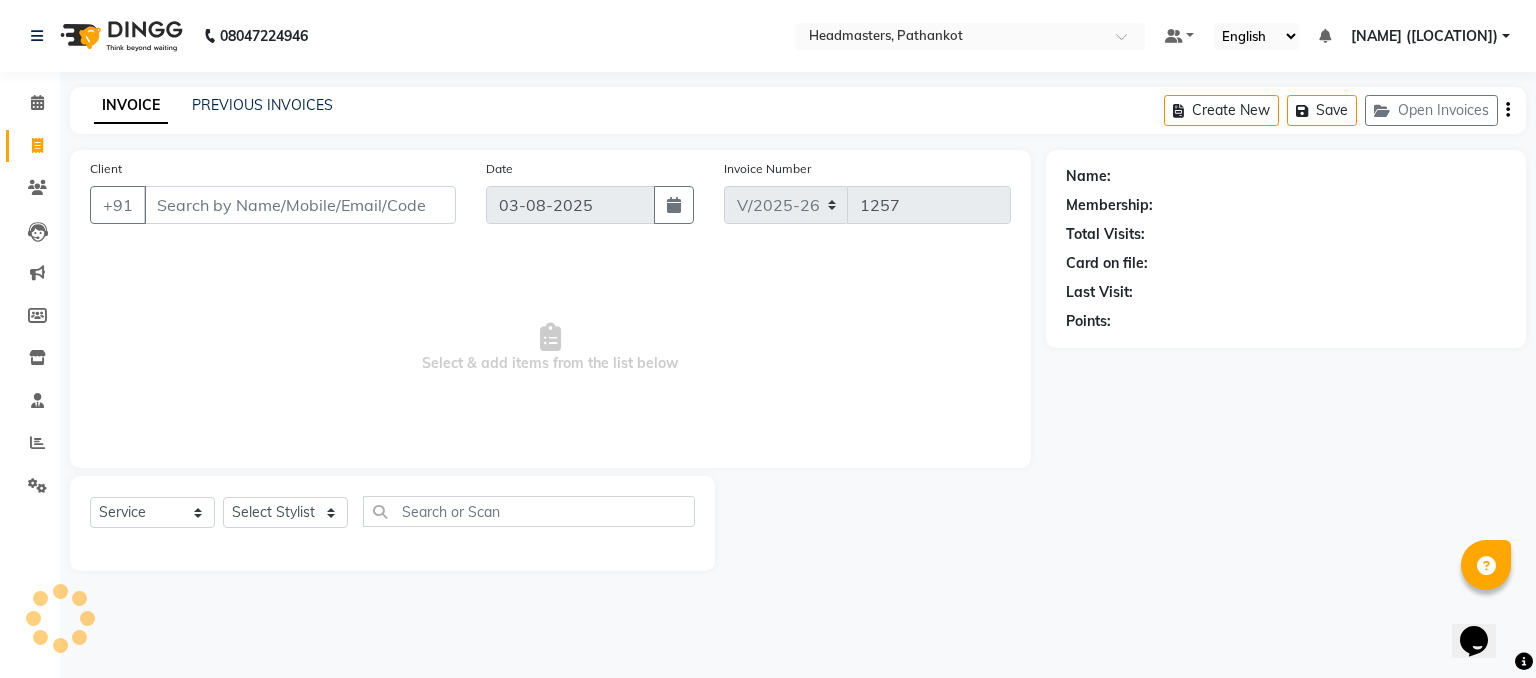 select on "66904" 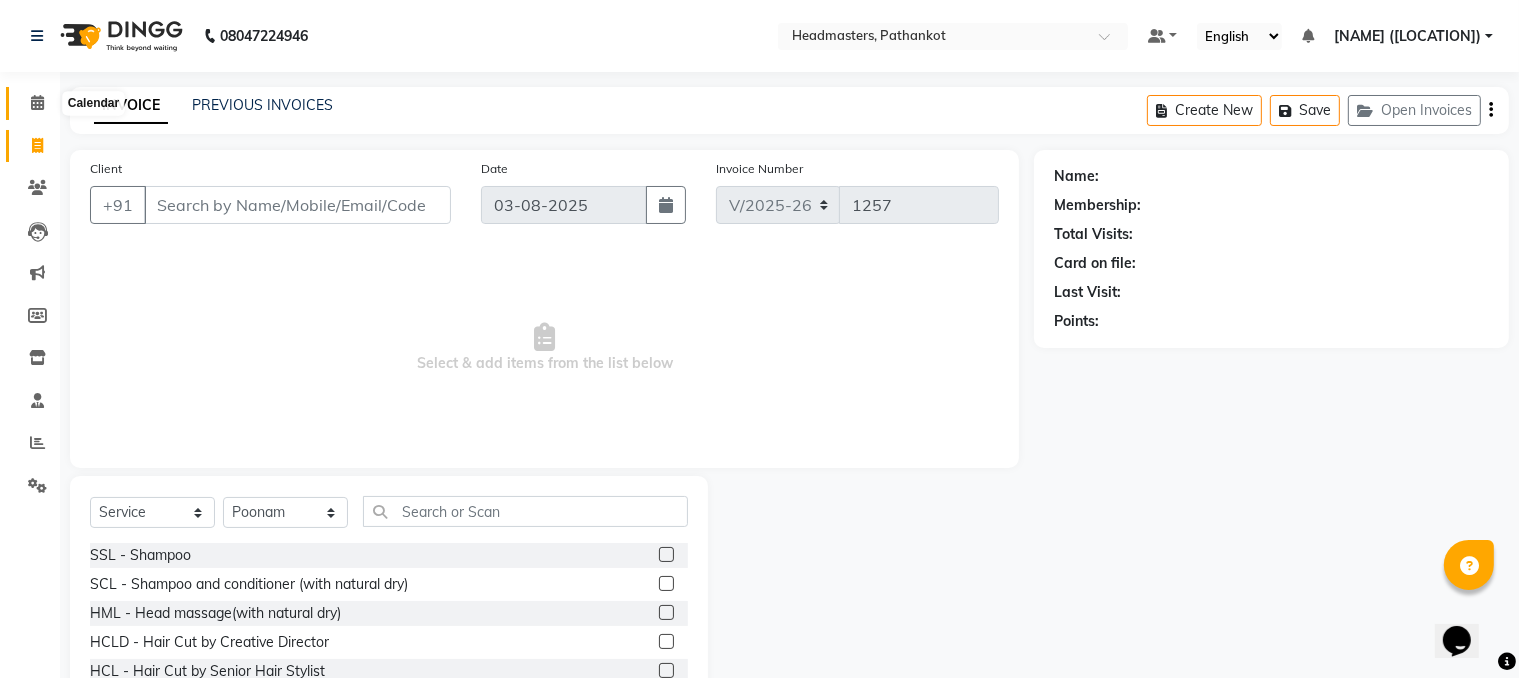 click 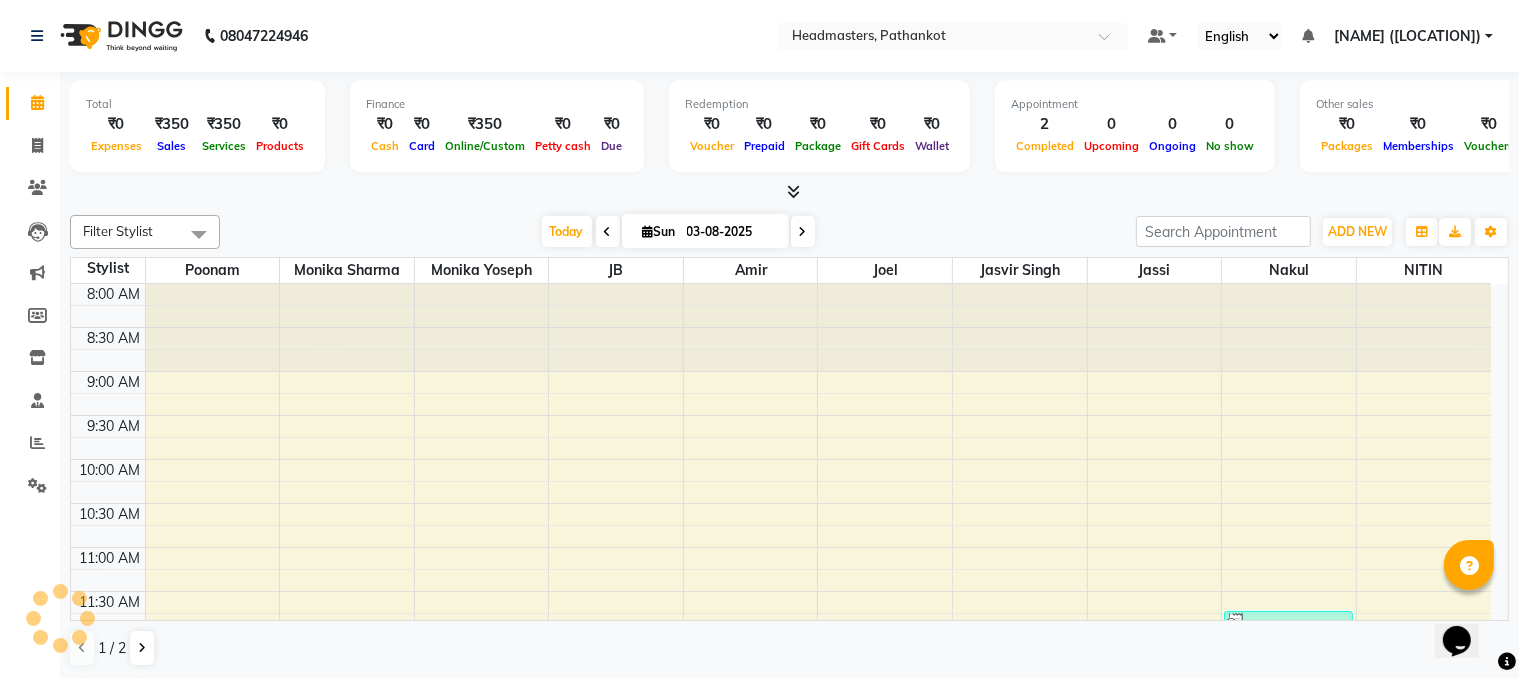 scroll, scrollTop: 0, scrollLeft: 0, axis: both 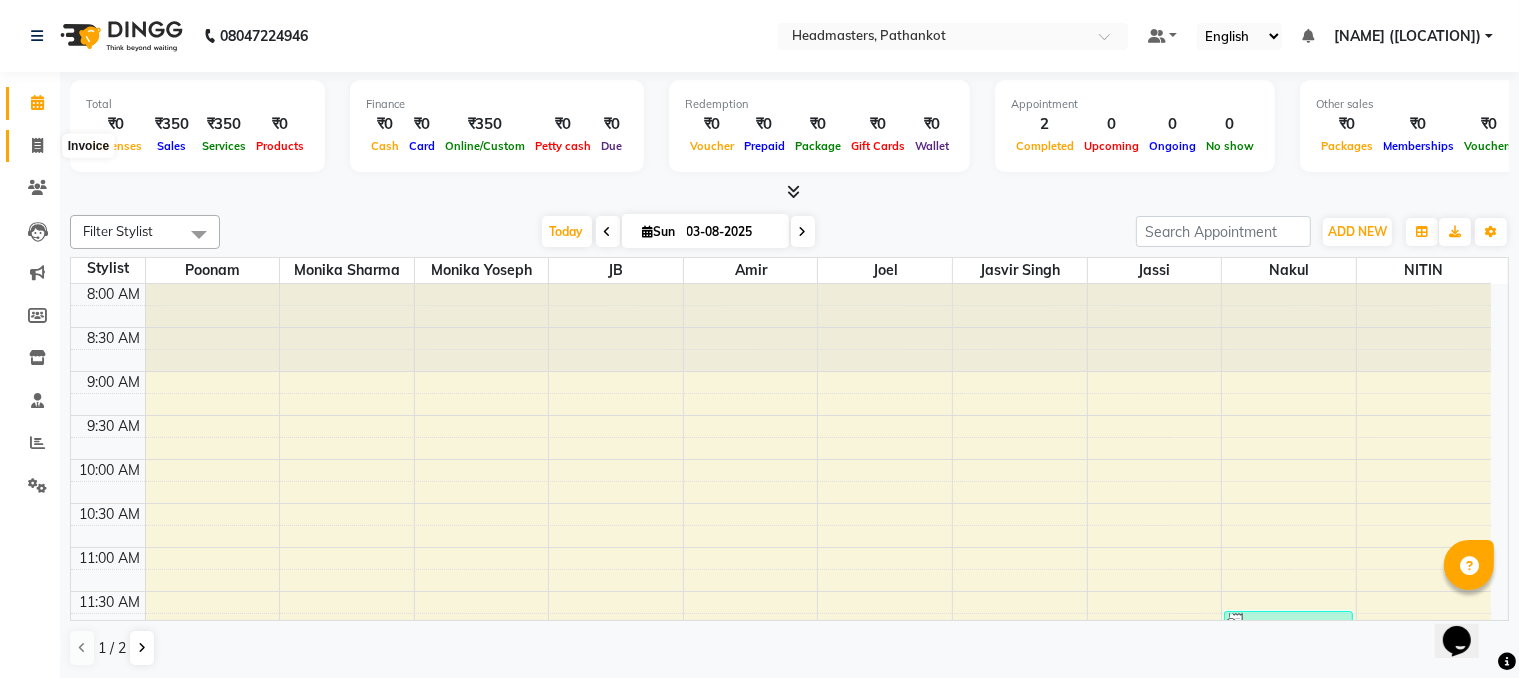 click 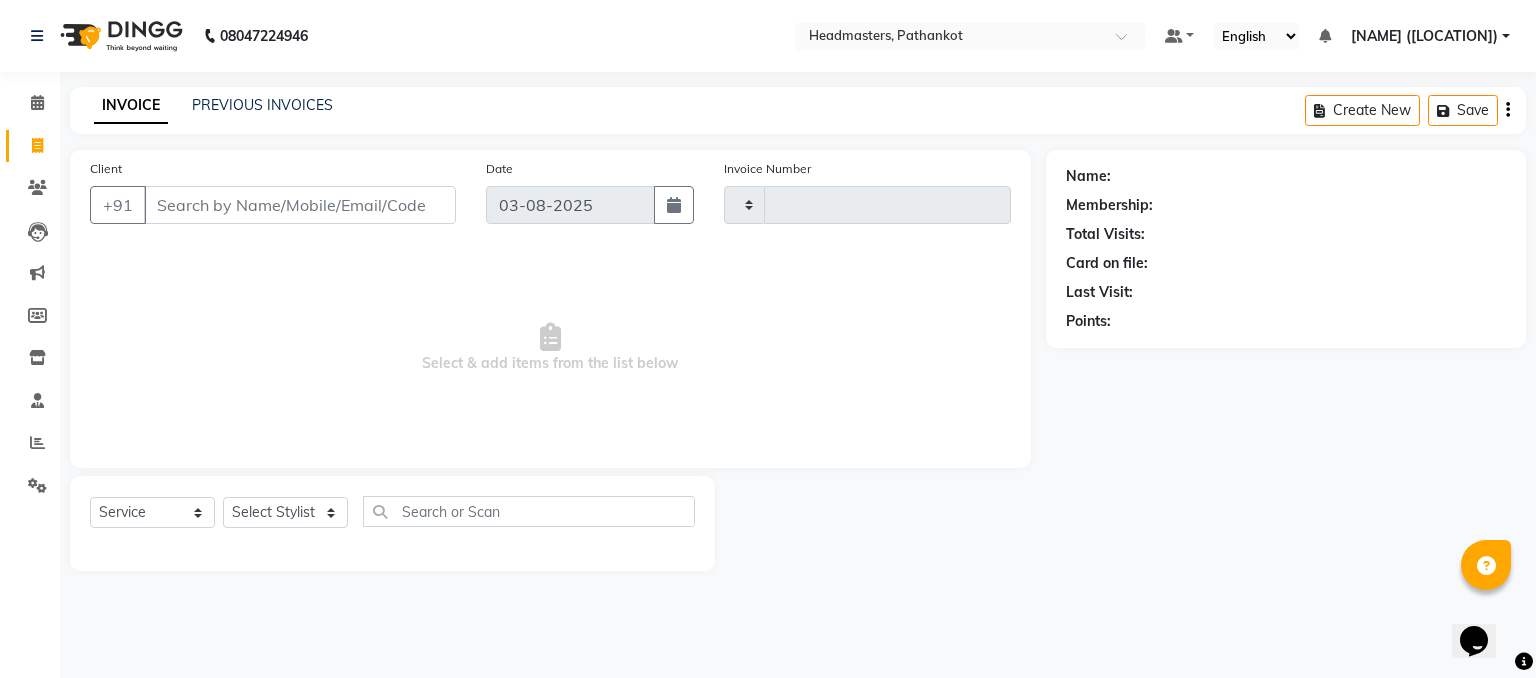 type on "1257" 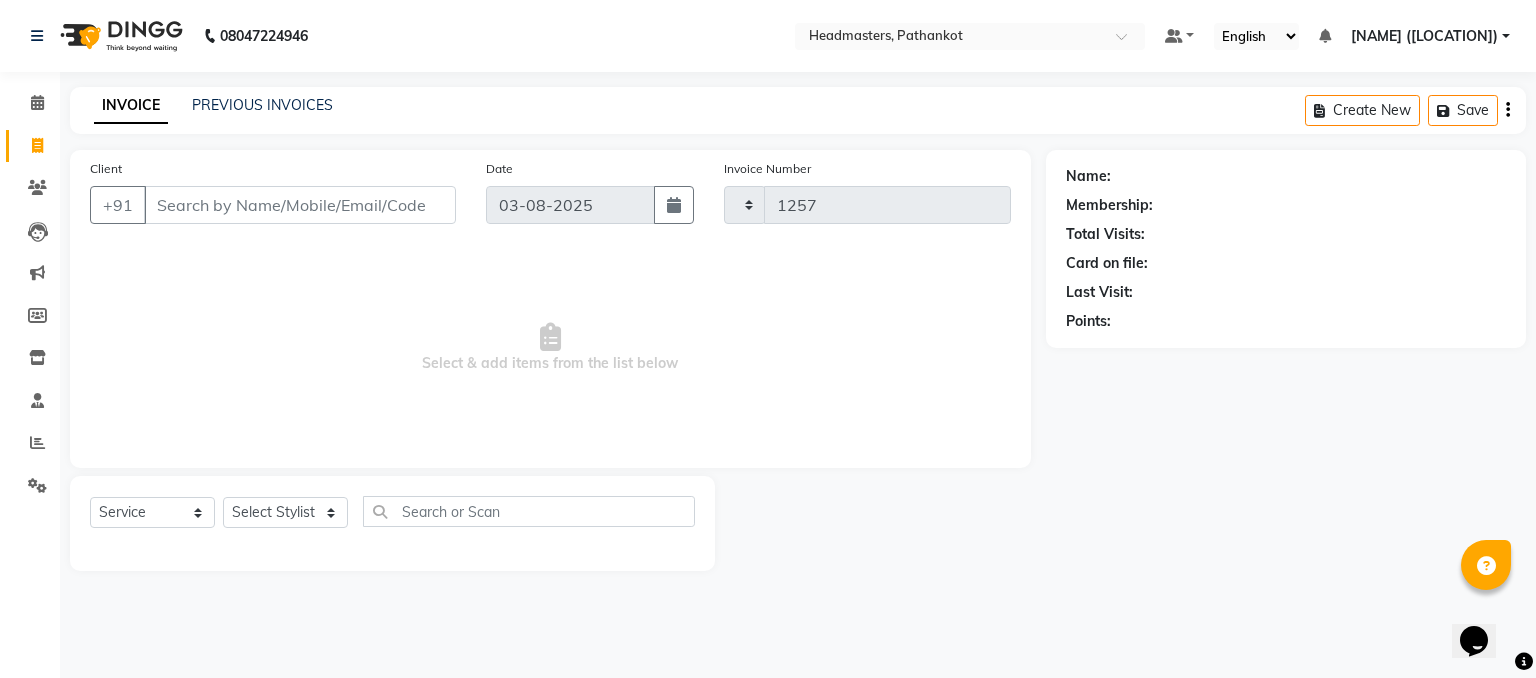select on "7530" 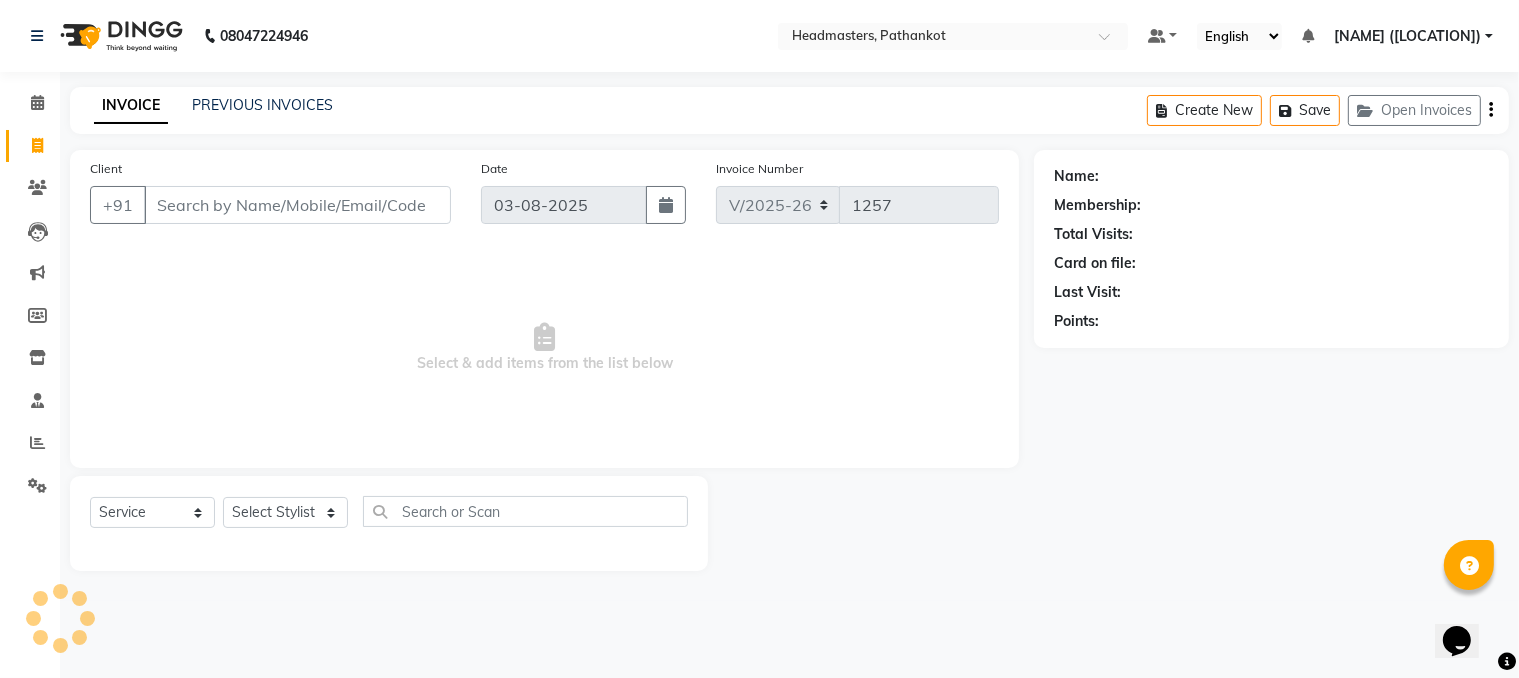select on "66904" 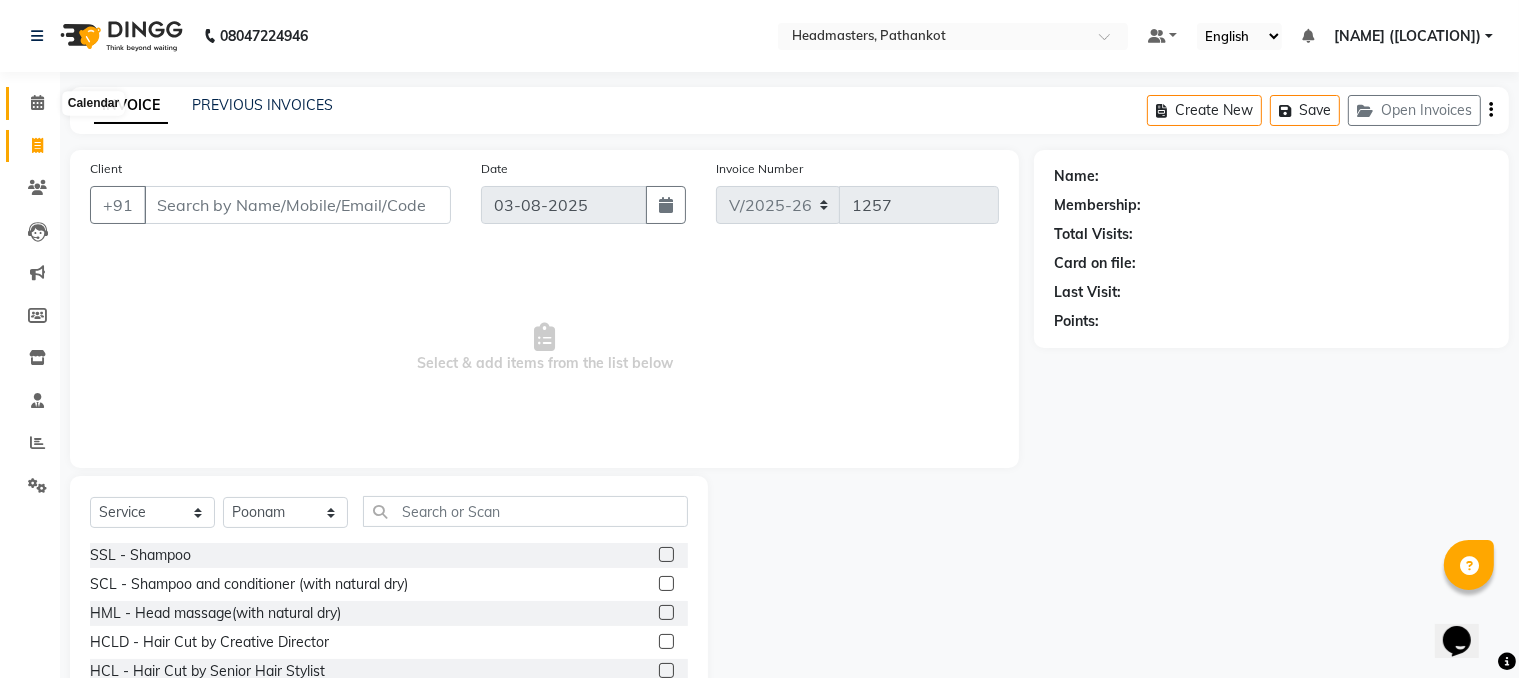 click 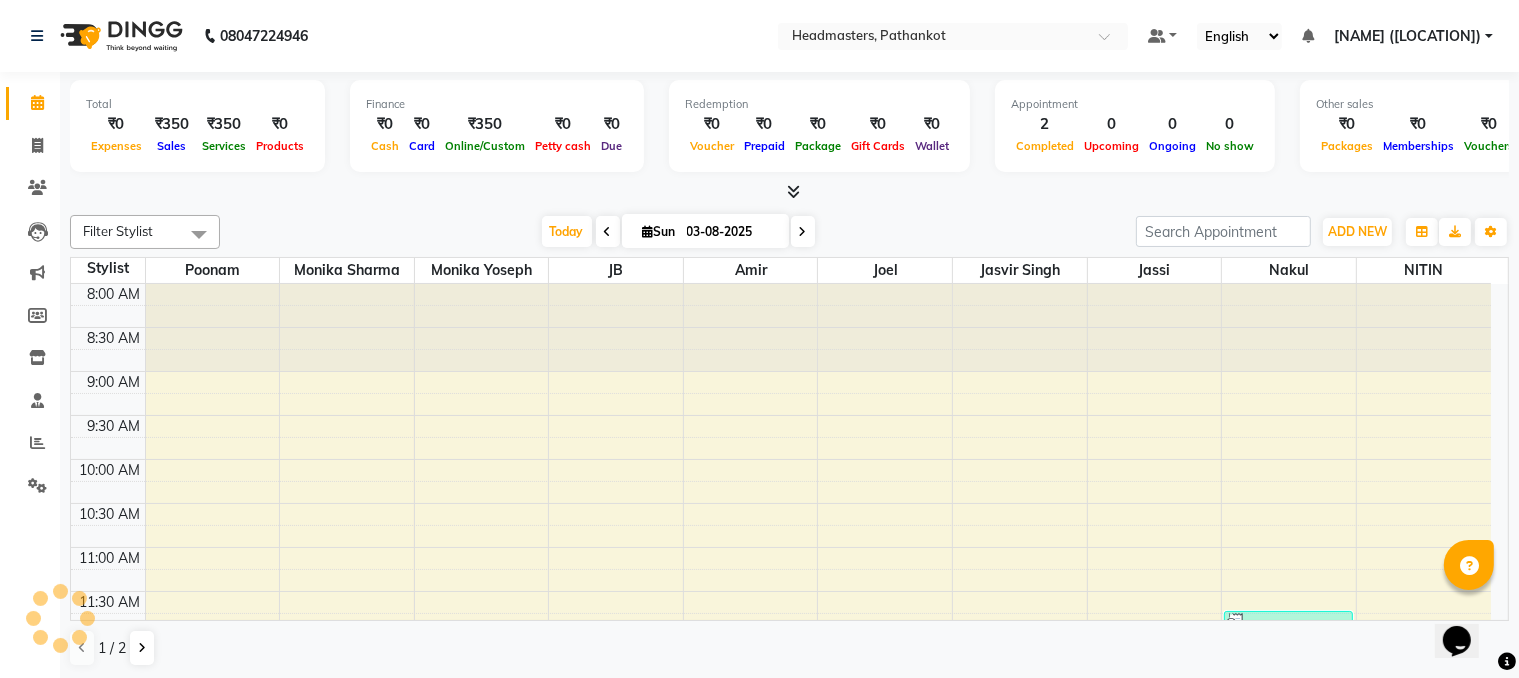 scroll, scrollTop: 0, scrollLeft: 0, axis: both 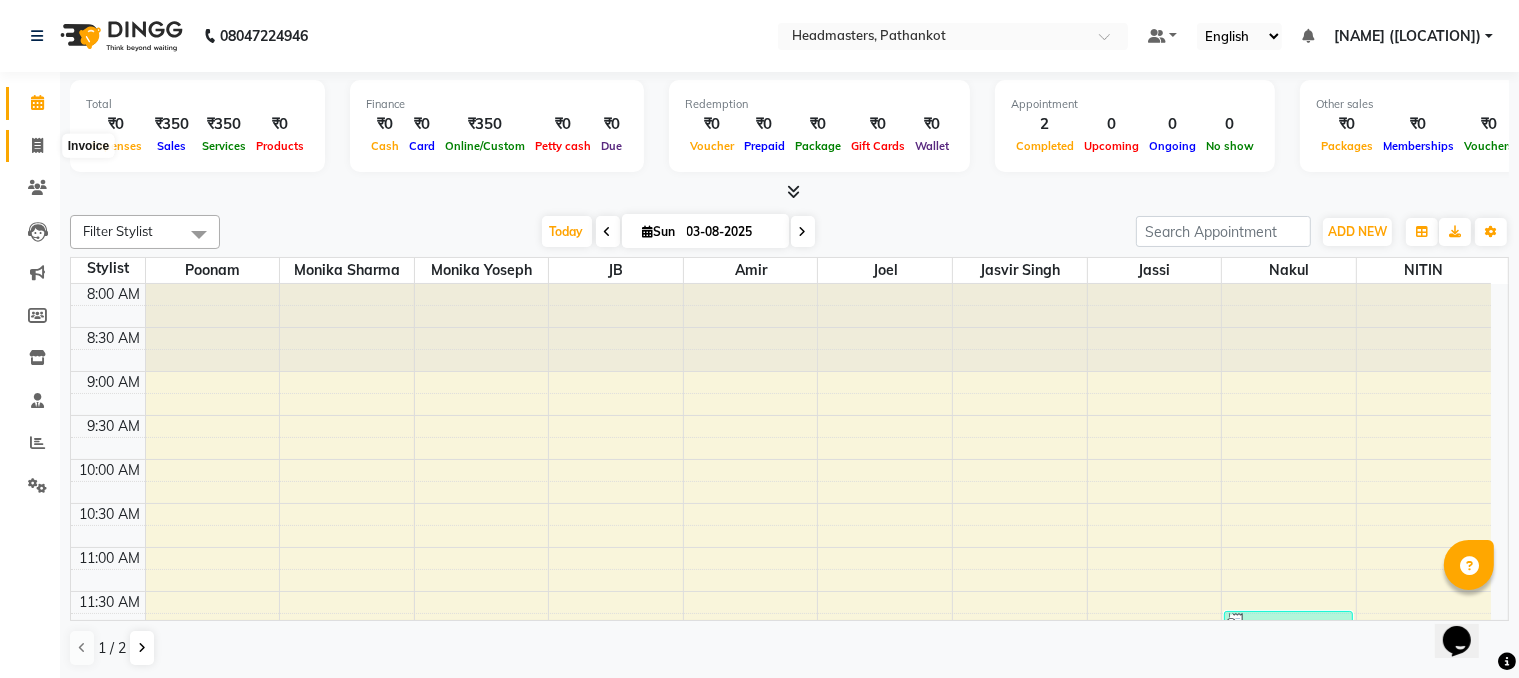 click 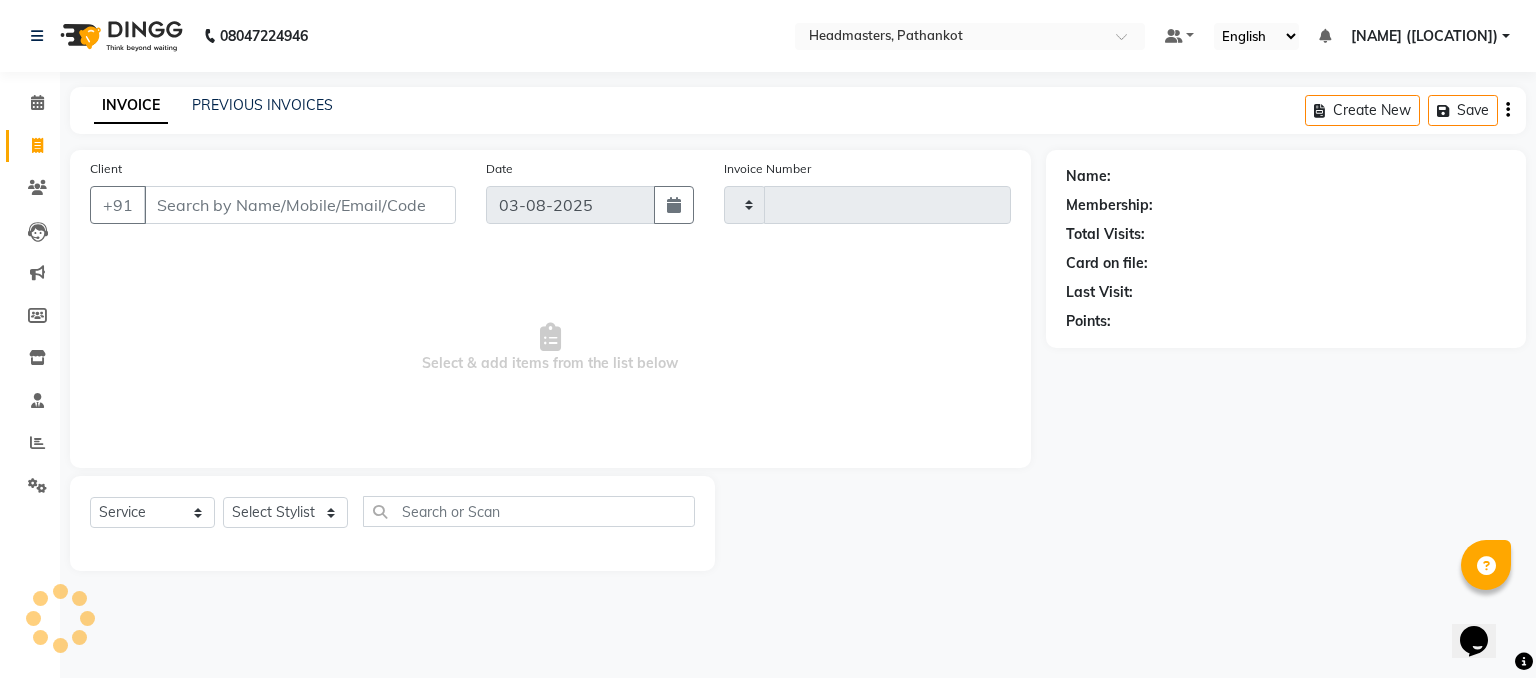 type on "1257" 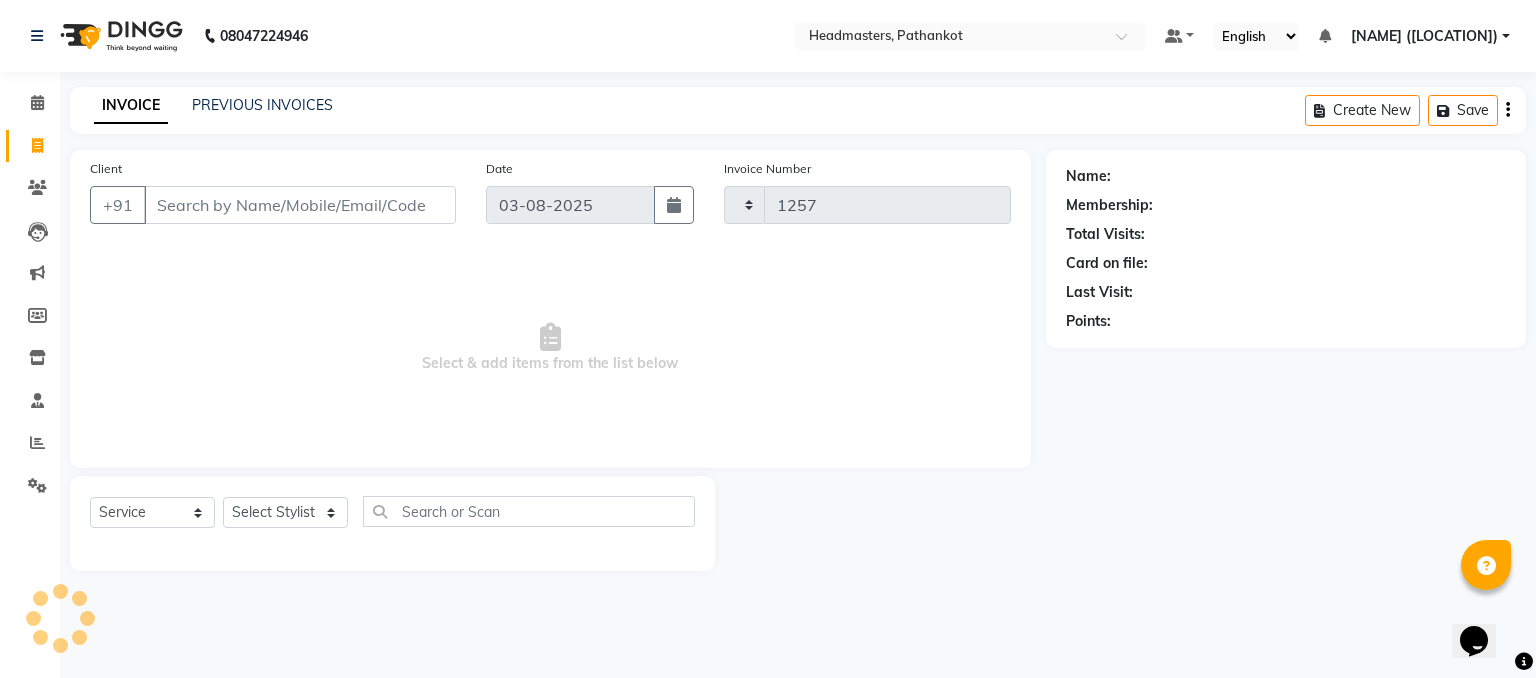 select on "7530" 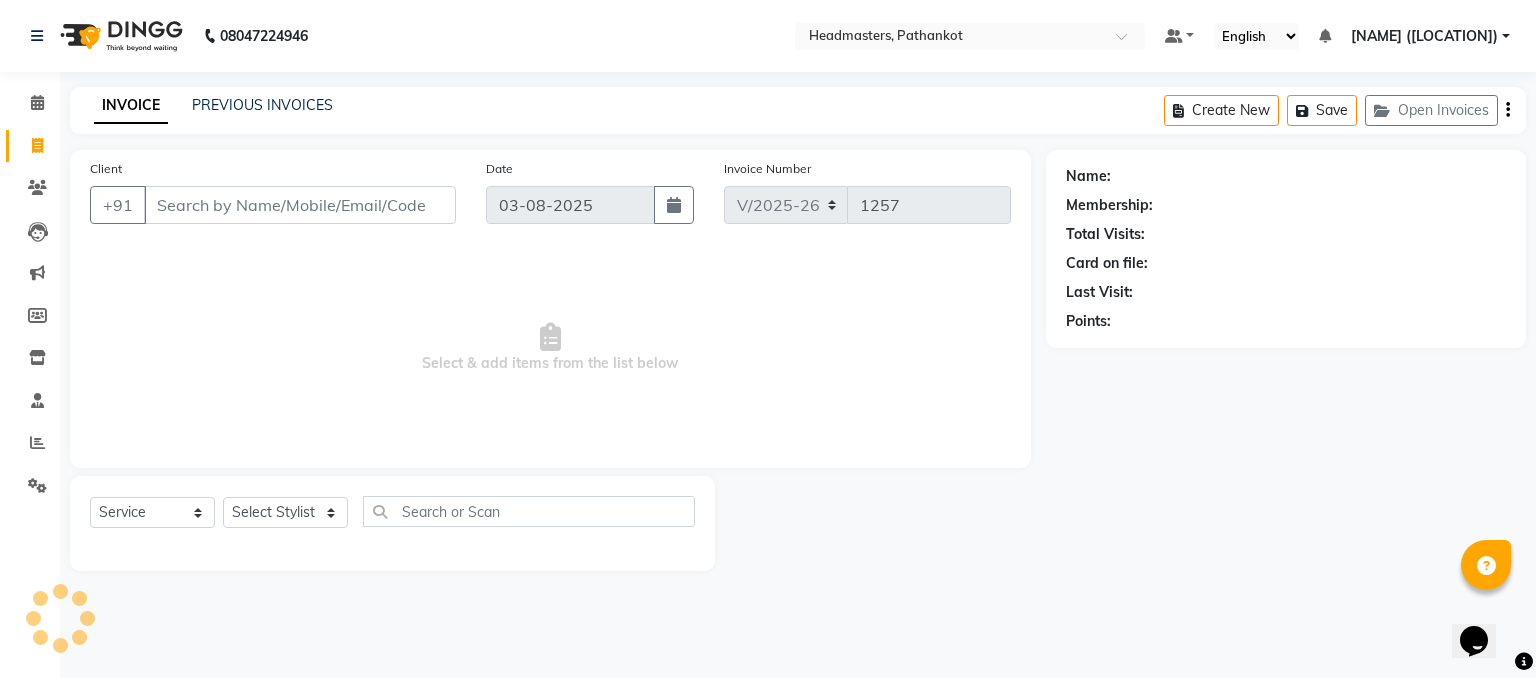 select on "66904" 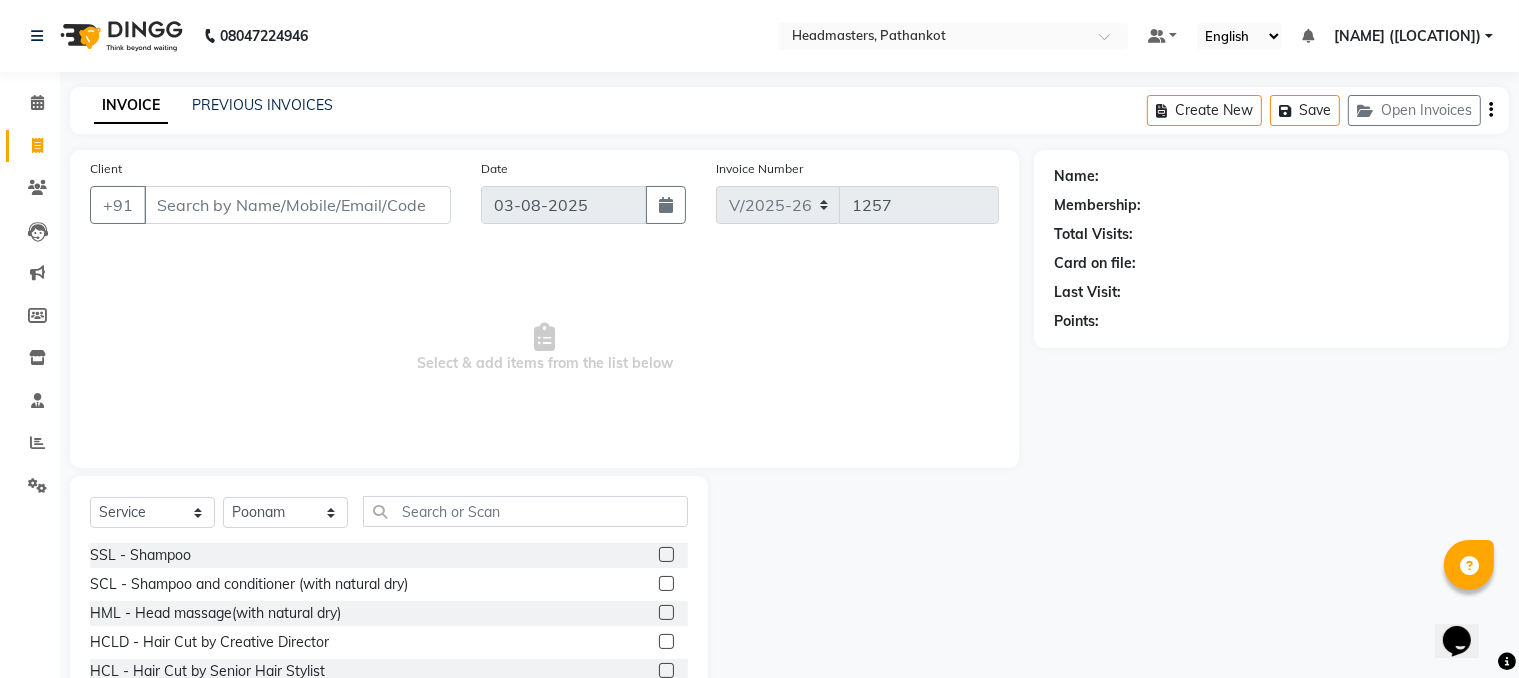 click on "Client" at bounding box center (297, 205) 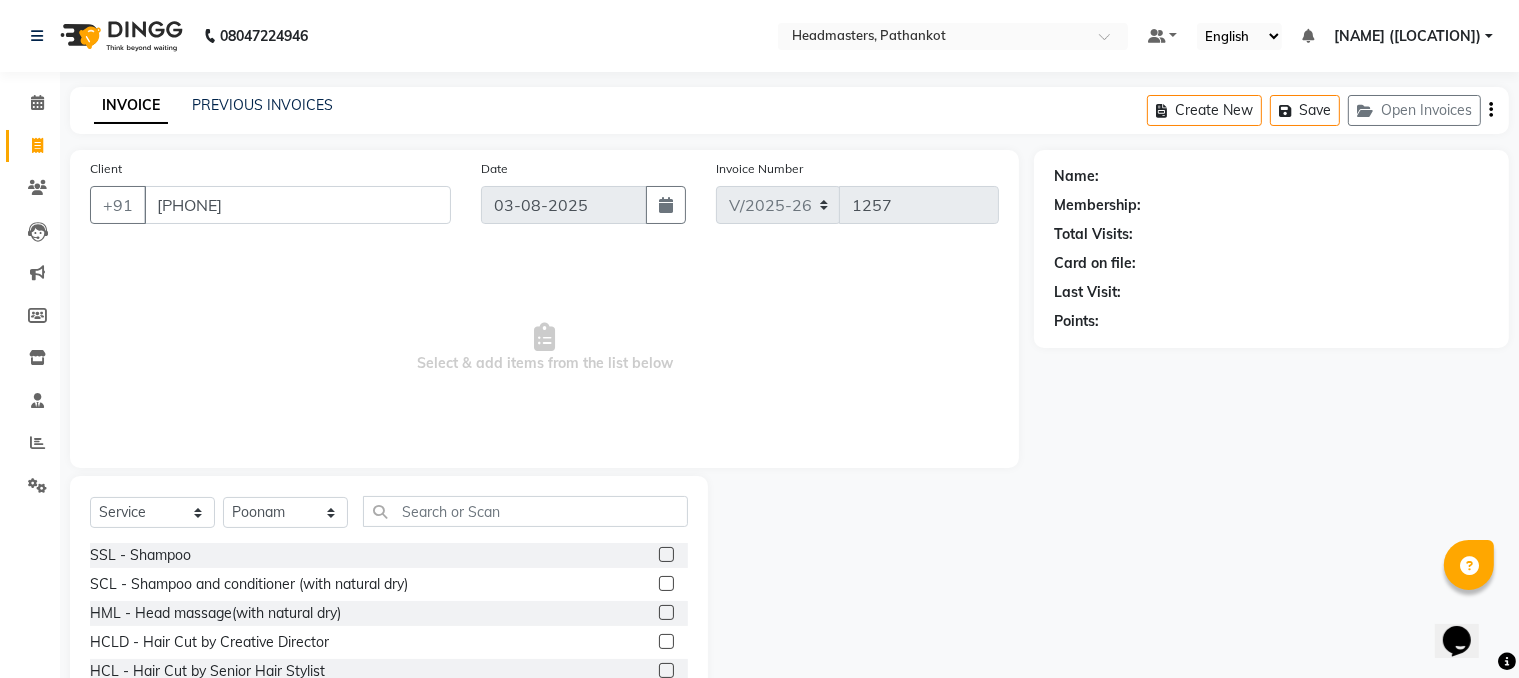 type on "[PHONE]" 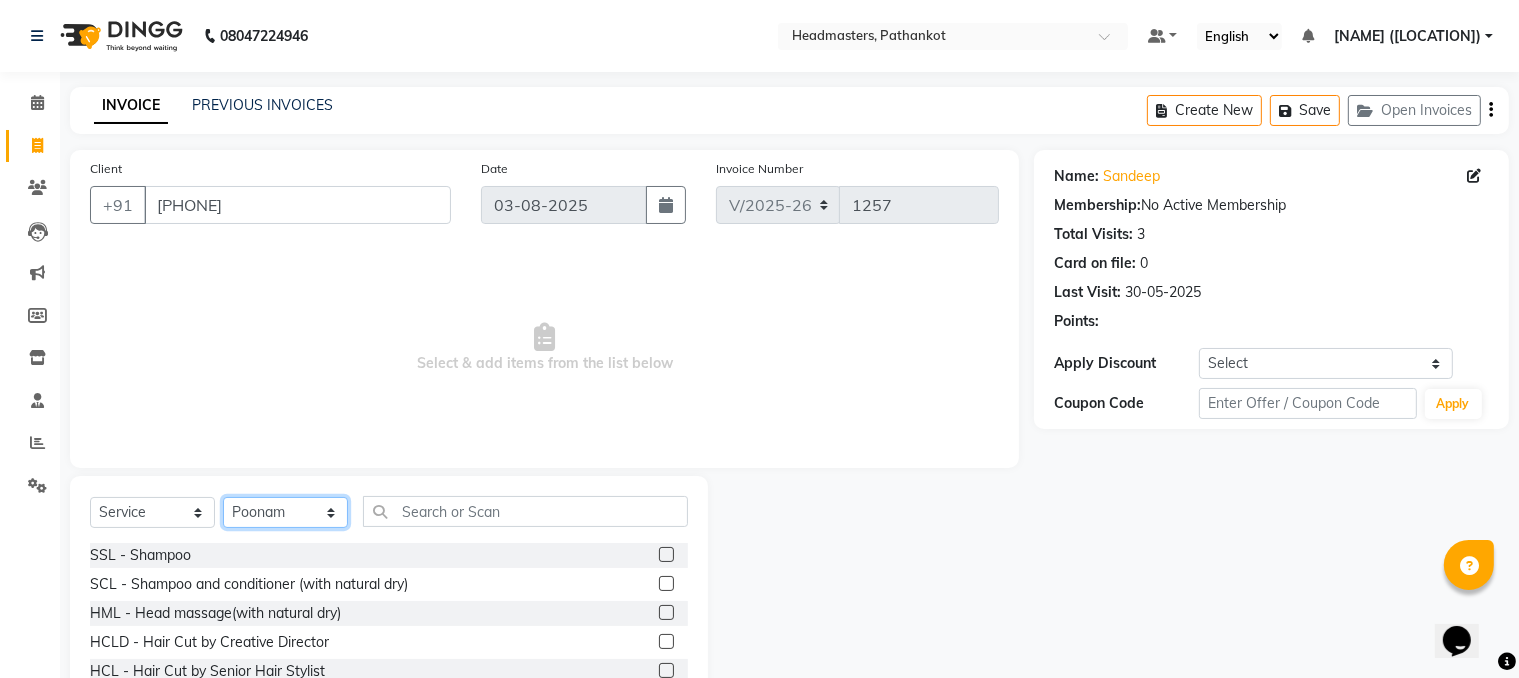 click on "Select Stylist Amir HEAD MASTERS jassi jasvir Singh JB  Joel  Monika sharma Monika Yoseph  nakul NITIN Poonam puja roop Sumit Teji" 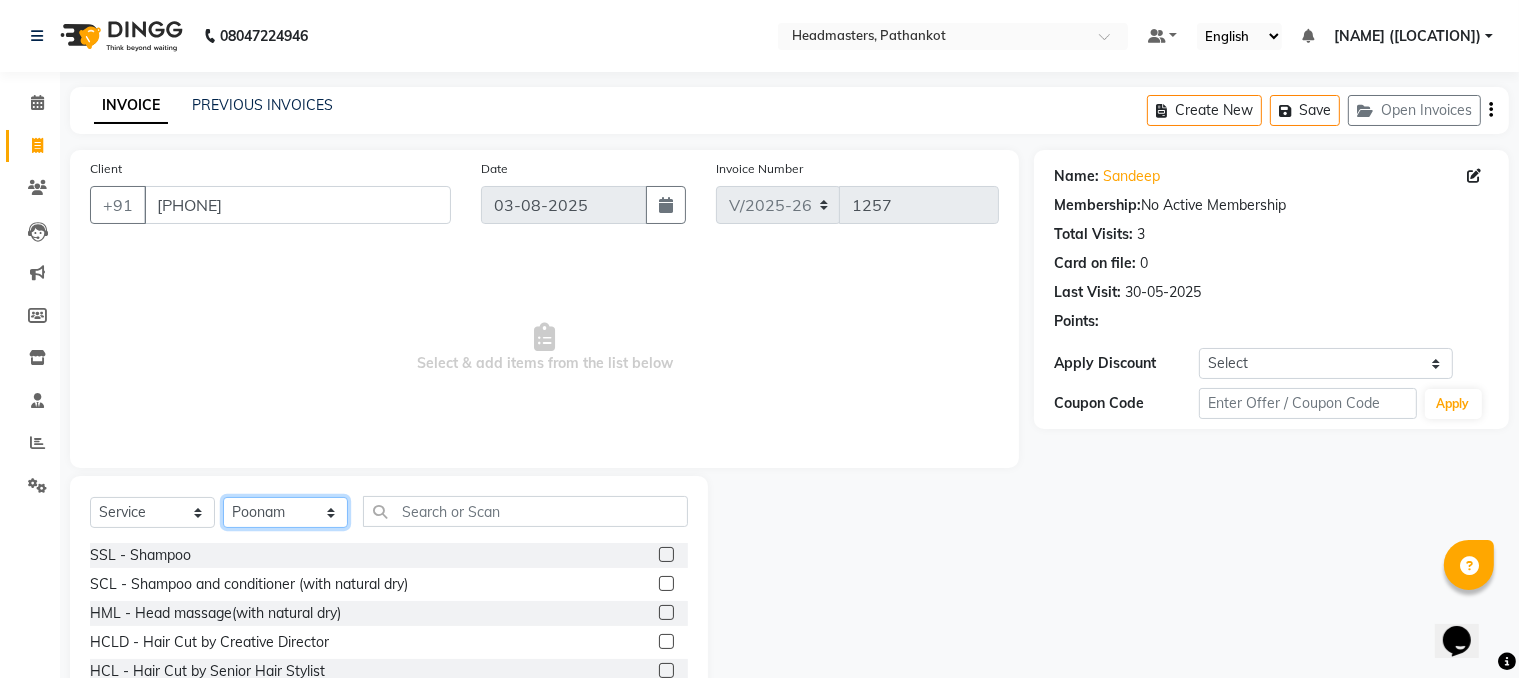 select on "66905" 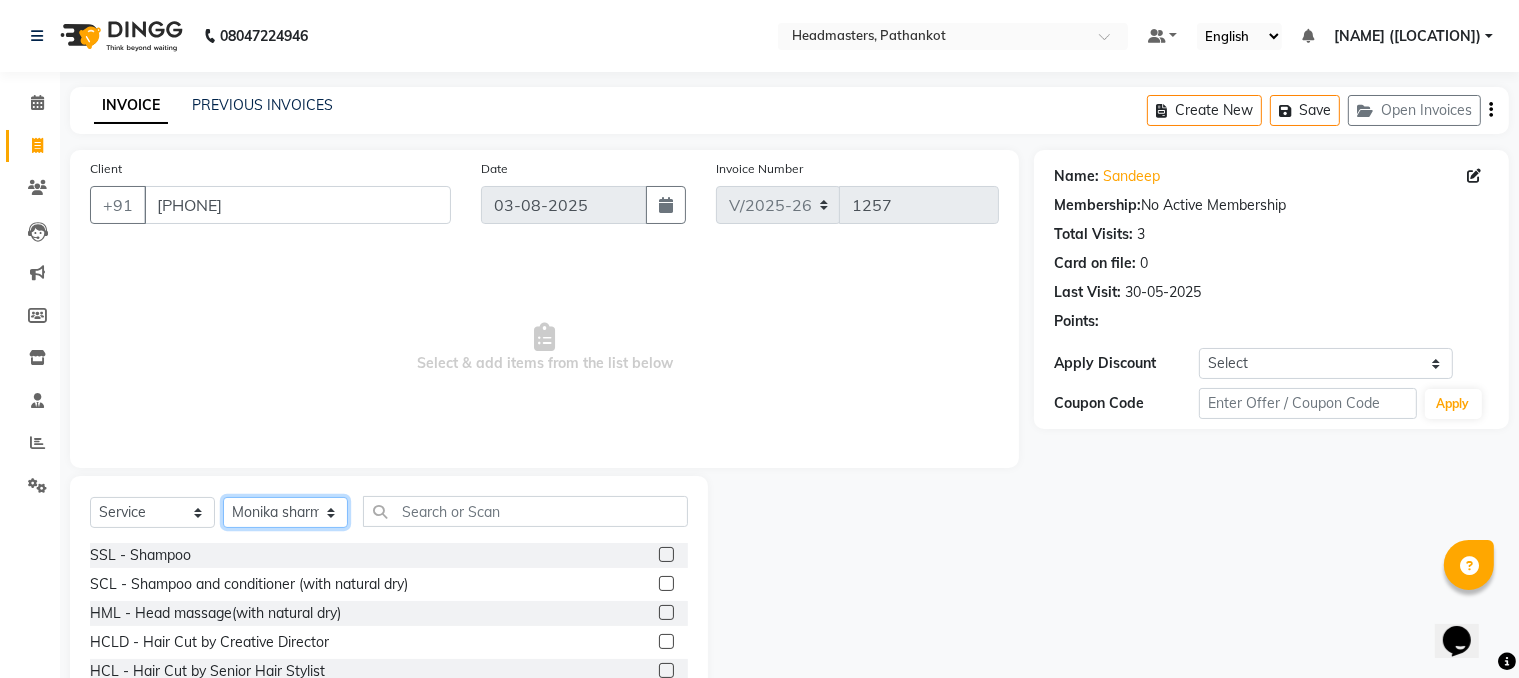 click on "Select Stylist Amir HEAD MASTERS jassi jasvir Singh JB  Joel  Monika sharma Monika Yoseph  nakul NITIN Poonam puja roop Sumit Teji" 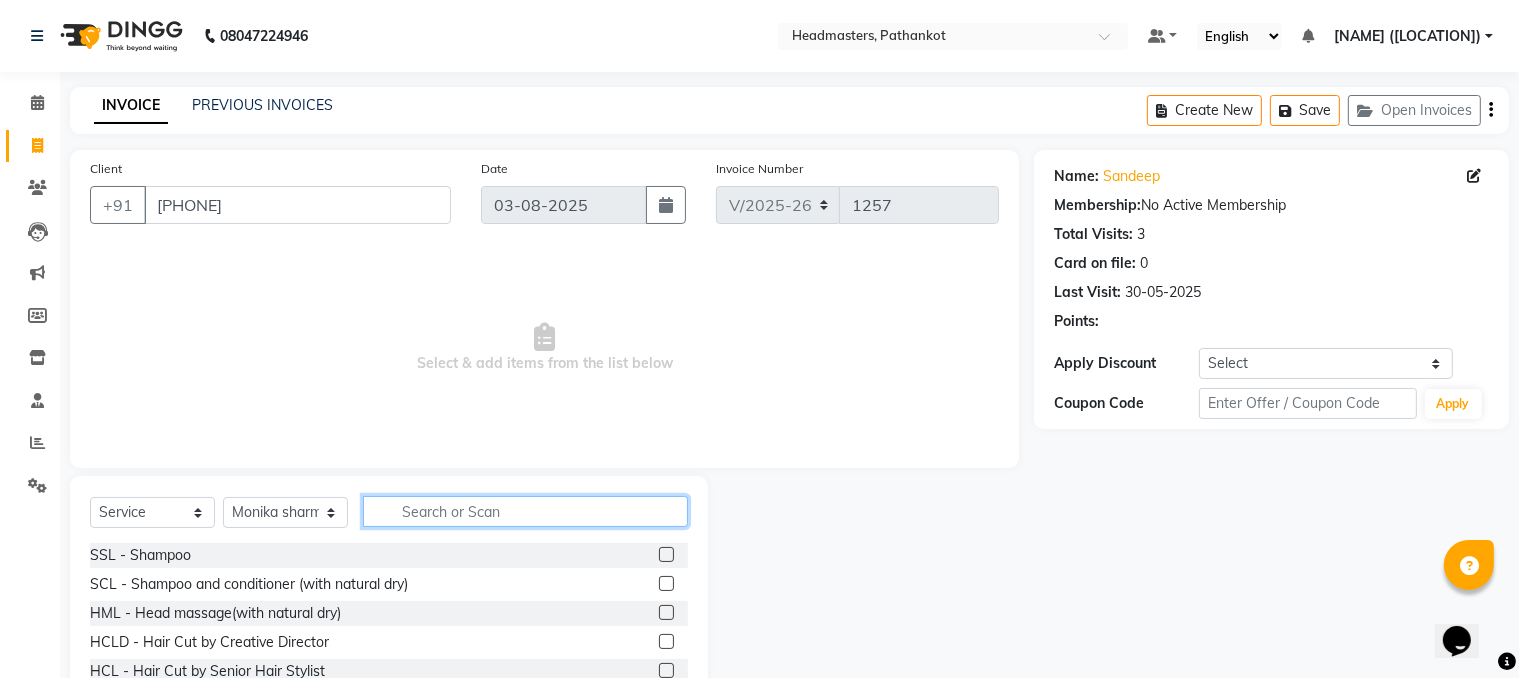 click 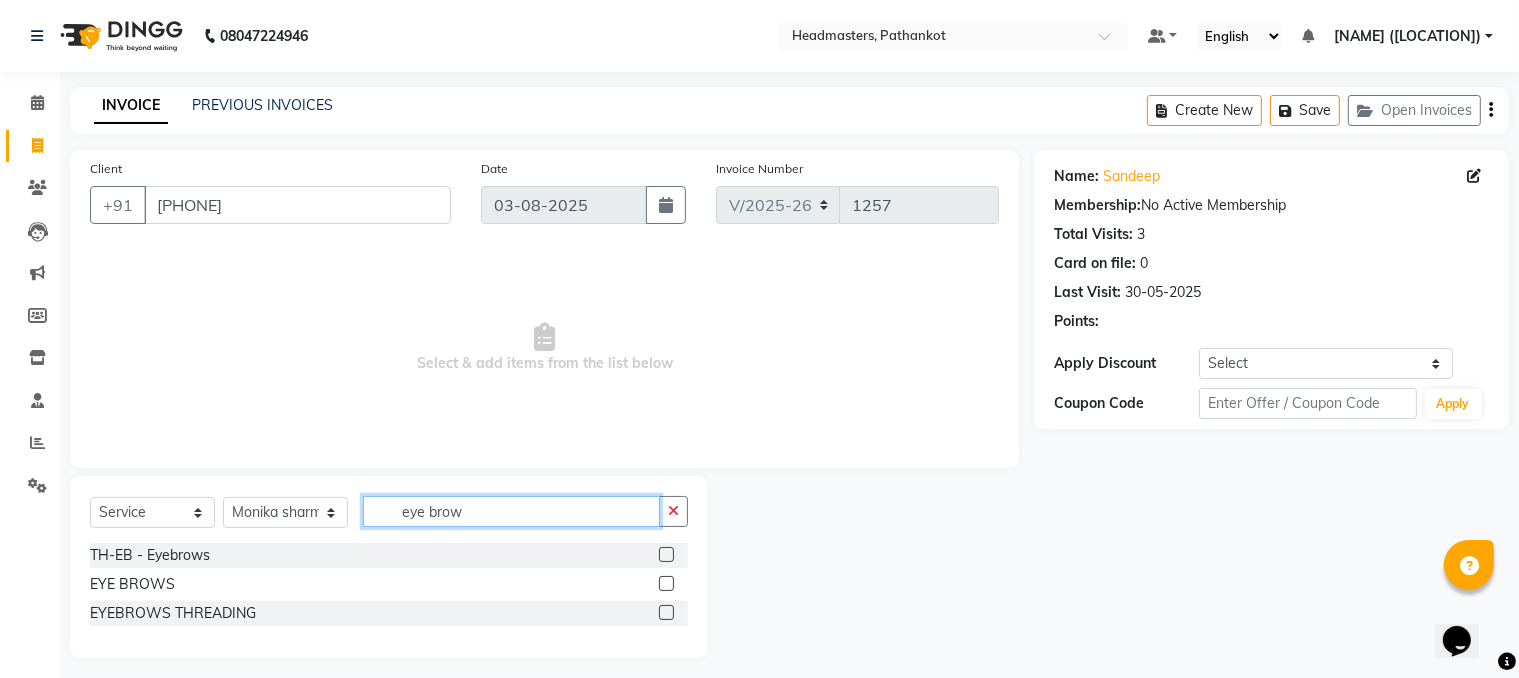 type on "eye brow" 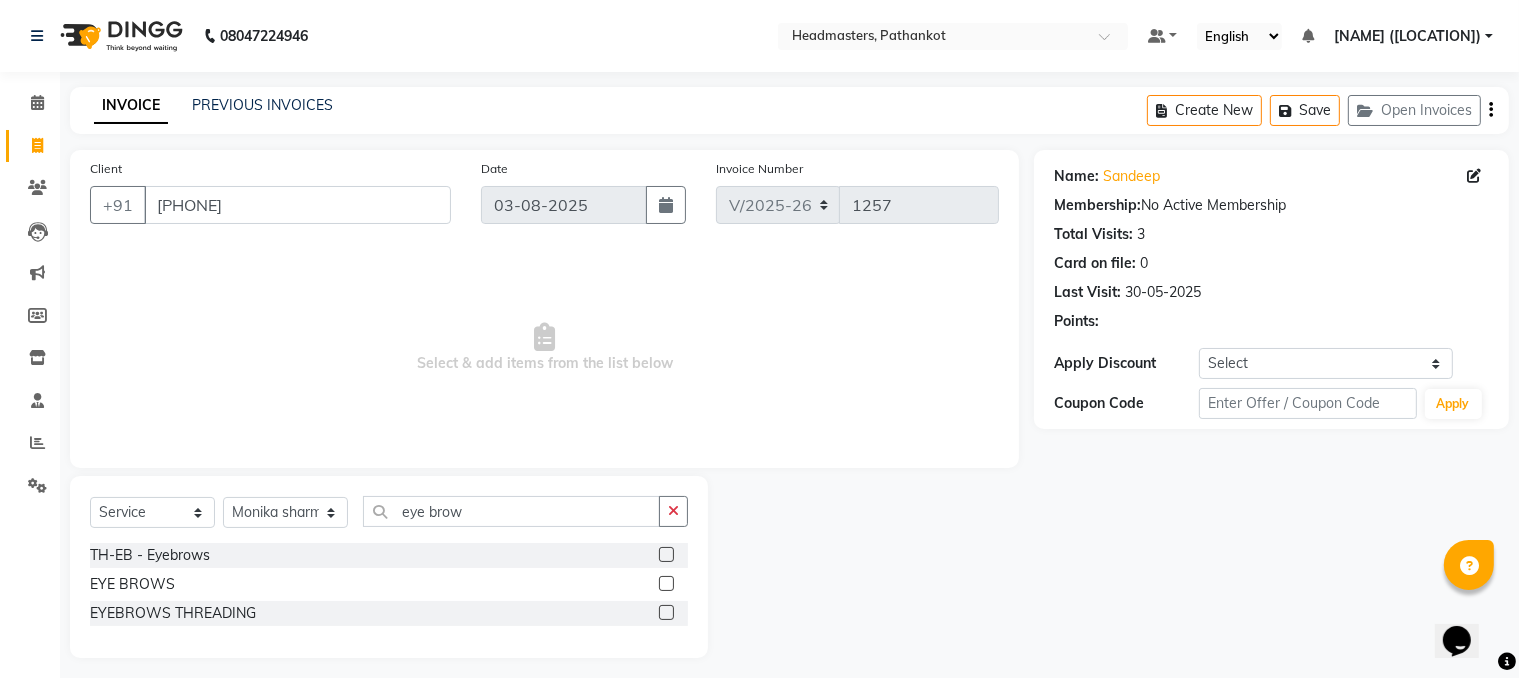 click 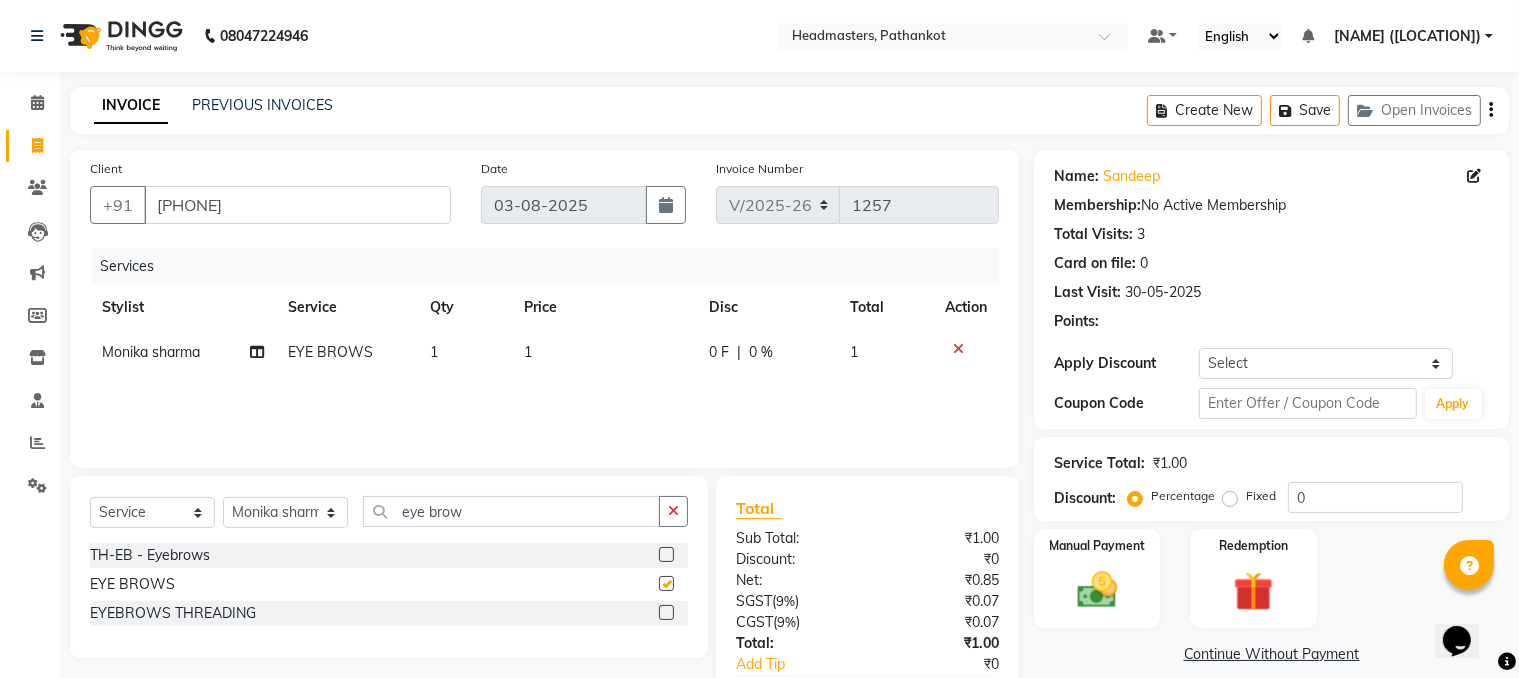 checkbox on "false" 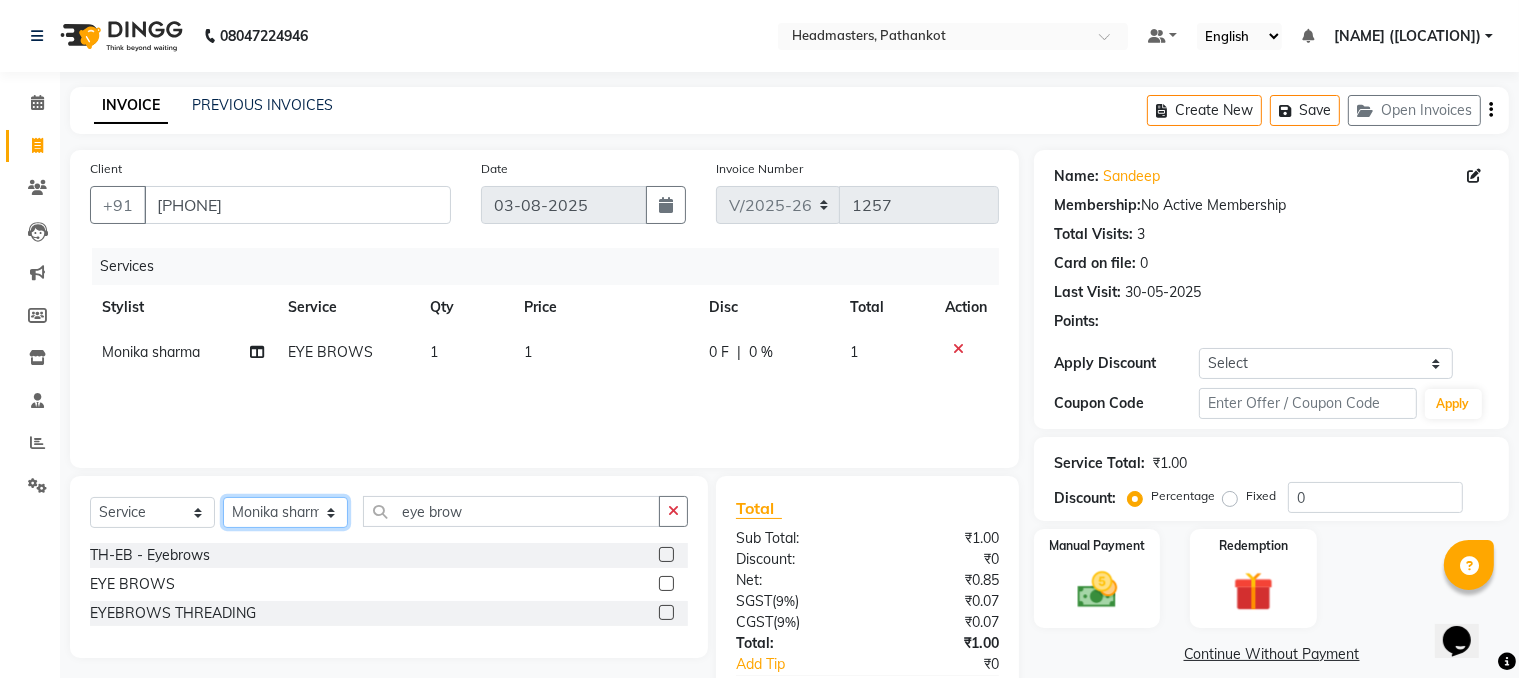 click on "Select Stylist Amir HEAD MASTERS jassi jasvir Singh JB  Joel  Monika sharma Monika Yoseph  nakul NITIN Poonam puja roop Sumit Teji" 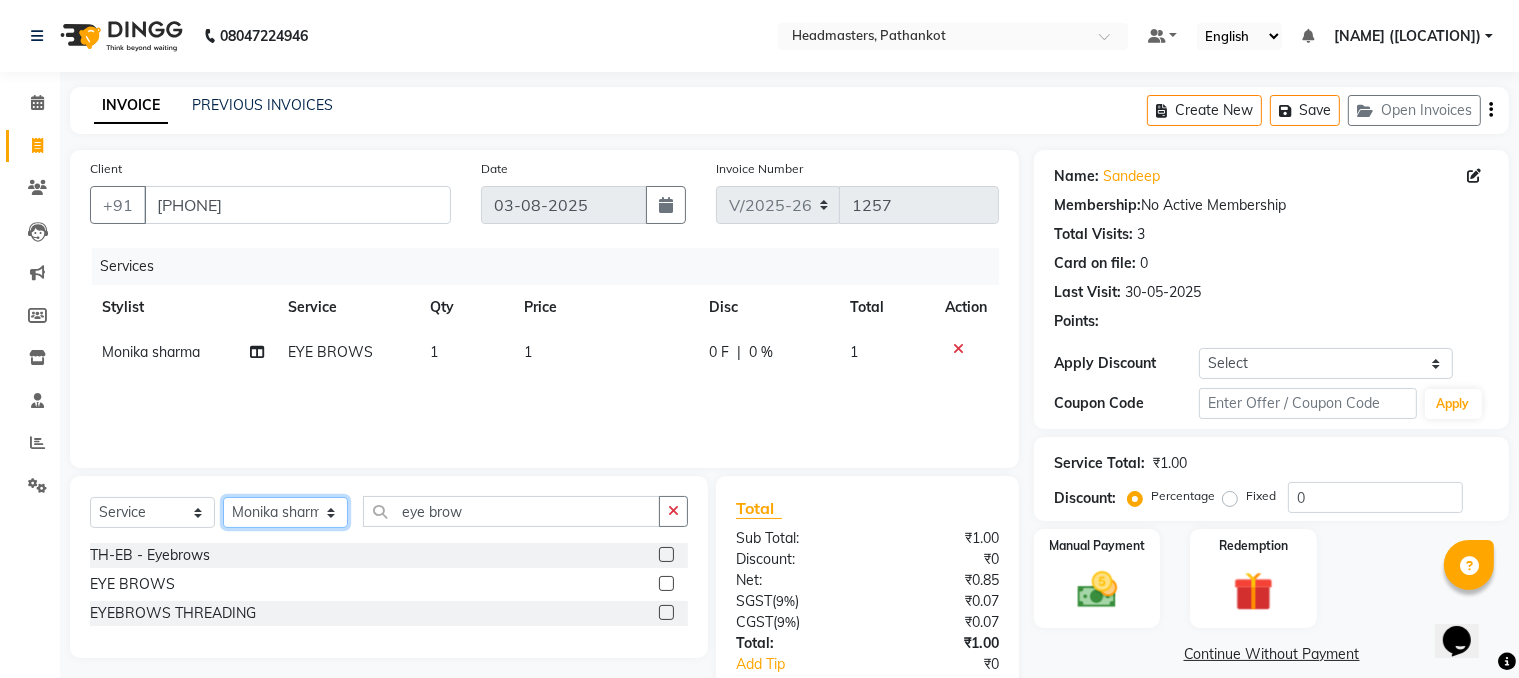 select on "66904" 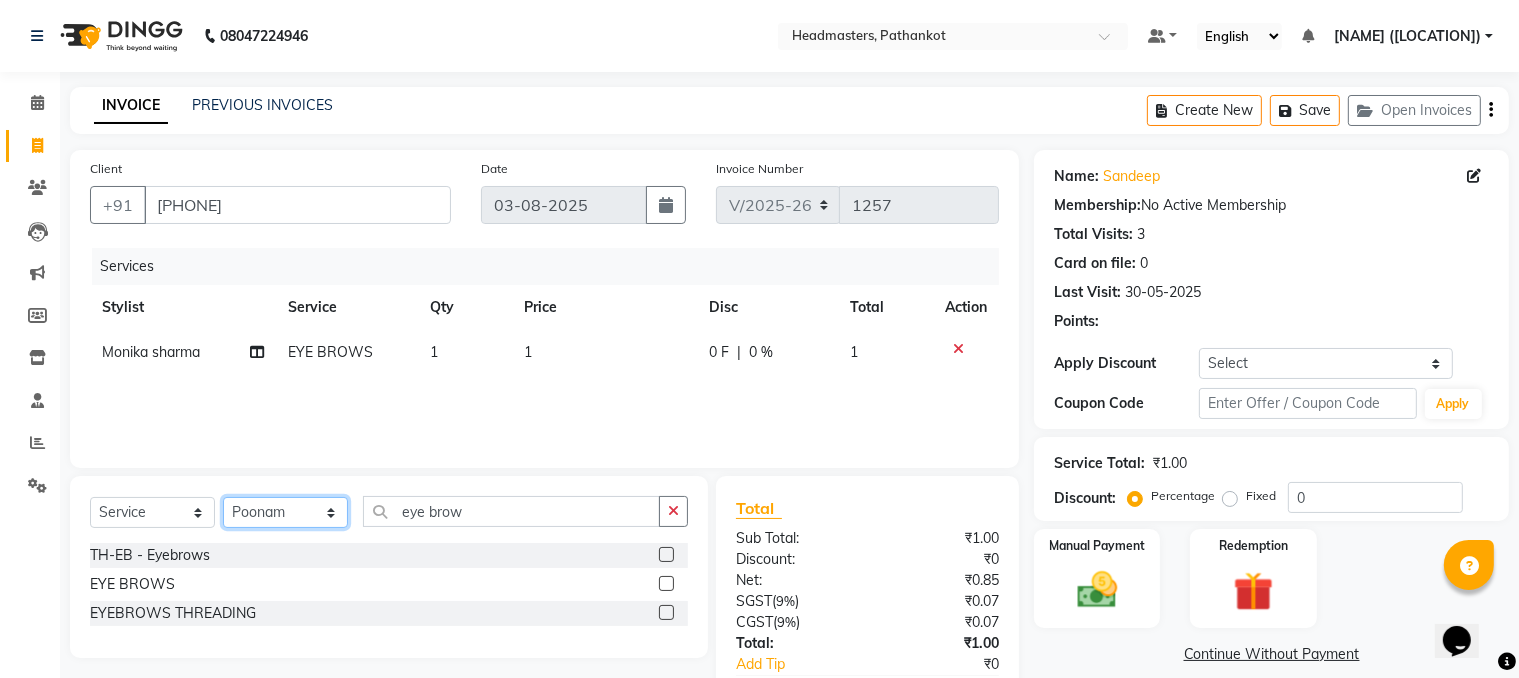 click on "Select Stylist Amir HEAD MASTERS jassi jasvir Singh JB  Joel  Monika sharma Monika Yoseph  nakul NITIN Poonam puja roop Sumit Teji" 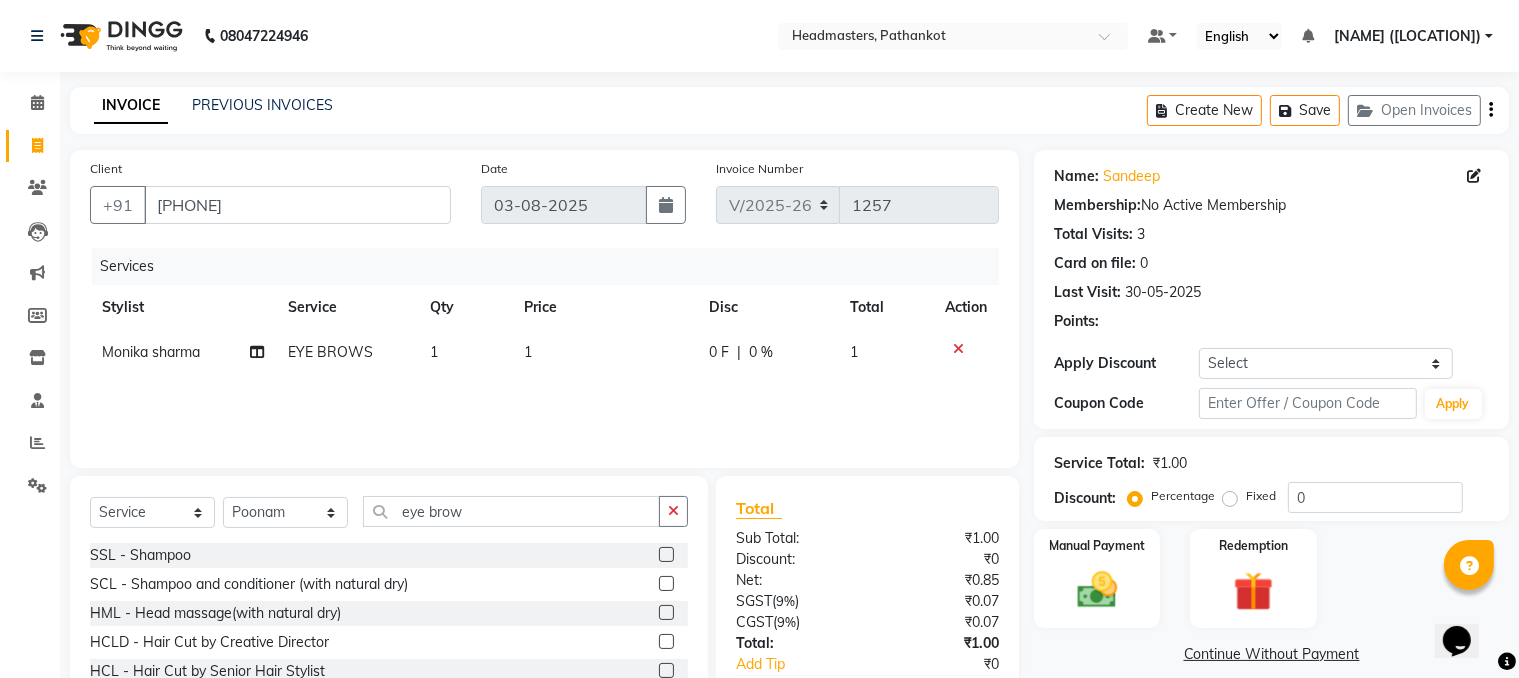 click 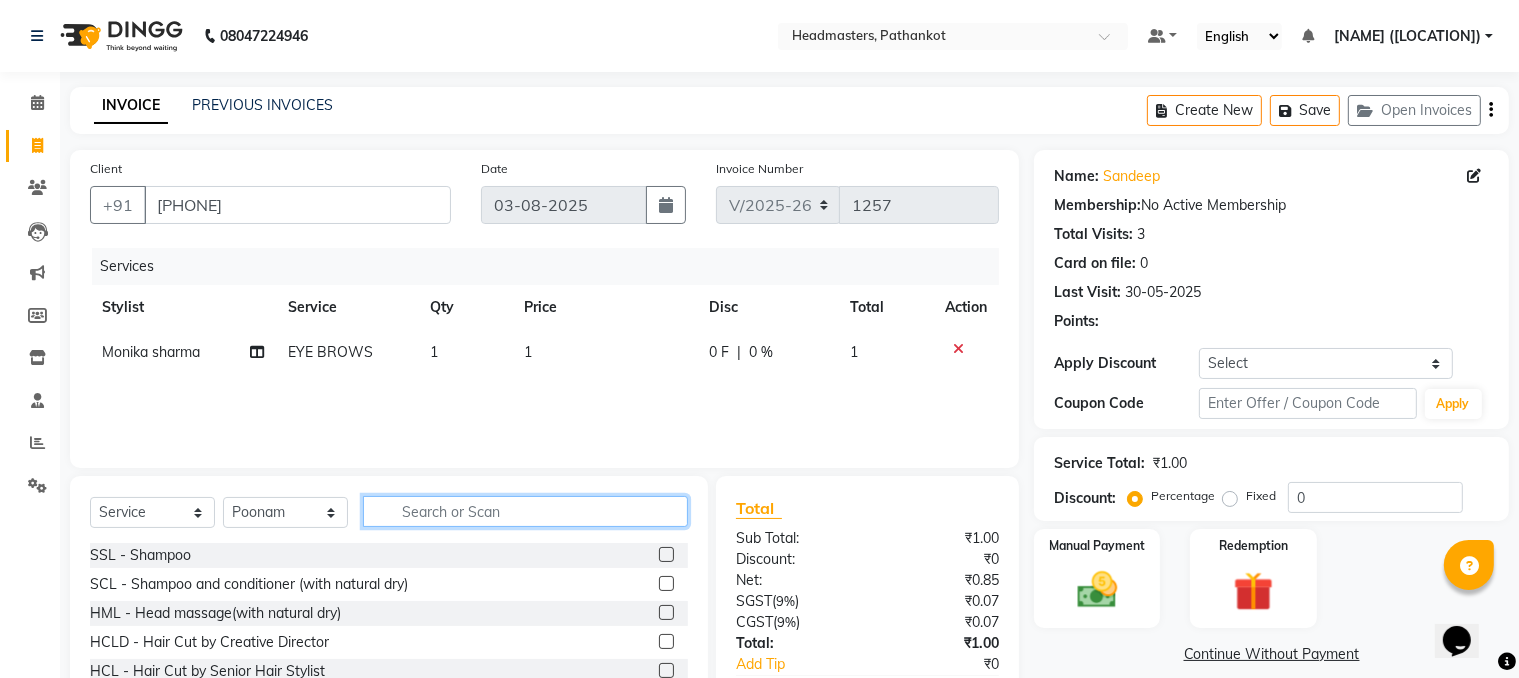 click 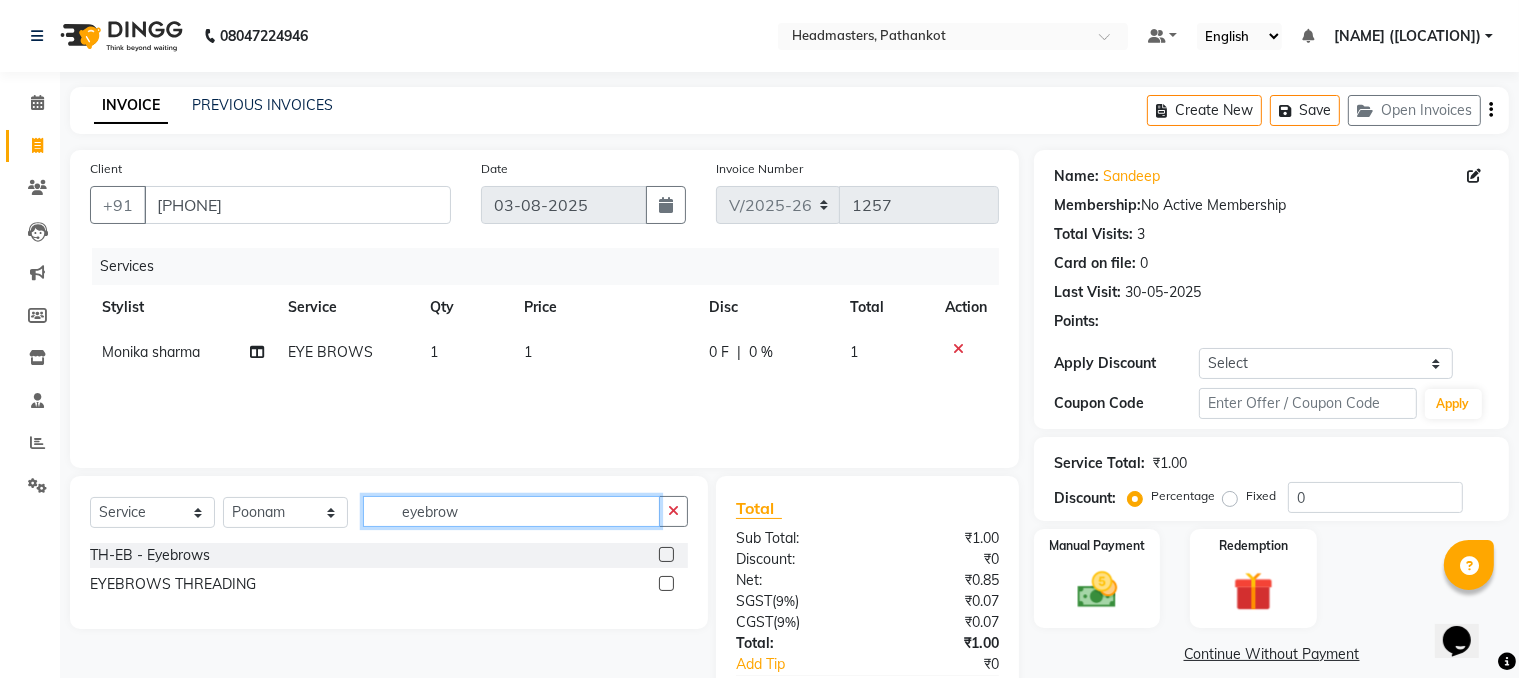 type on "eyebrow" 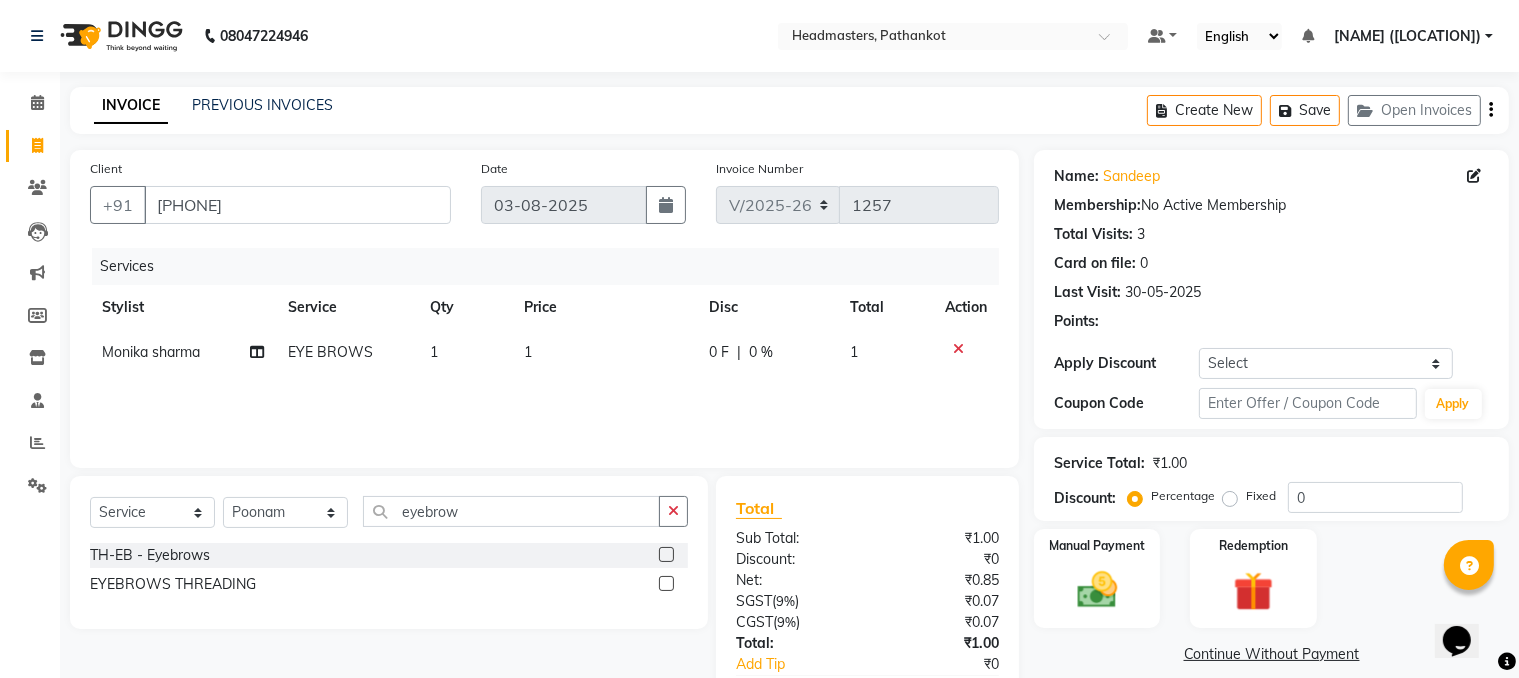 click 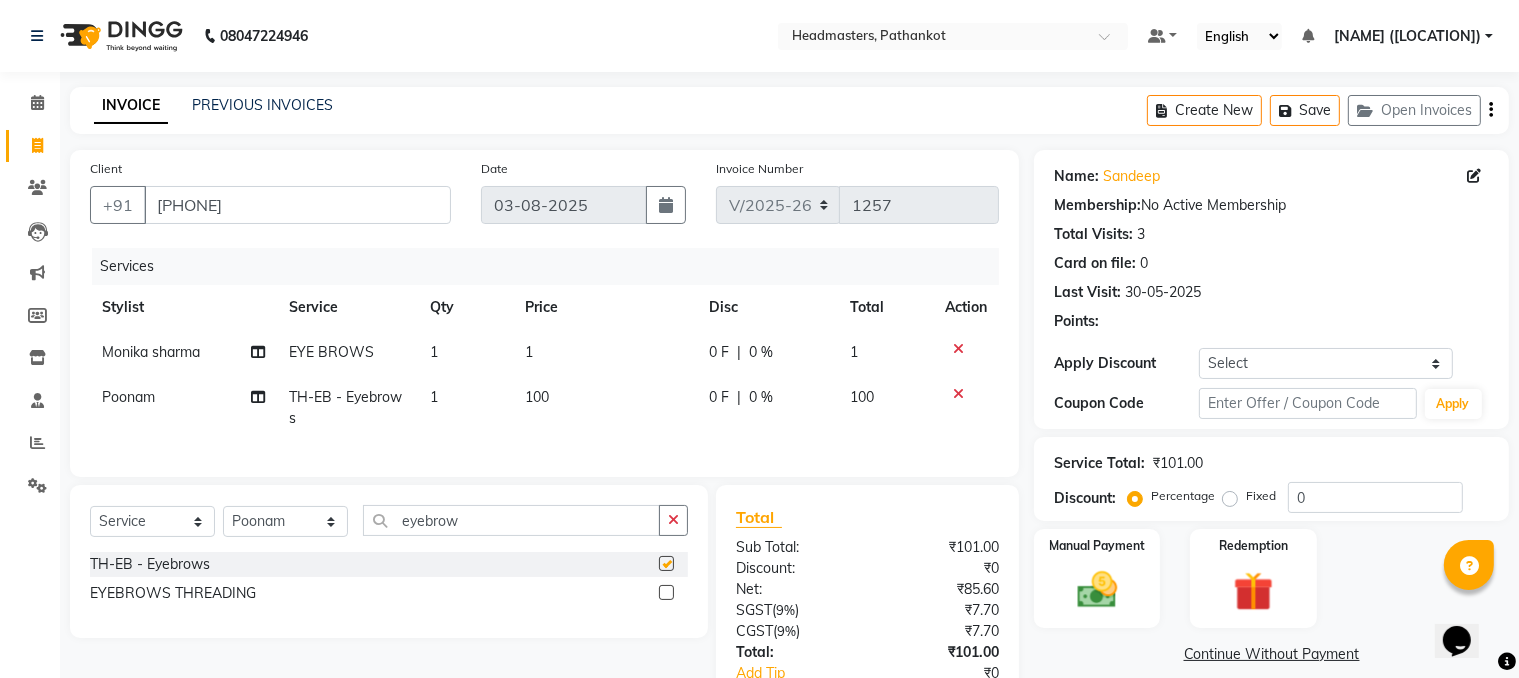 checkbox on "false" 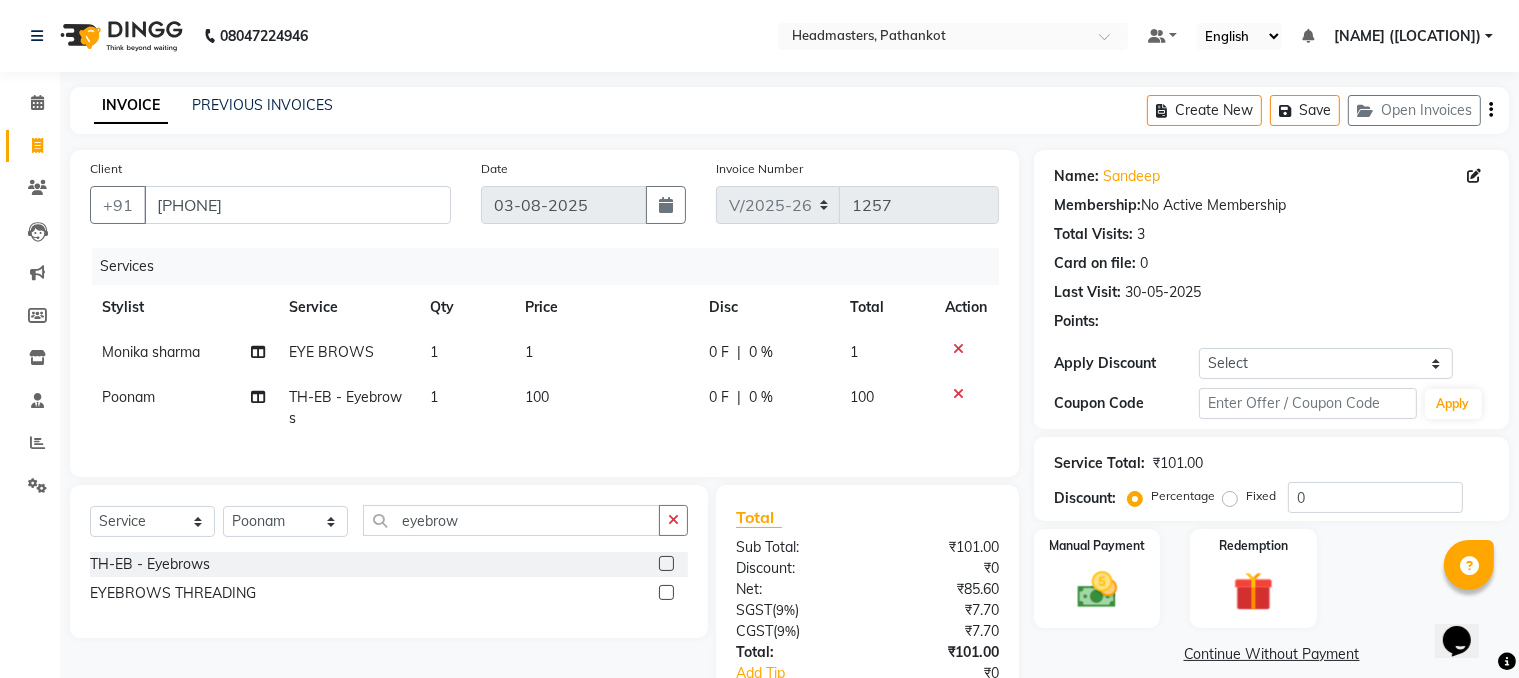 click on "1" 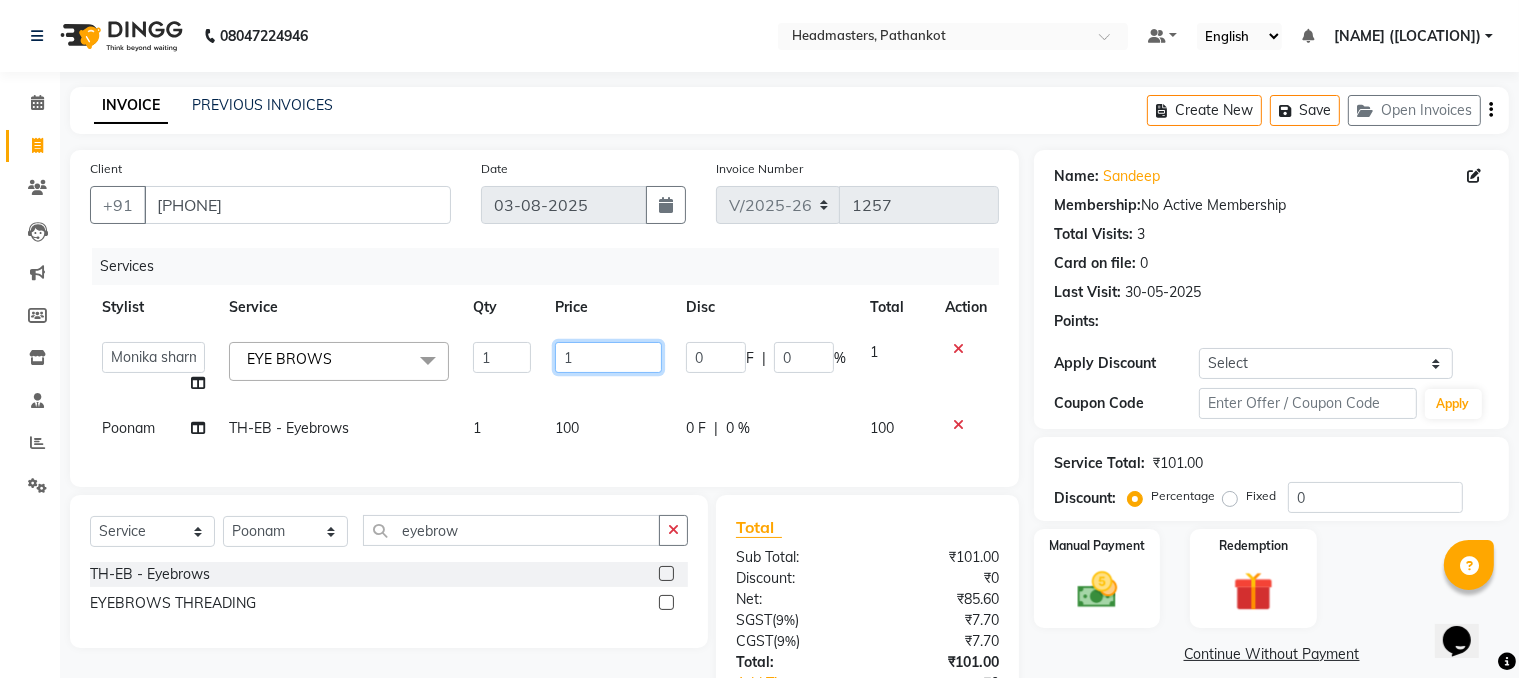 click on "1" 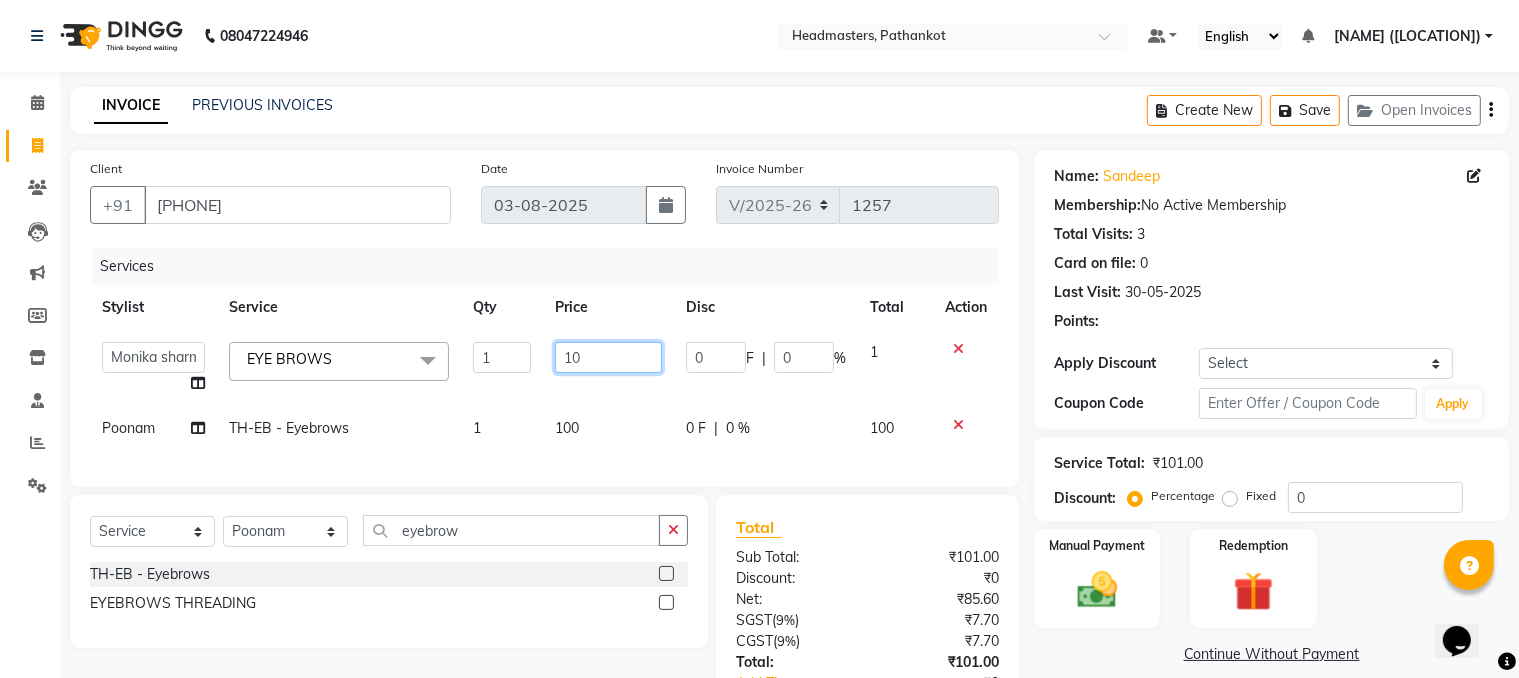 type on "100" 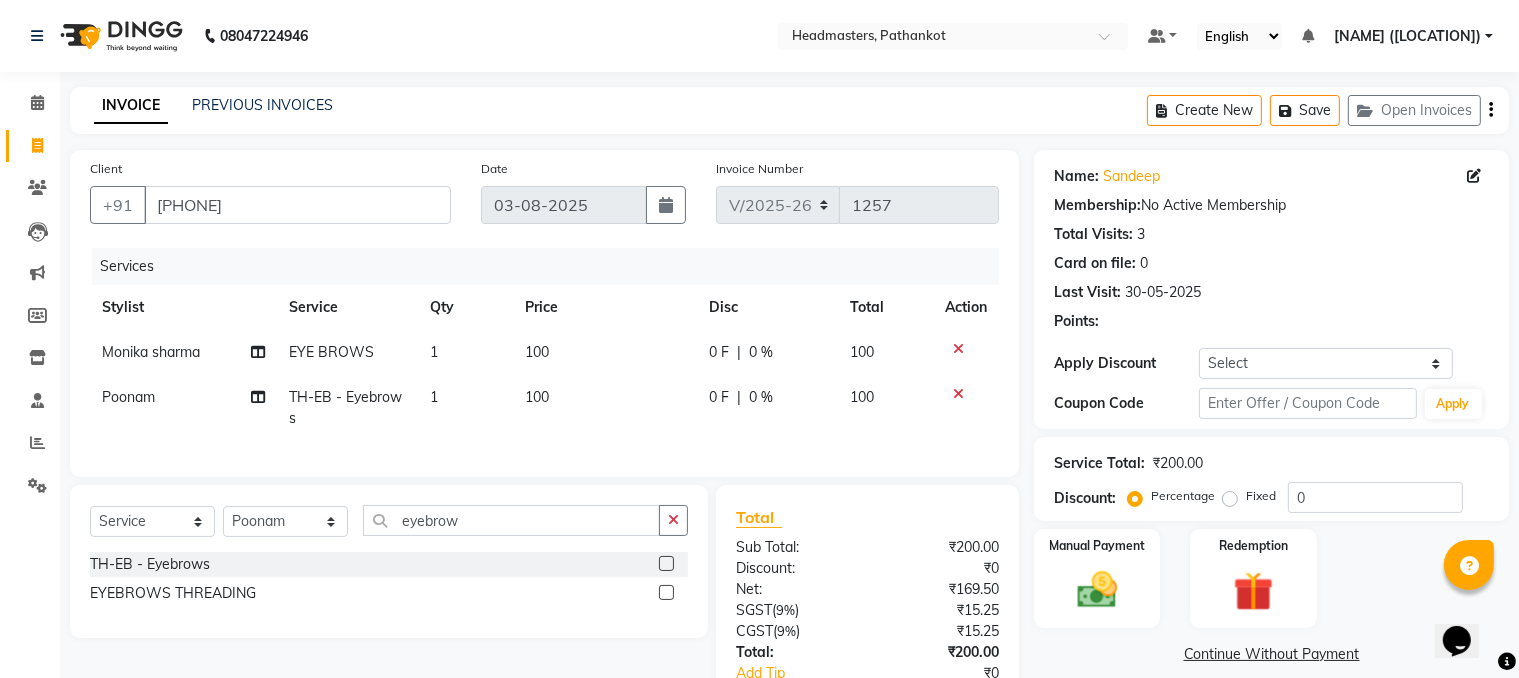 scroll, scrollTop: 148, scrollLeft: 0, axis: vertical 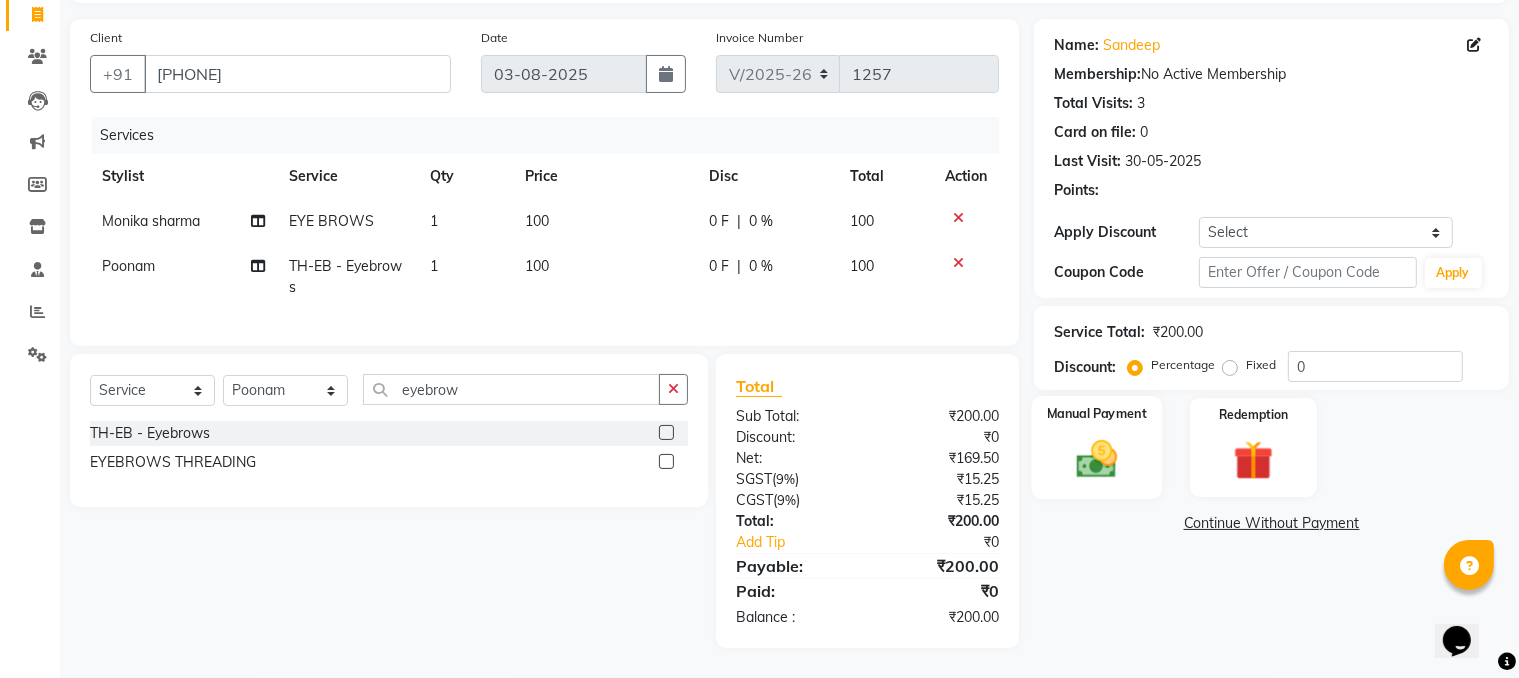 click on "Manual Payment" 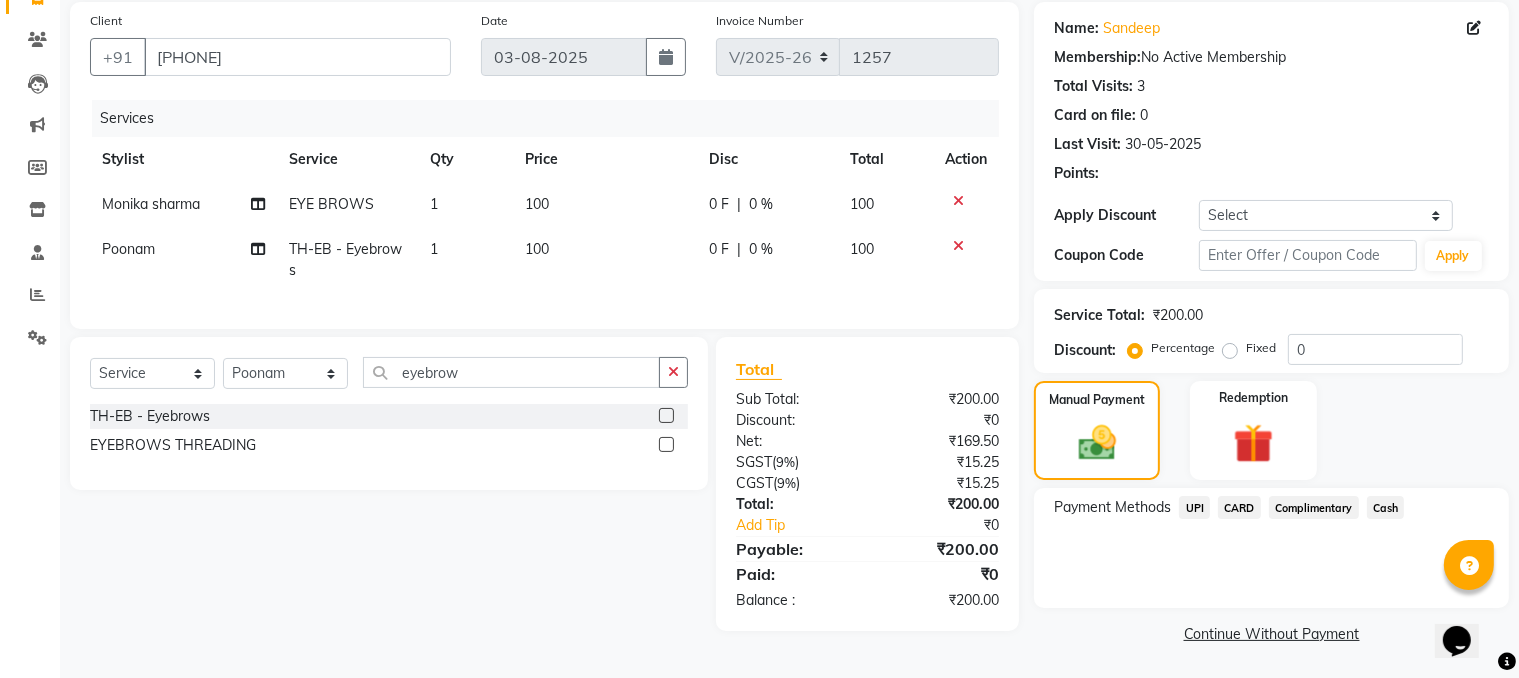 click on "UPI" 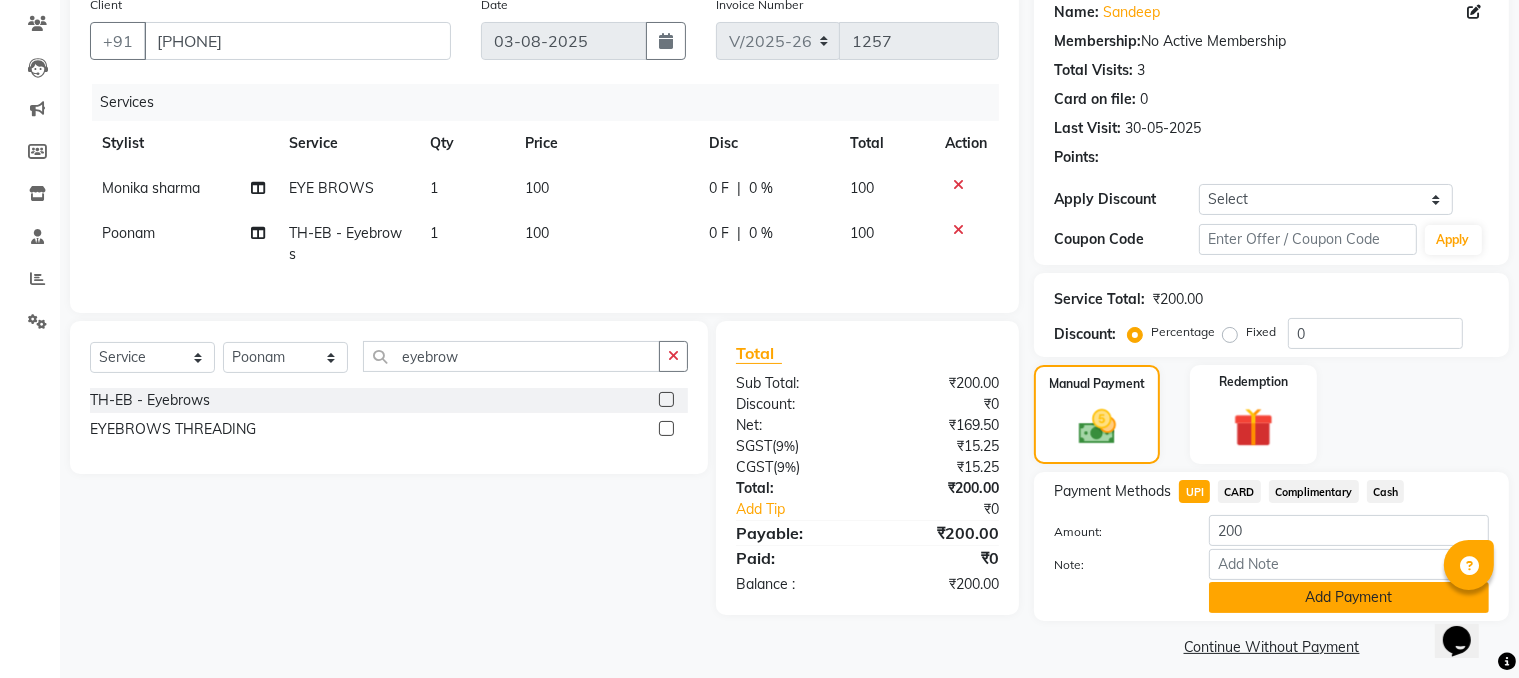 scroll, scrollTop: 180, scrollLeft: 0, axis: vertical 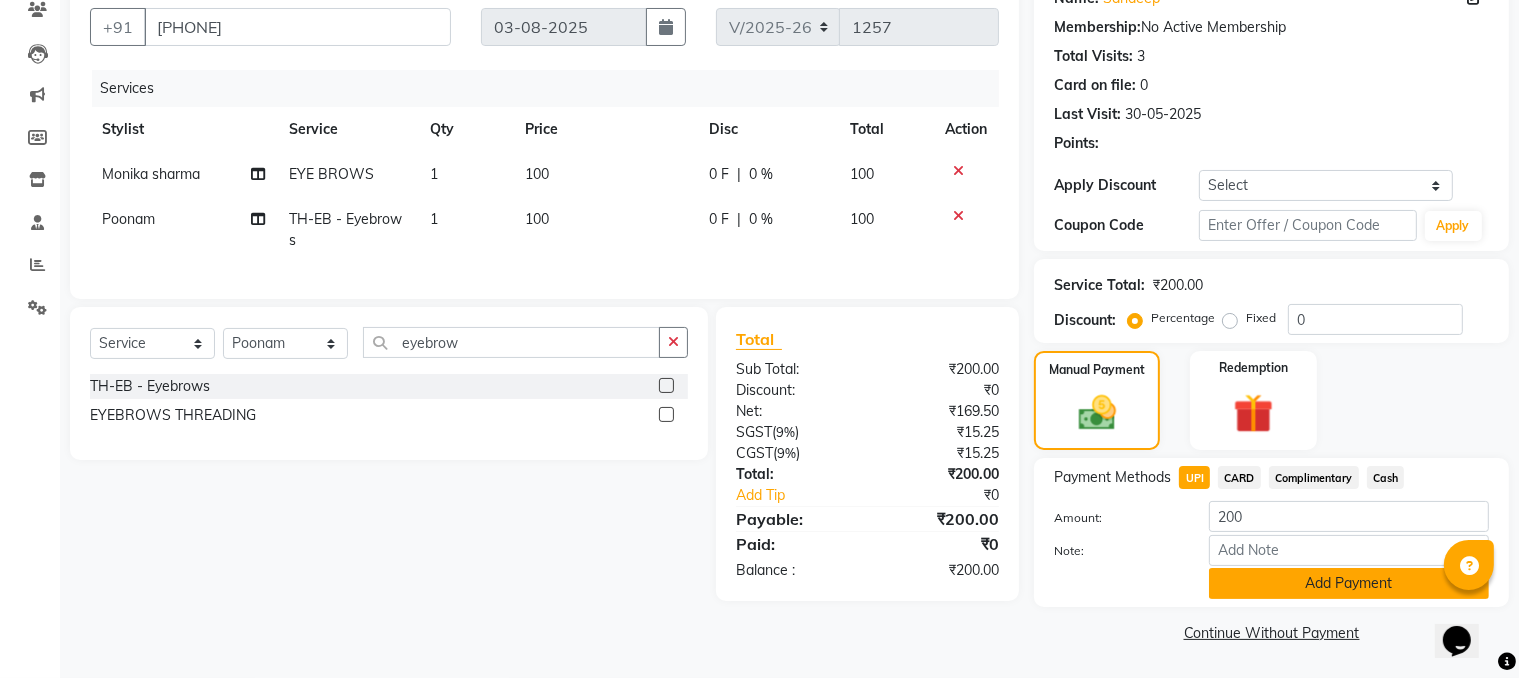 click on "Add Payment" 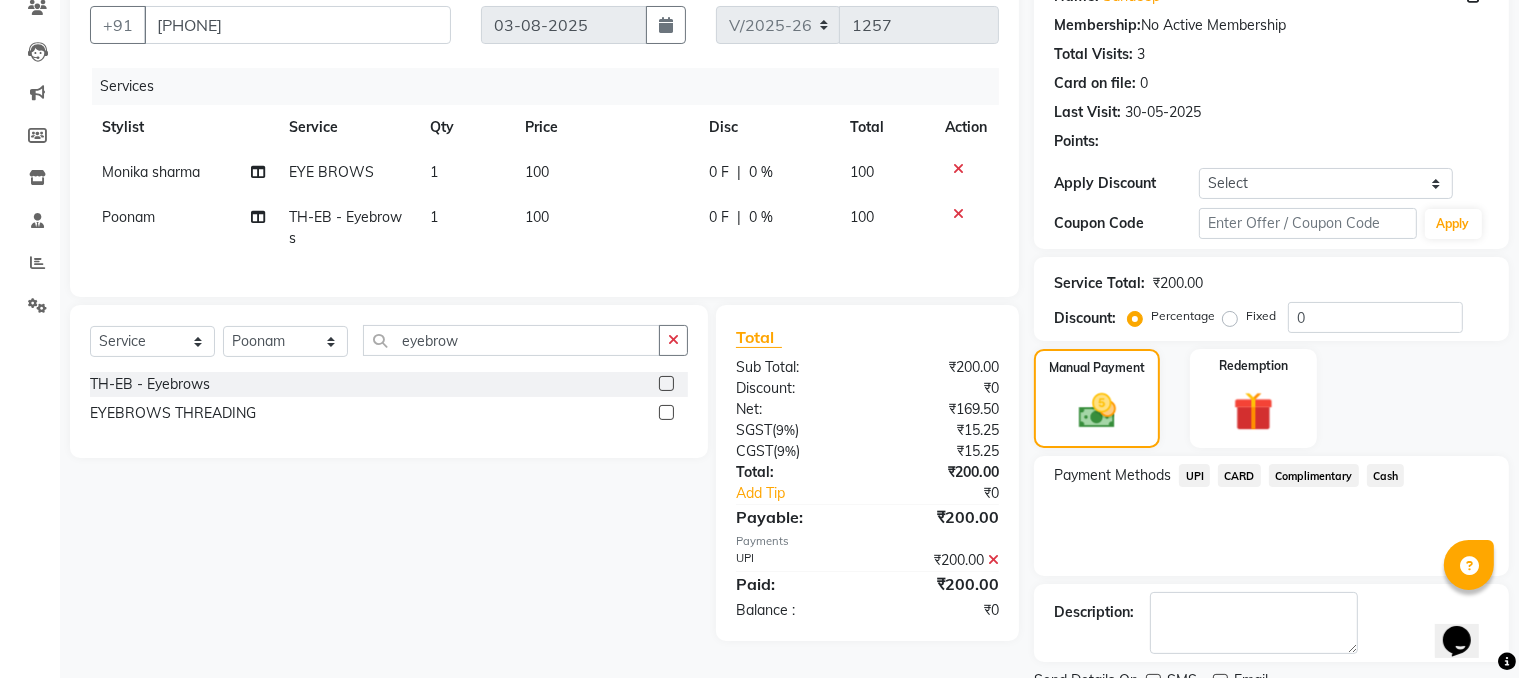 scroll, scrollTop: 260, scrollLeft: 0, axis: vertical 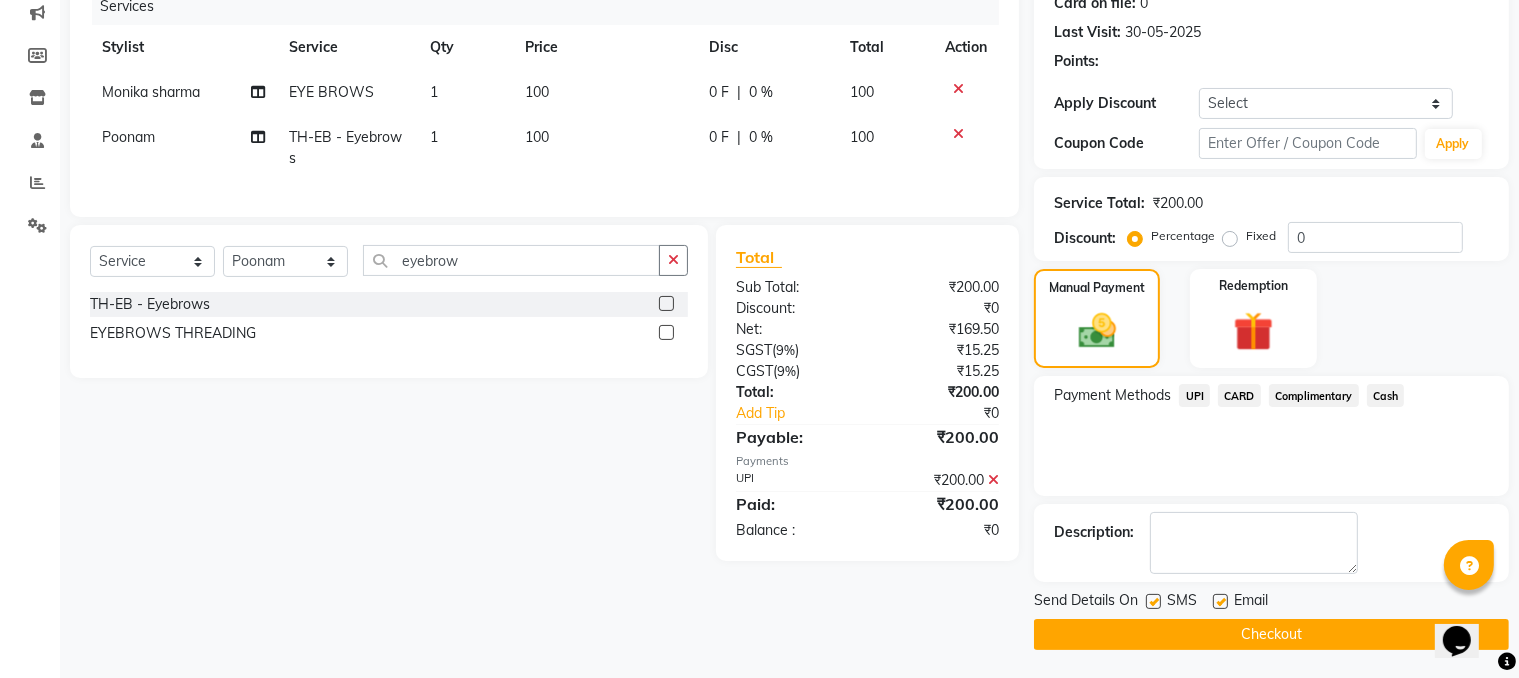 click on "Checkout" 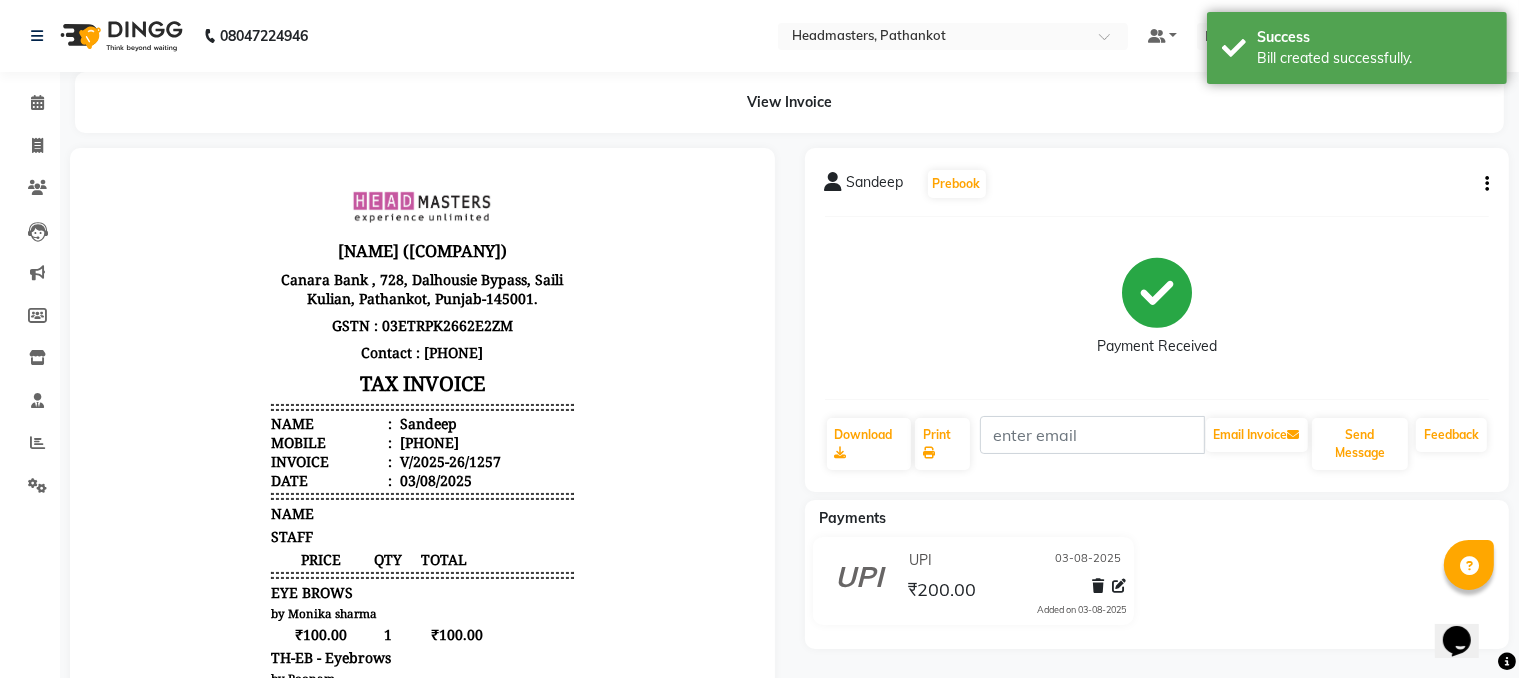 scroll, scrollTop: 0, scrollLeft: 0, axis: both 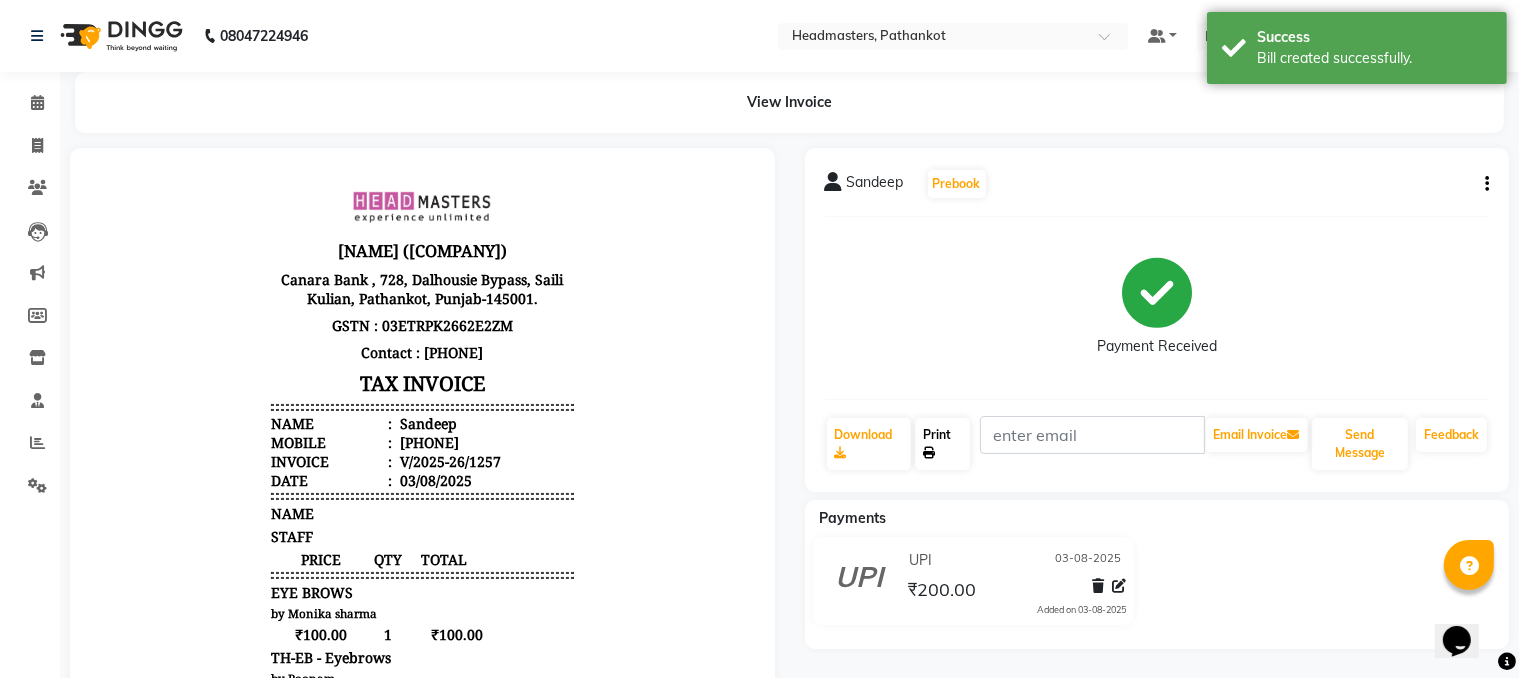 click on "Print" 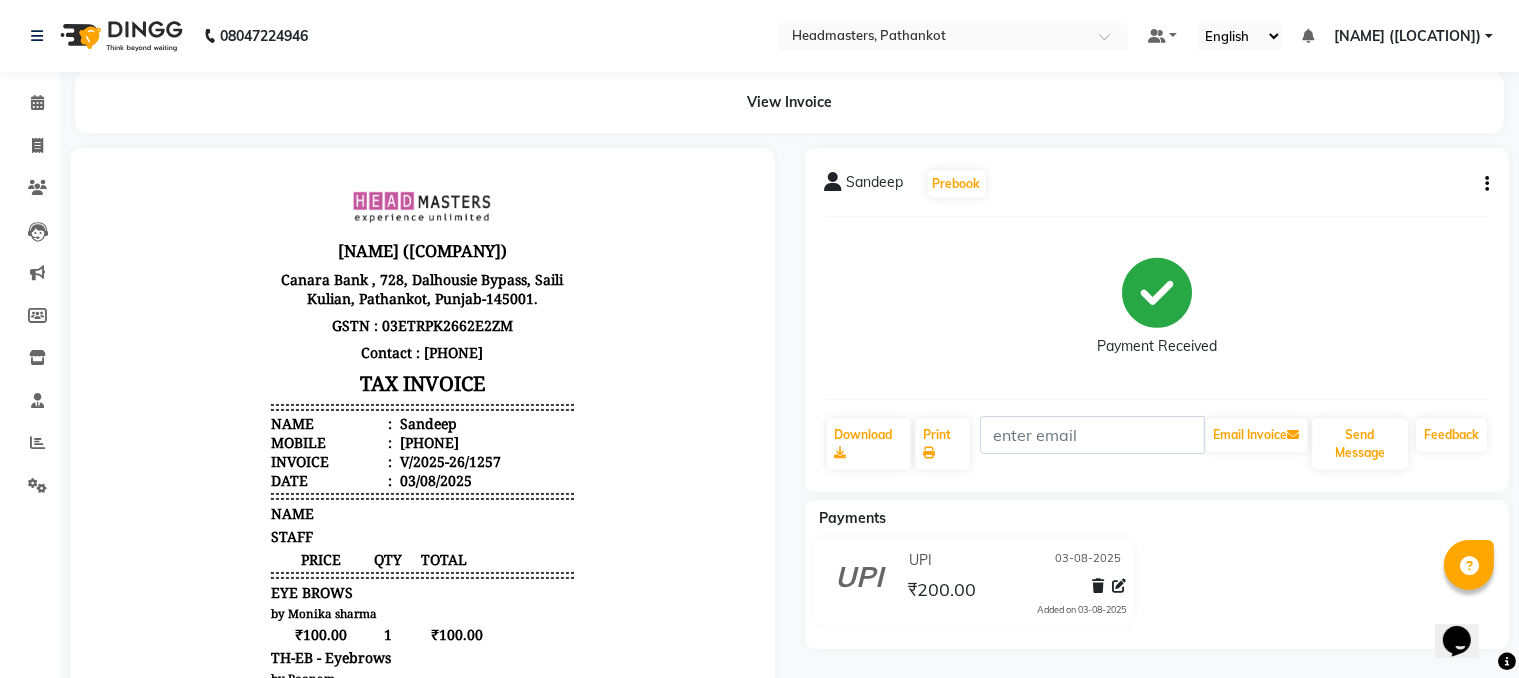 click on "Payment Received" 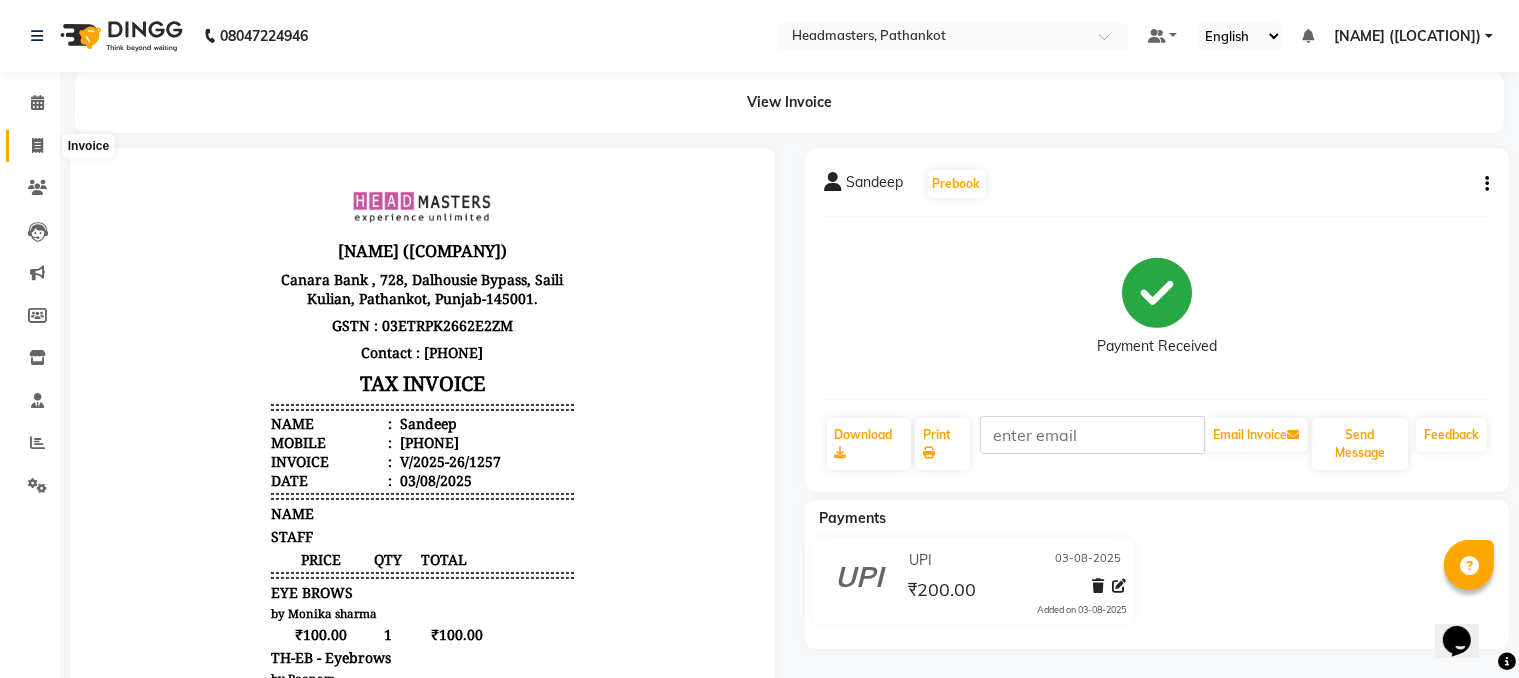 click 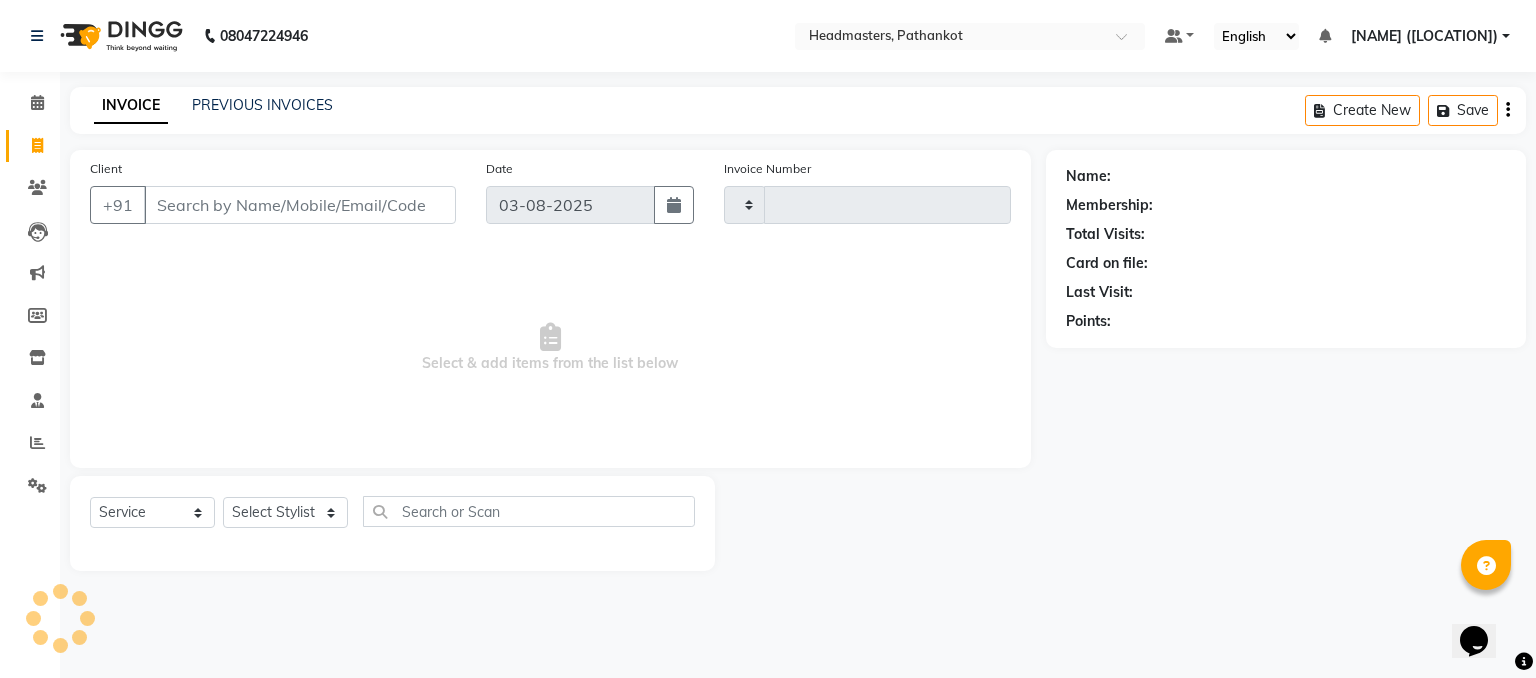 type on "1258" 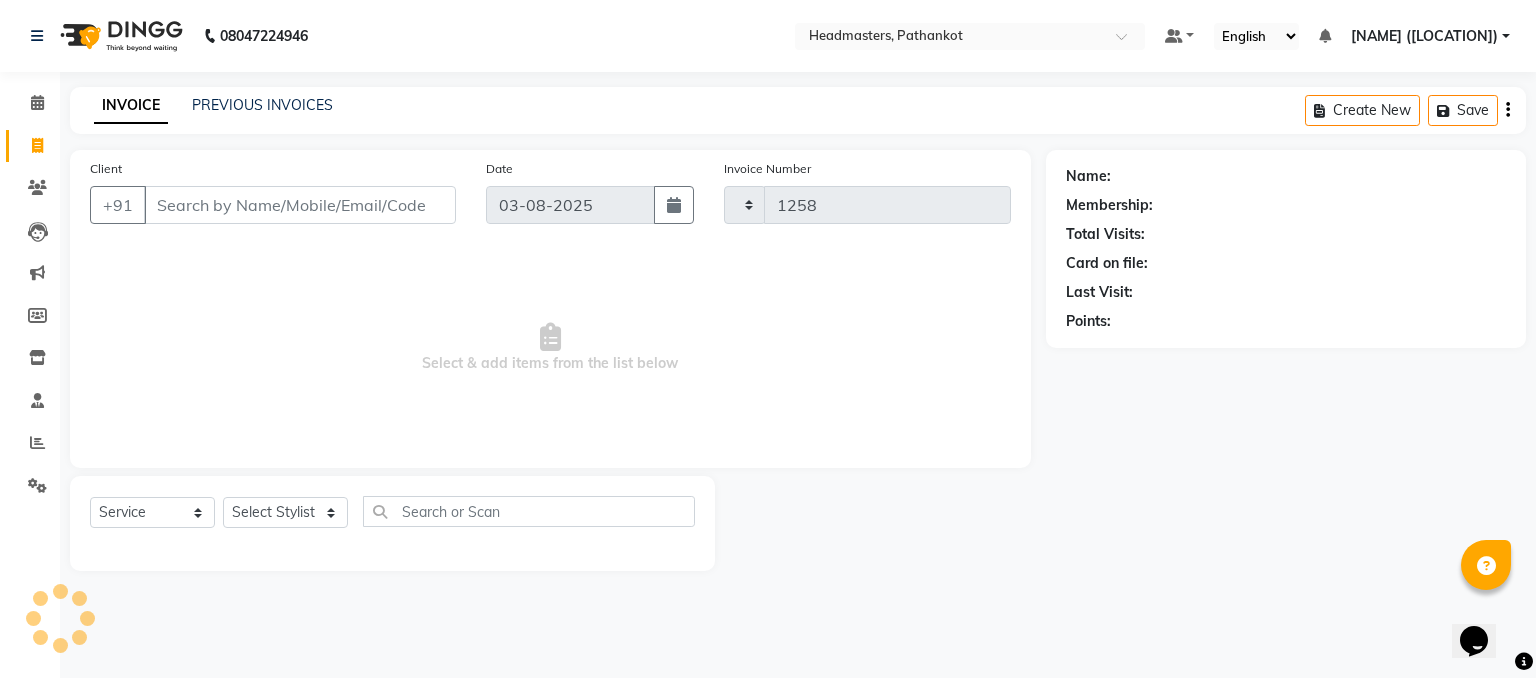 select on "7530" 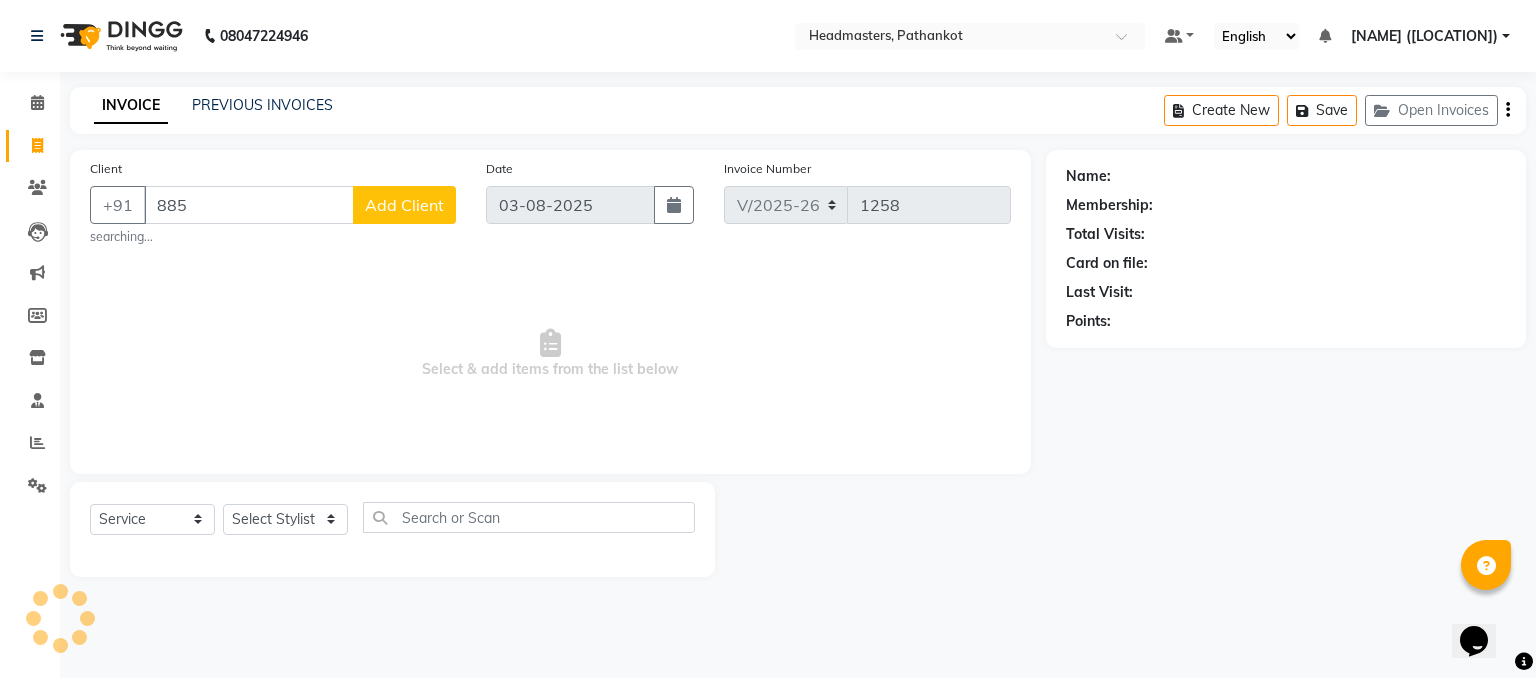 type on "8855" 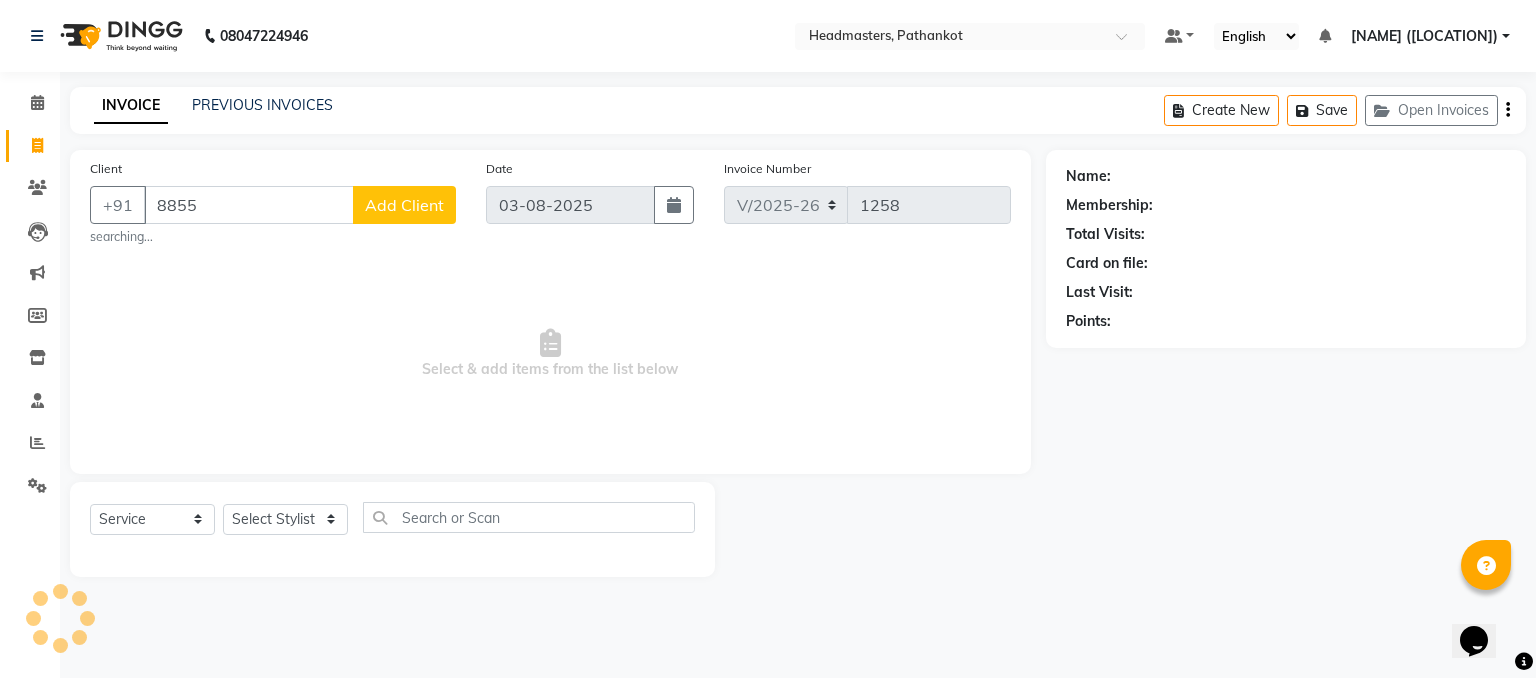 select on "66904" 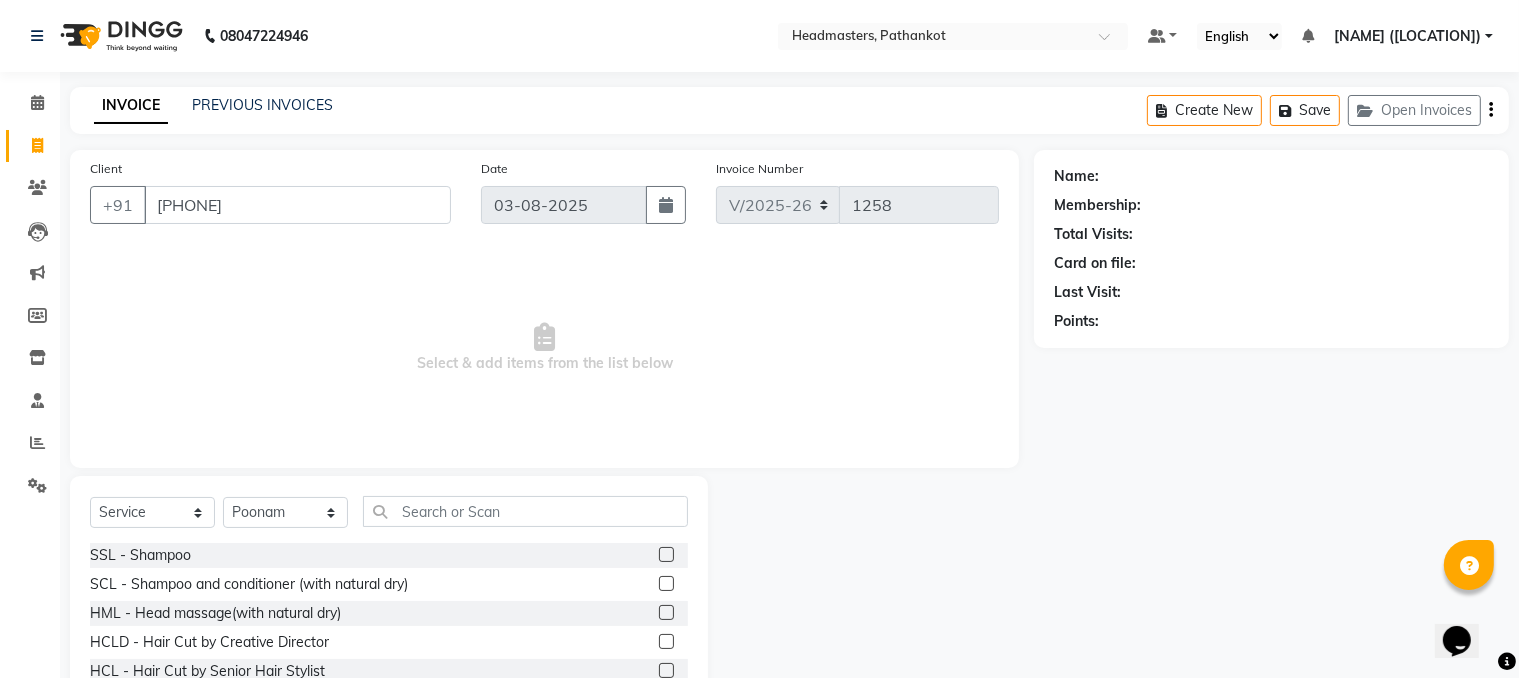 type on "[PHONE]" 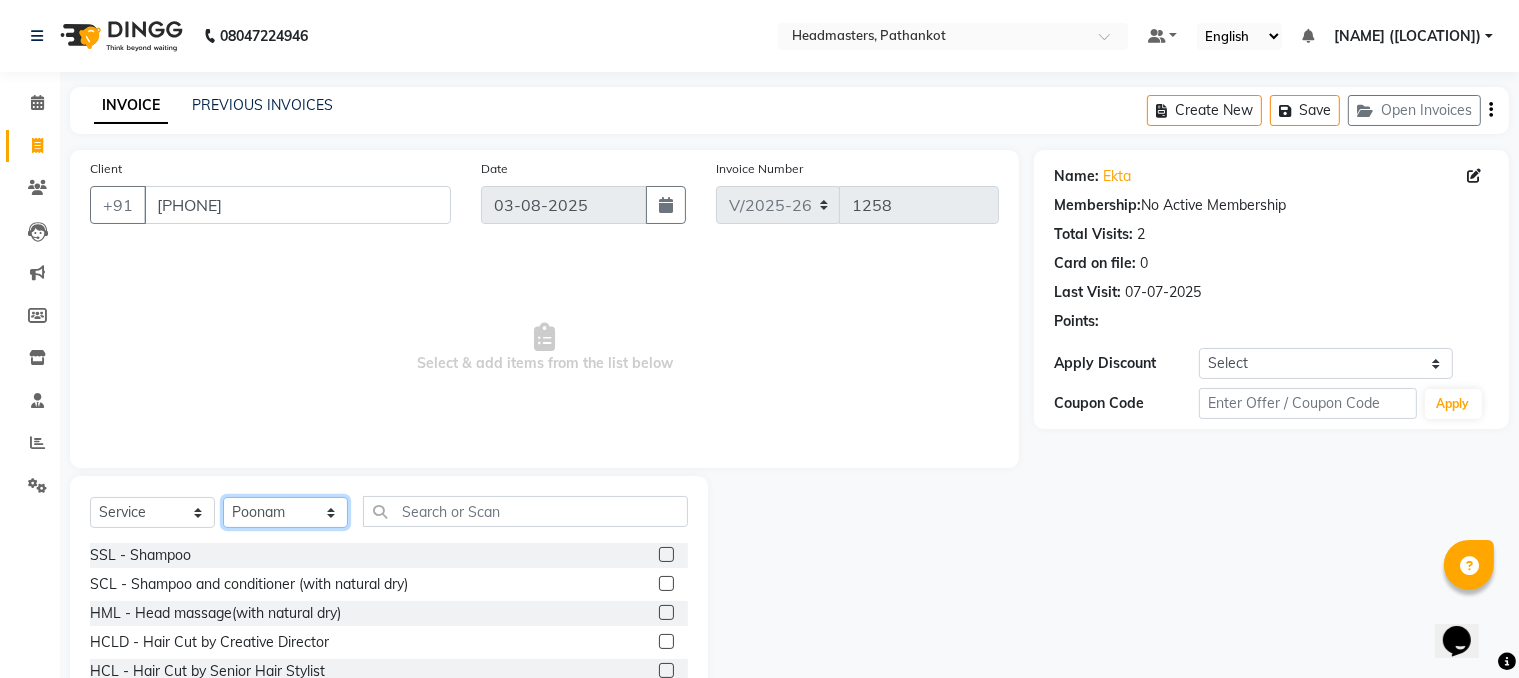 click on "Select Stylist Amir HEAD MASTERS jassi jasvir Singh JB  Joel  Monika sharma Monika Yoseph  nakul NITIN Poonam puja roop Sumit Teji" 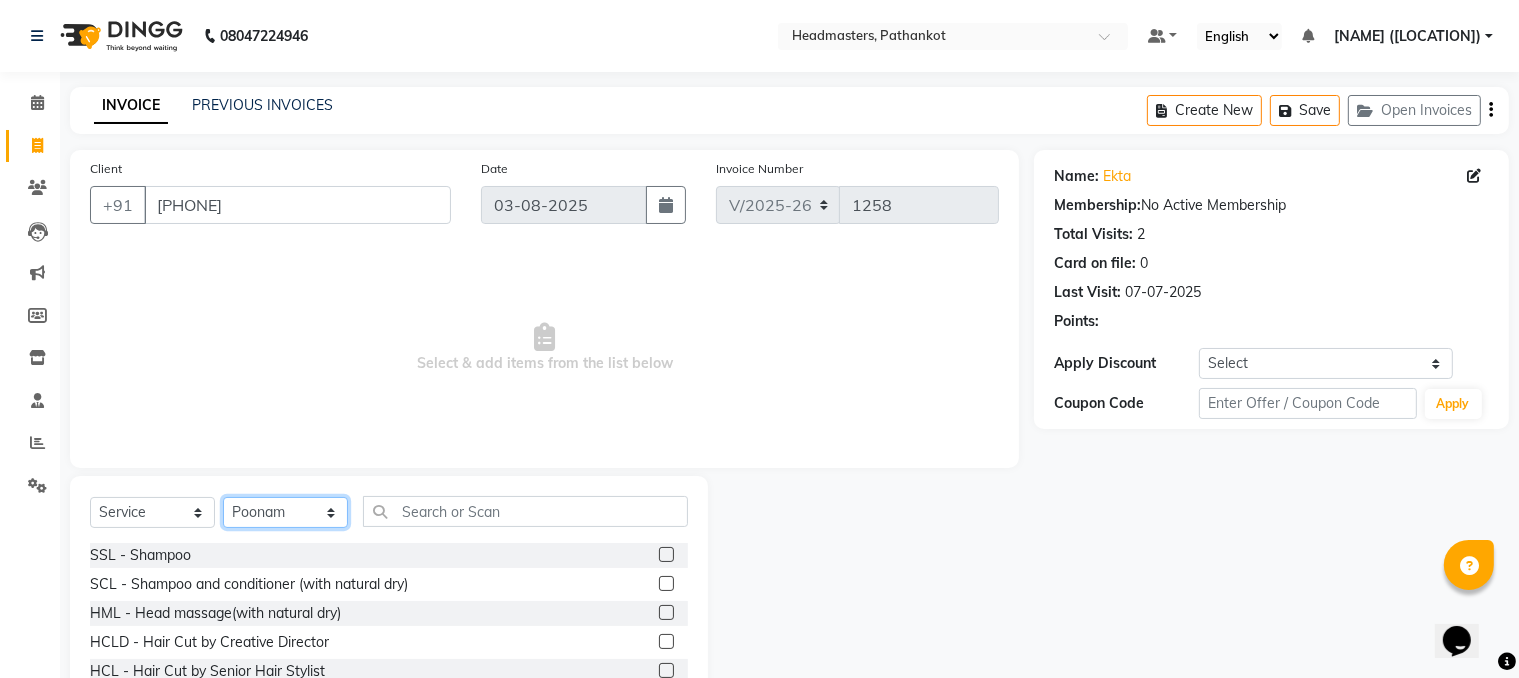 select on "66910" 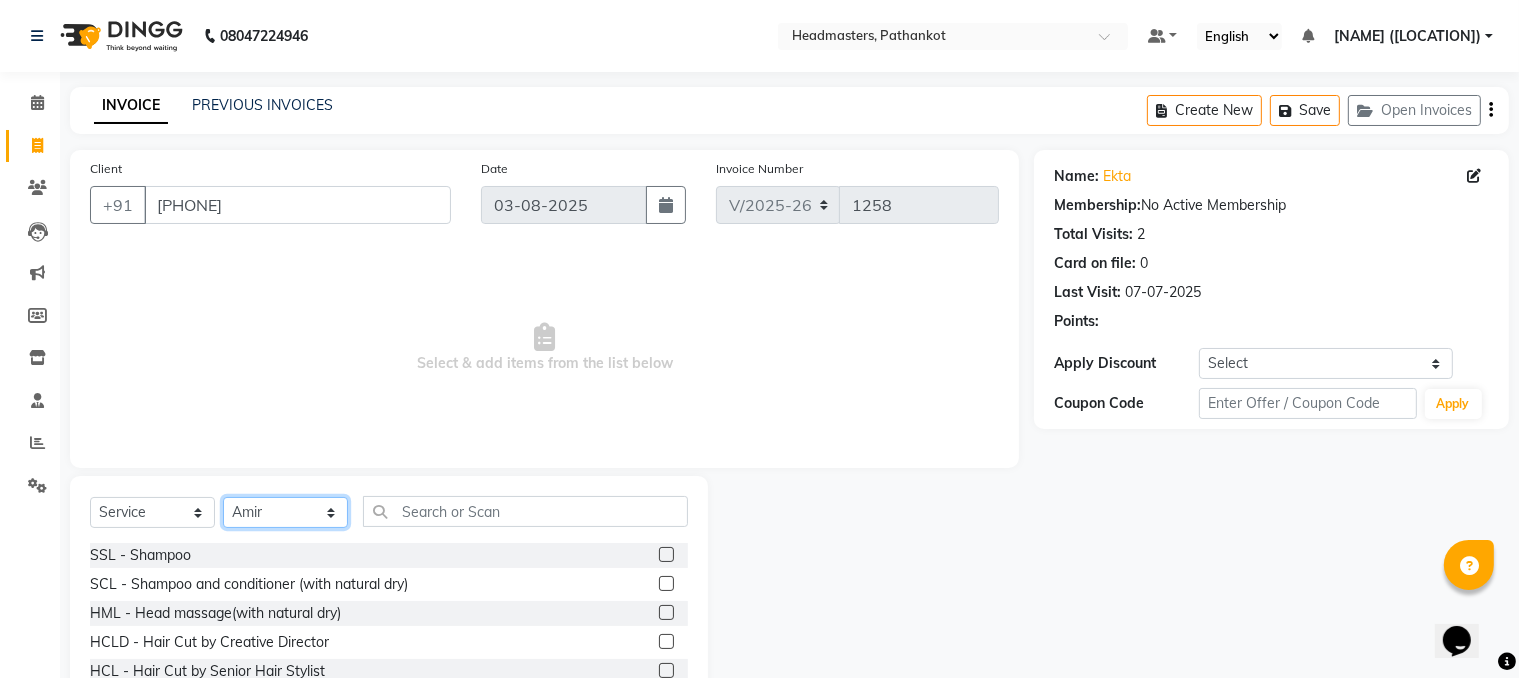 click on "Select Stylist Amir HEAD MASTERS jassi jasvir Singh JB  Joel  Monika sharma Monika Yoseph  nakul NITIN Poonam puja roop Sumit Teji" 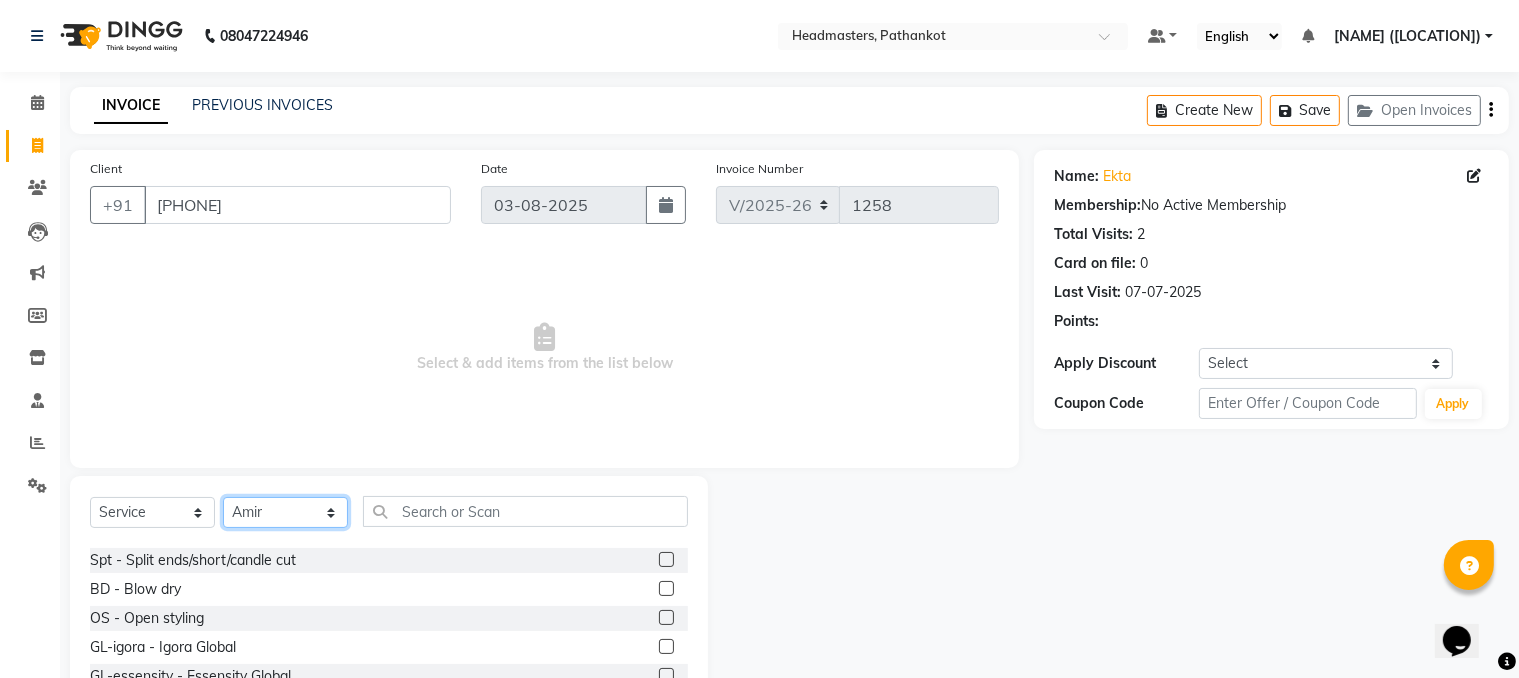 scroll, scrollTop: 200, scrollLeft: 0, axis: vertical 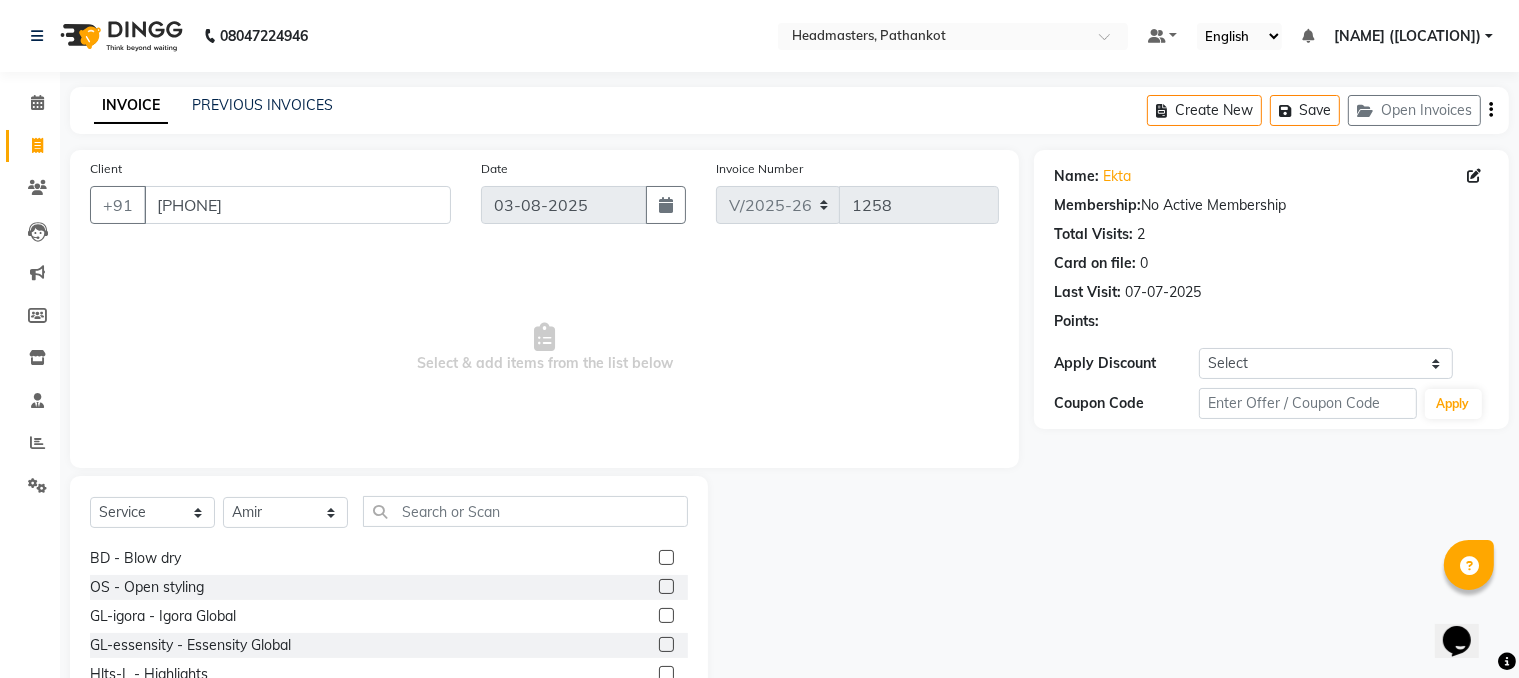 click 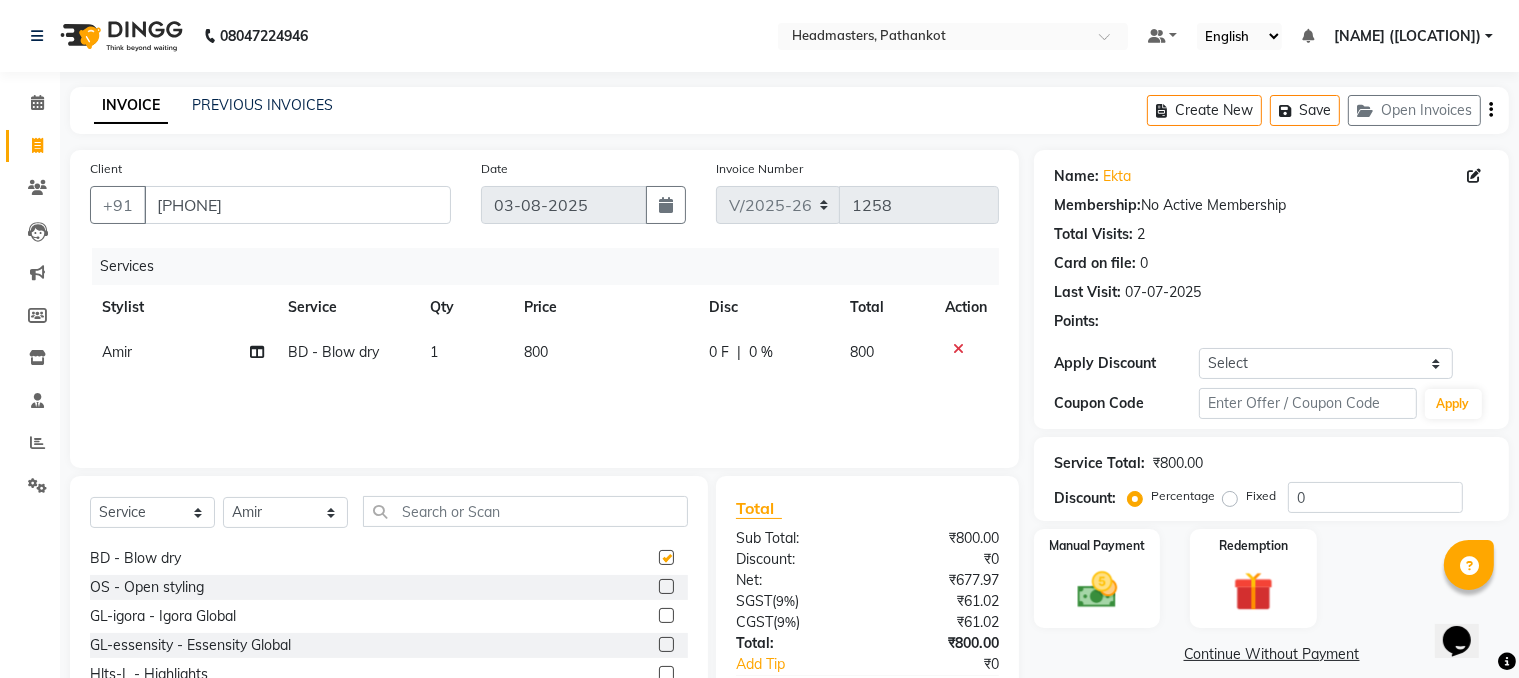 checkbox on "false" 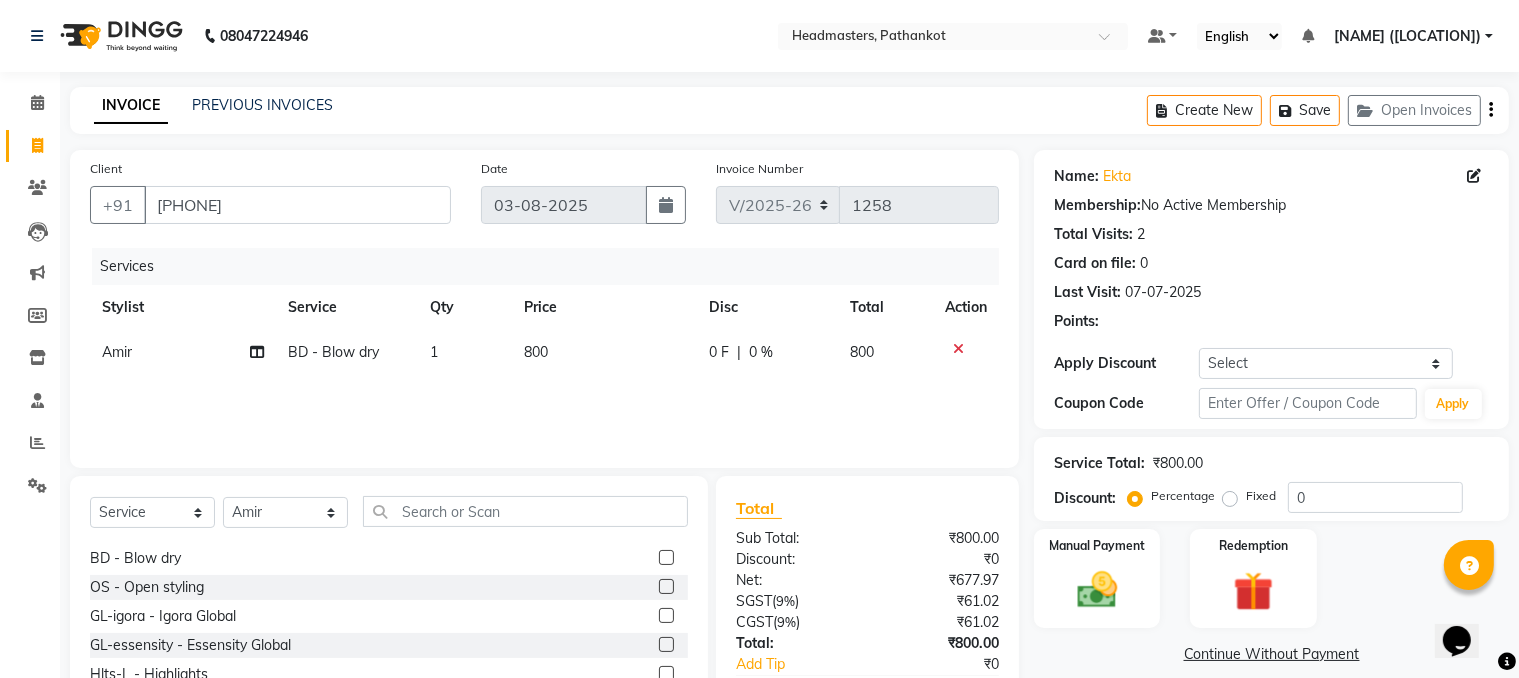 click on "800" 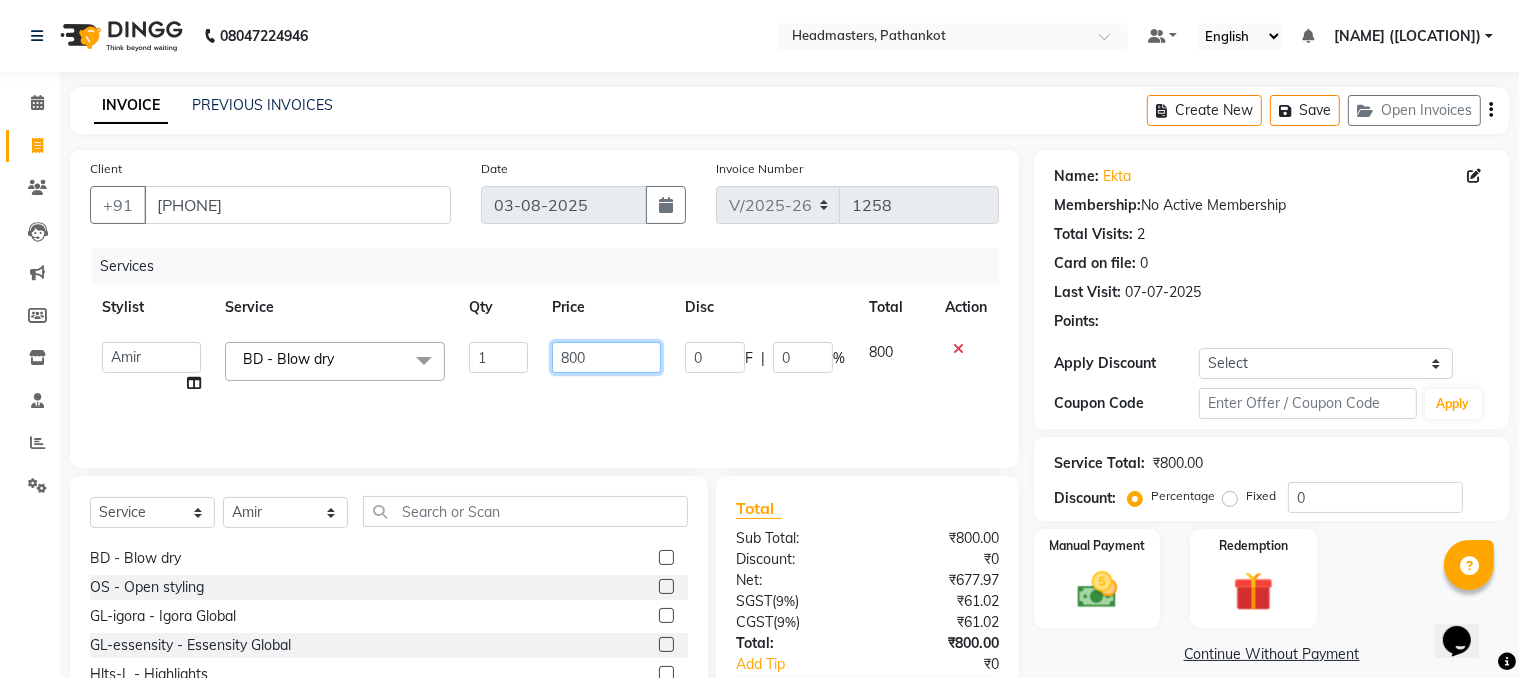 click on "800" 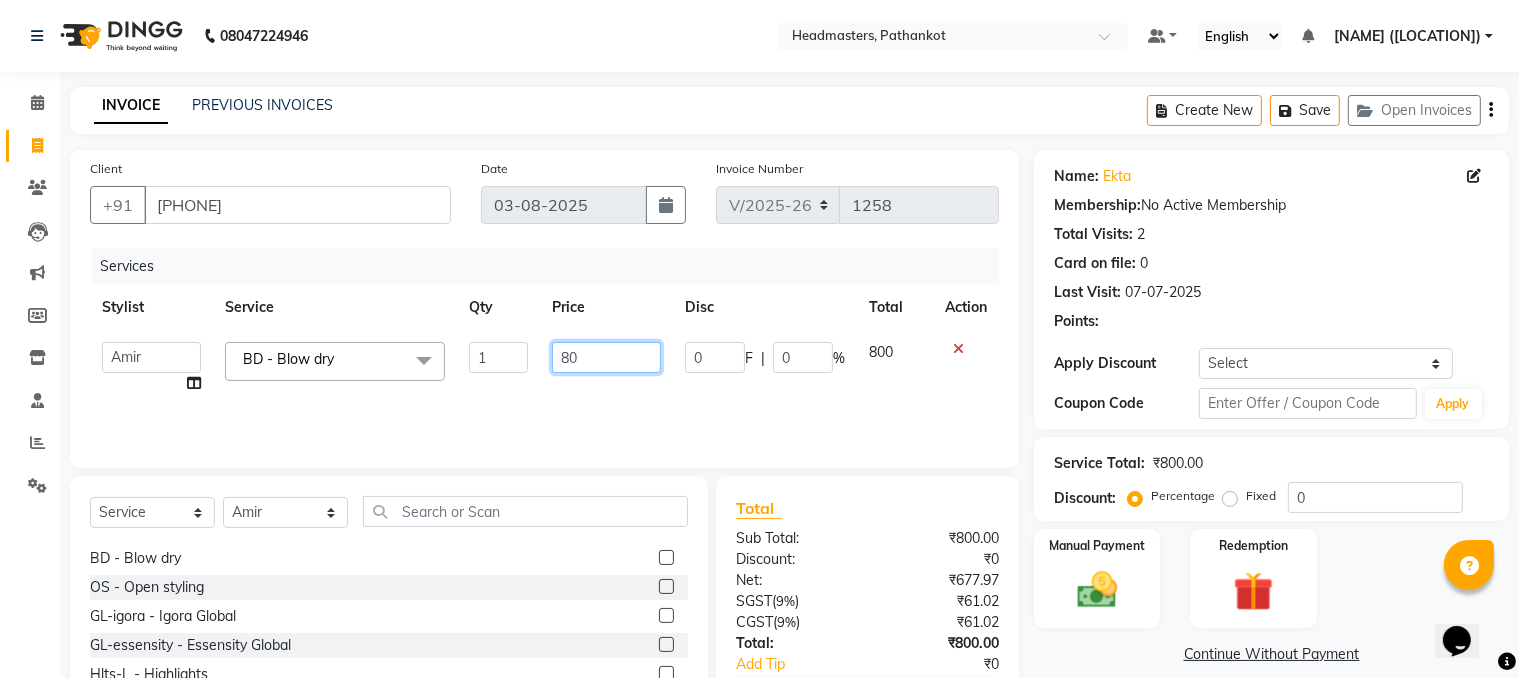 type on "8" 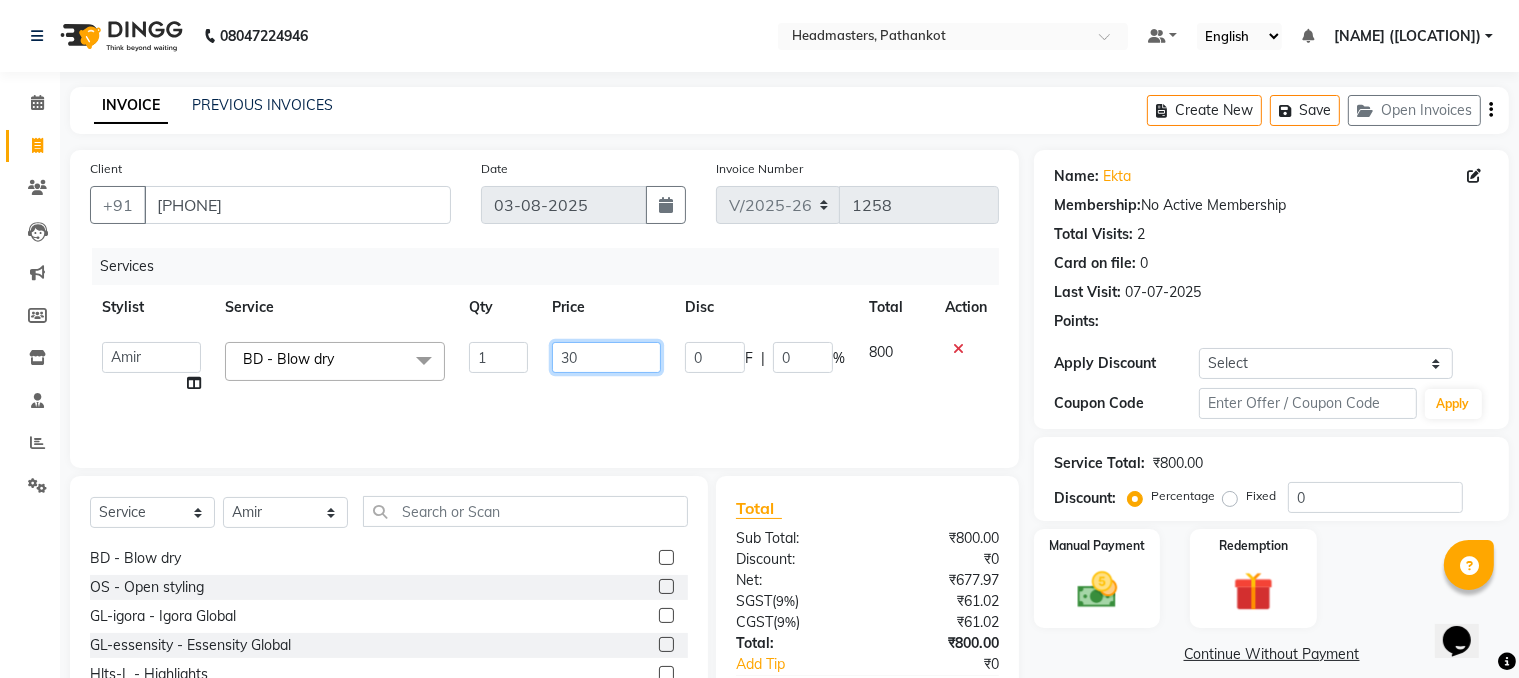 type on "300" 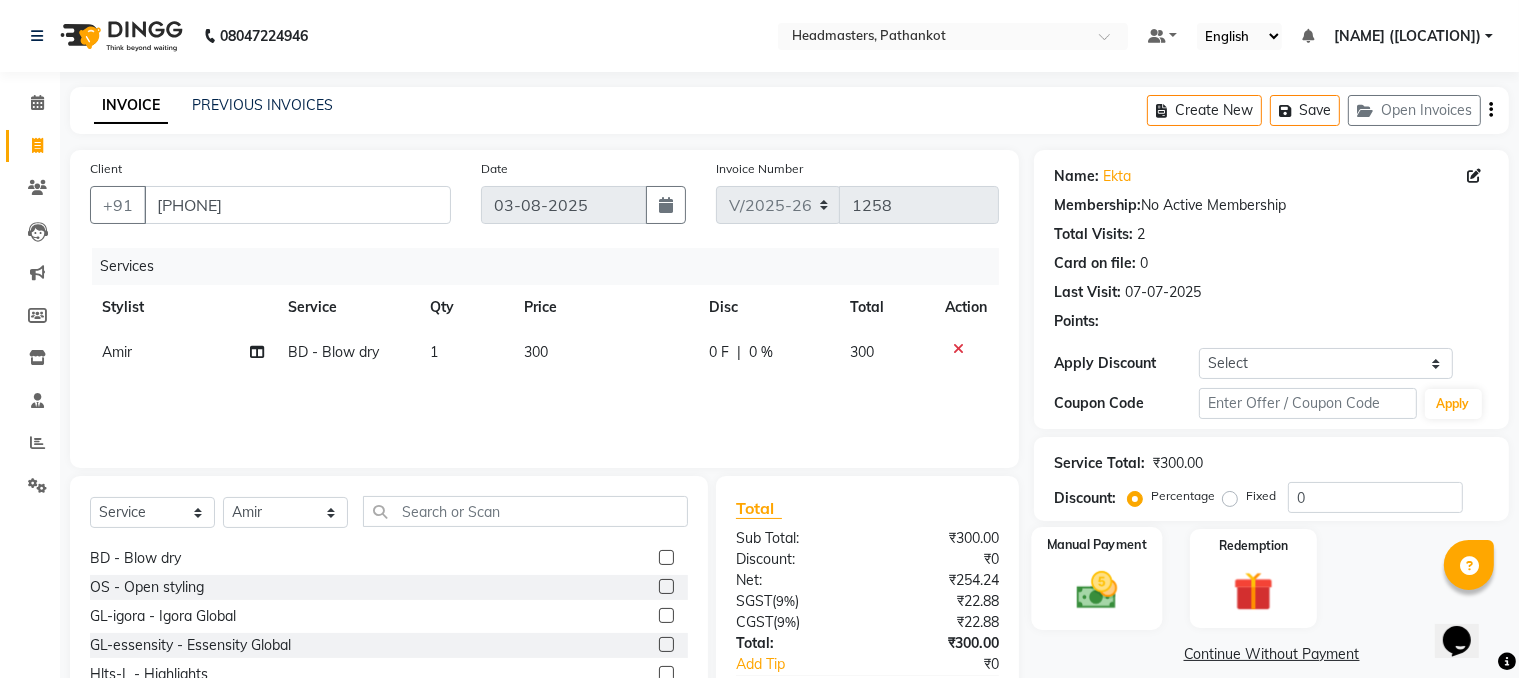 click on "Manual Payment" 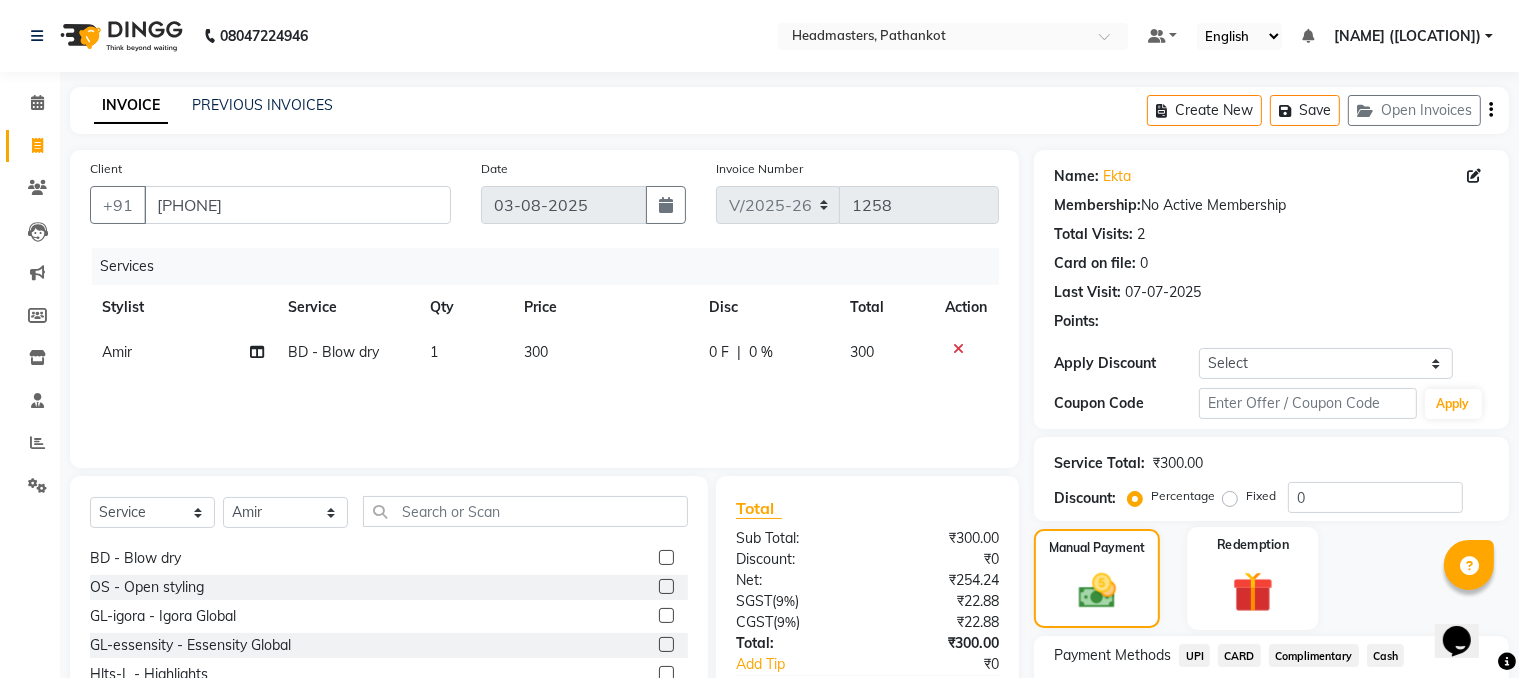 scroll, scrollTop: 148, scrollLeft: 0, axis: vertical 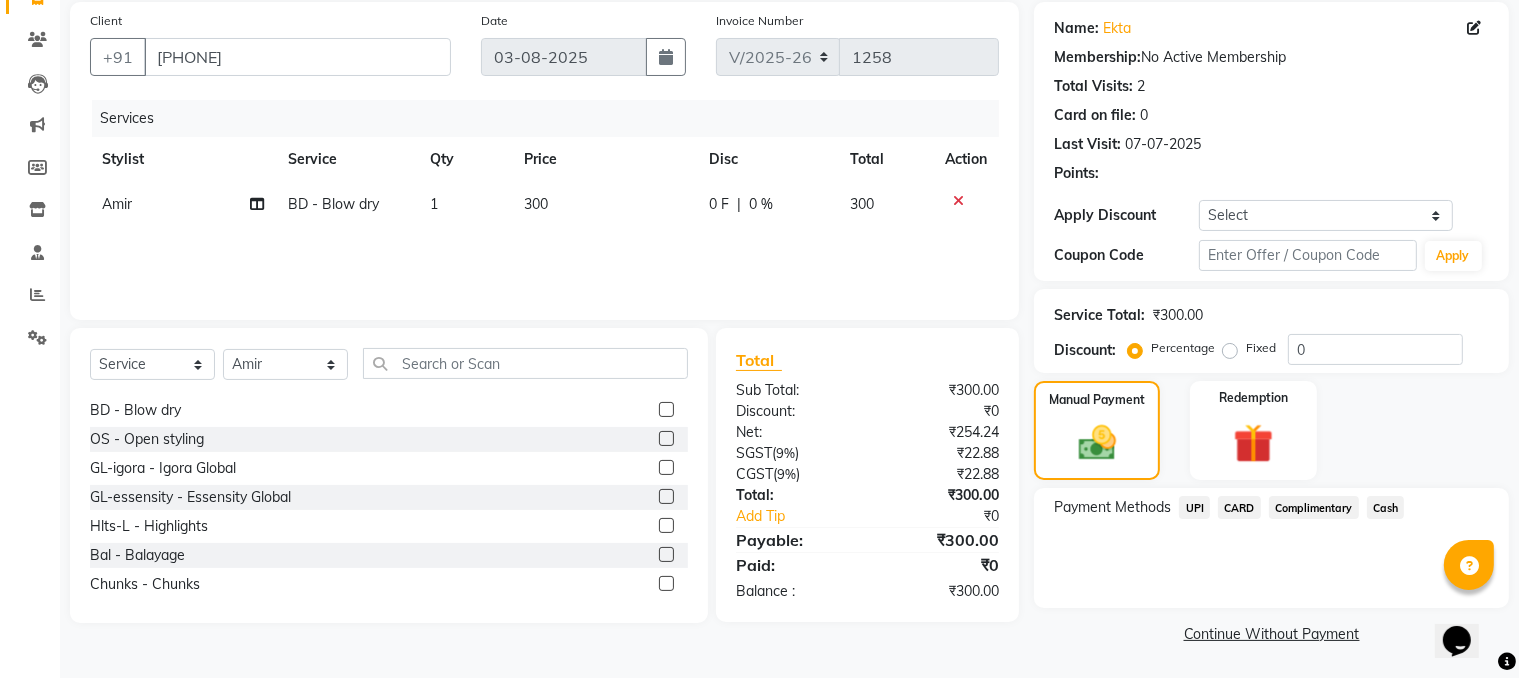 drag, startPoint x: 1385, startPoint y: 506, endPoint x: 1394, endPoint y: 520, distance: 16.643316 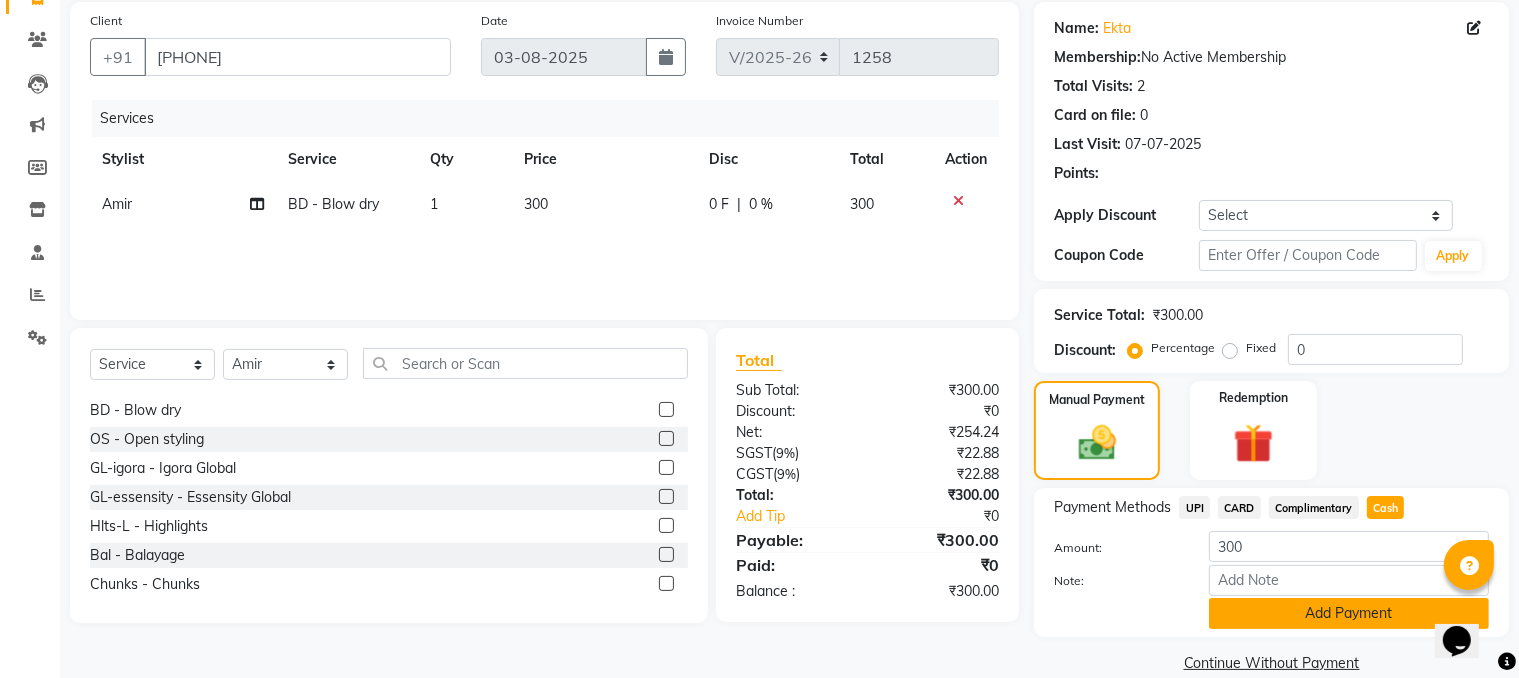 click on "Add Payment" 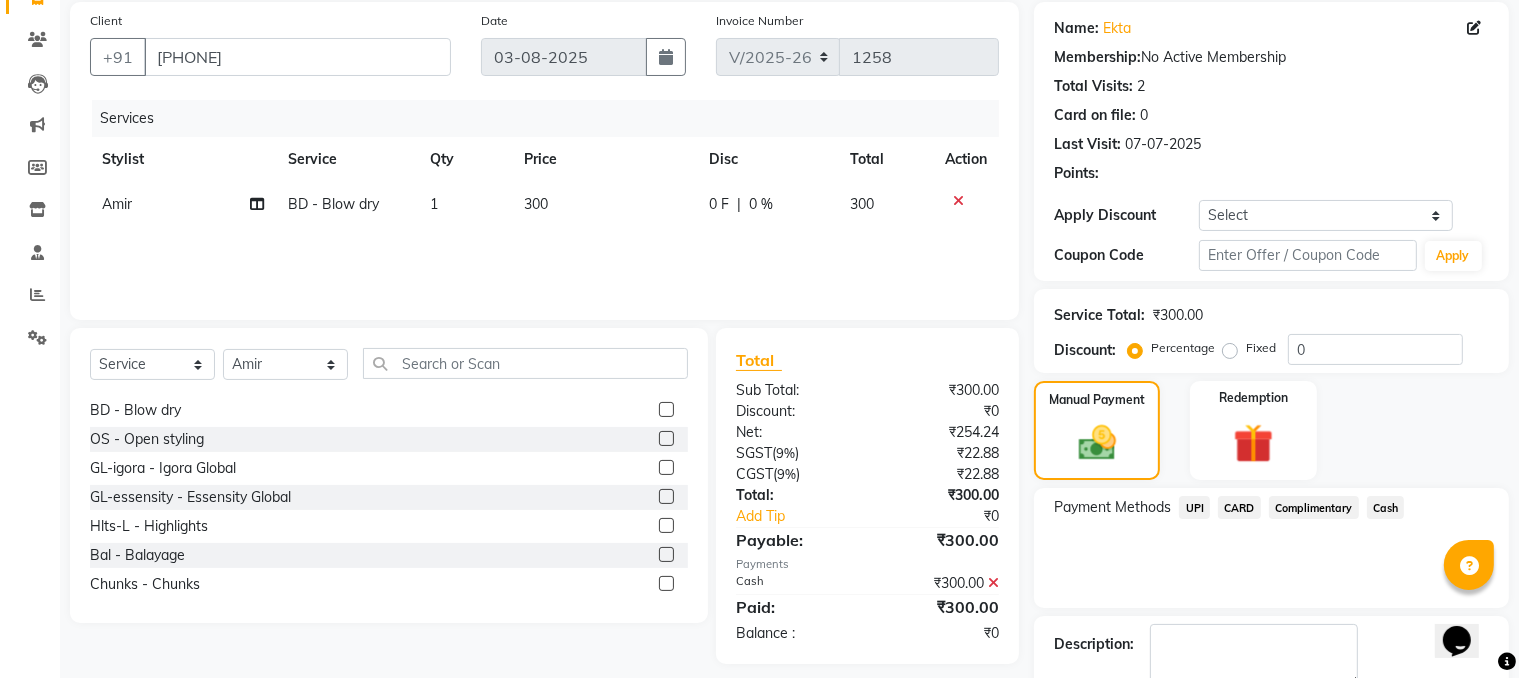 scroll, scrollTop: 260, scrollLeft: 0, axis: vertical 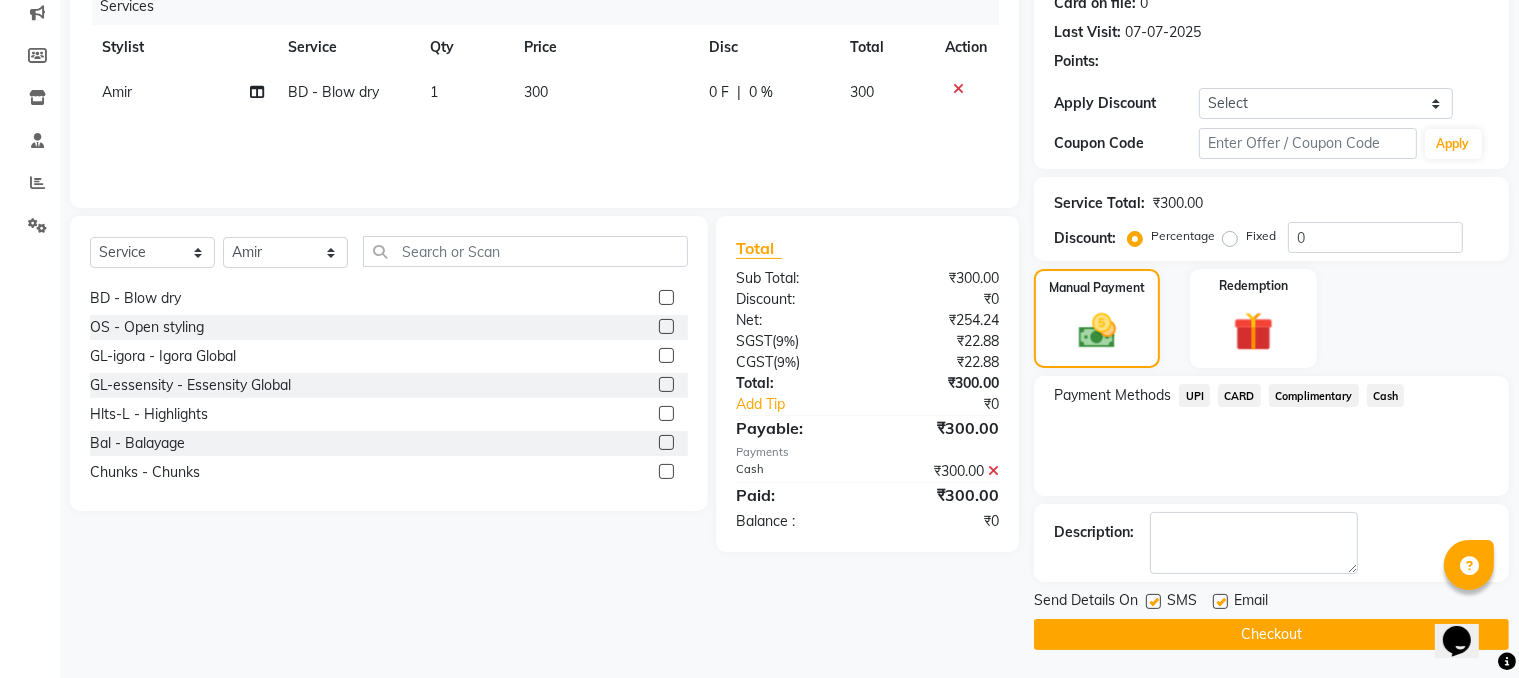 click on "Checkout" 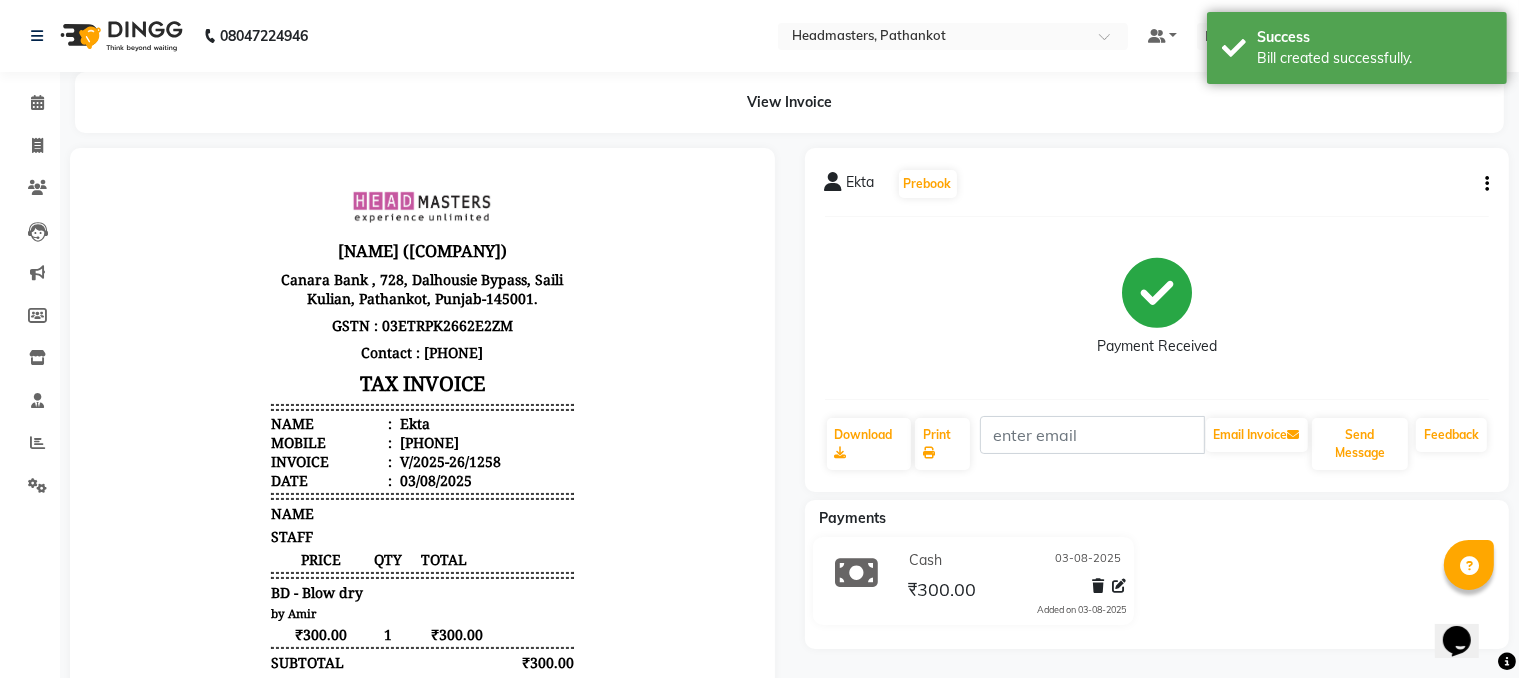 scroll, scrollTop: 0, scrollLeft: 0, axis: both 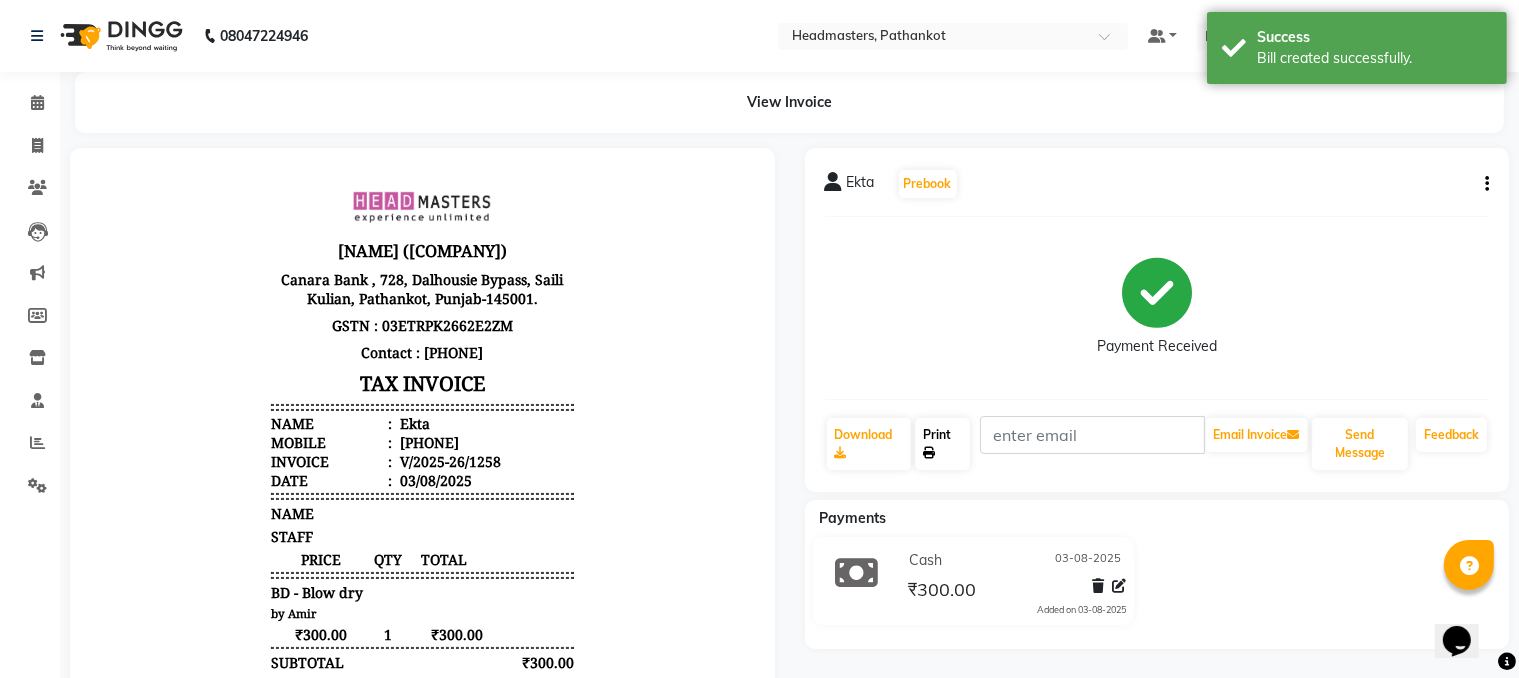 click on "Print" 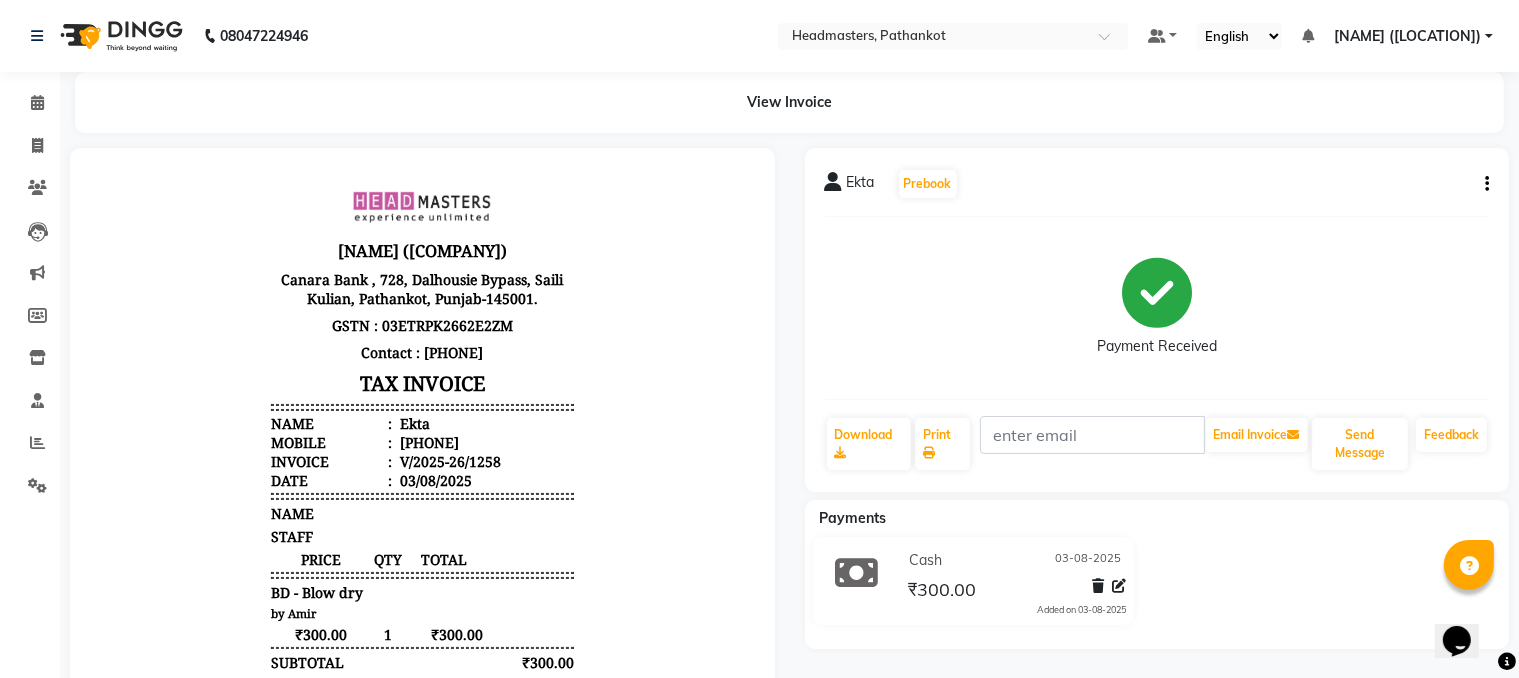 click on "Payment Received" 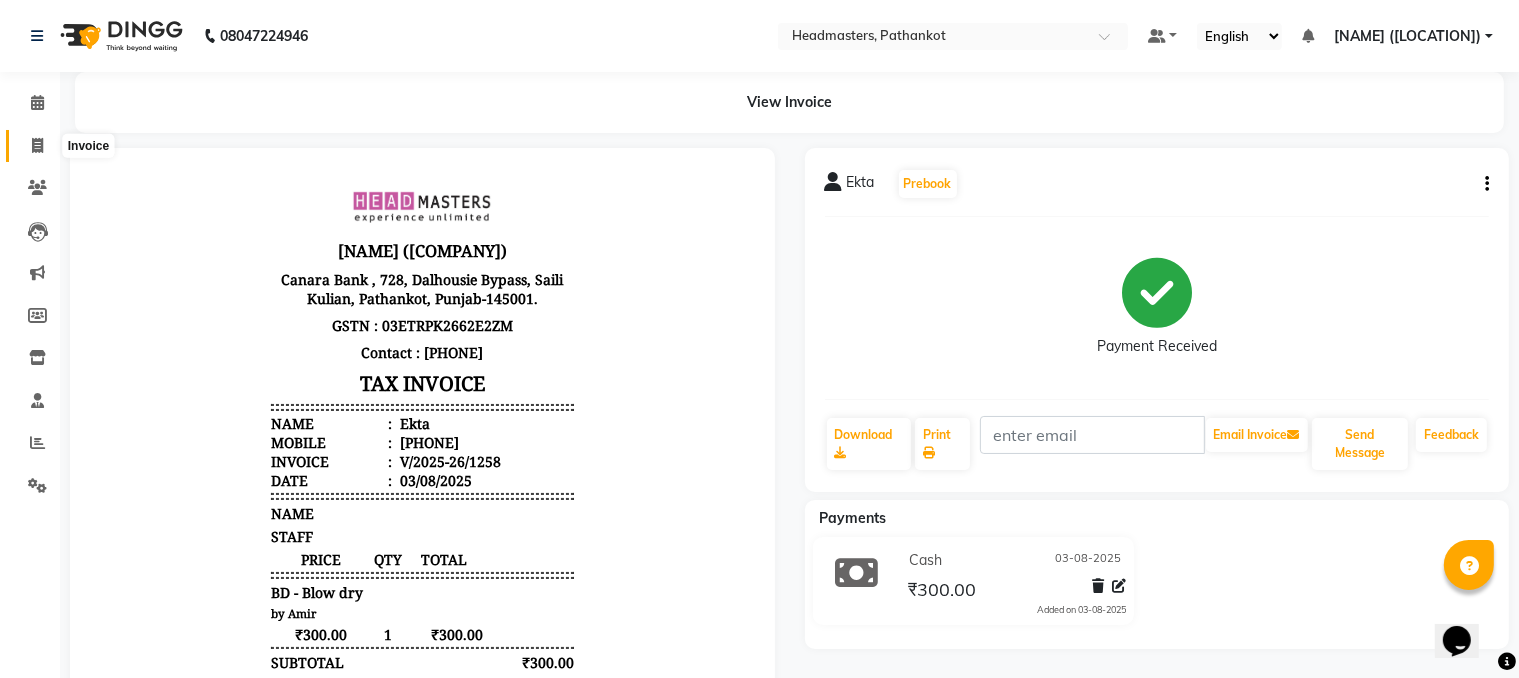 click 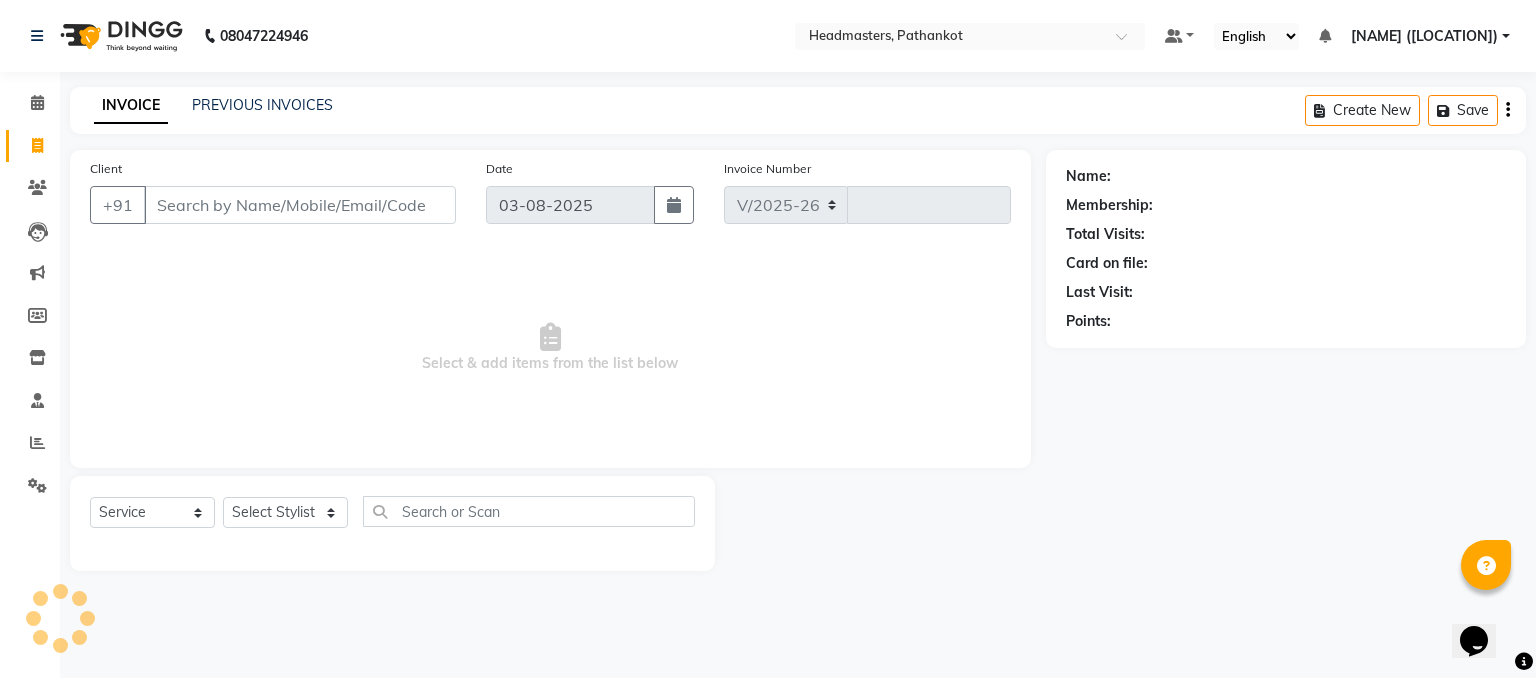 select on "7530" 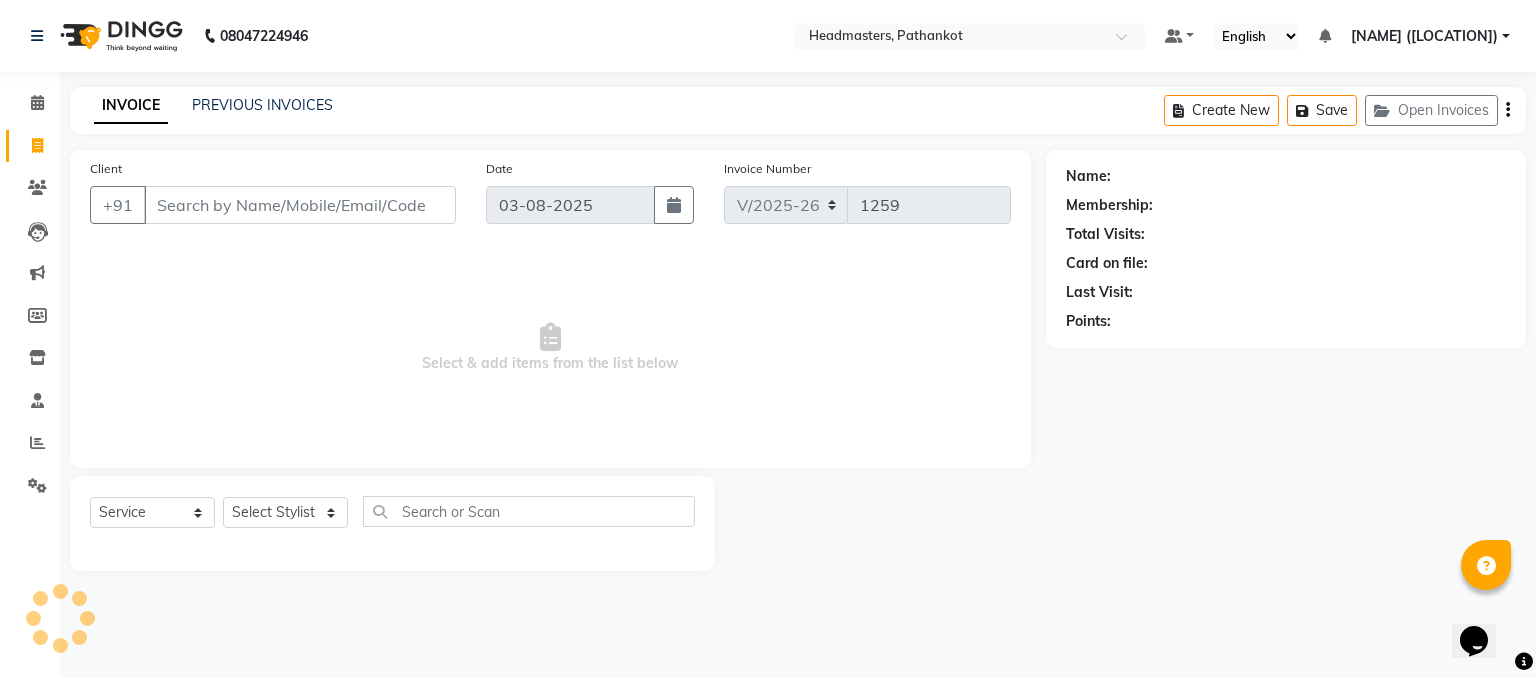 click on "Client" at bounding box center [300, 205] 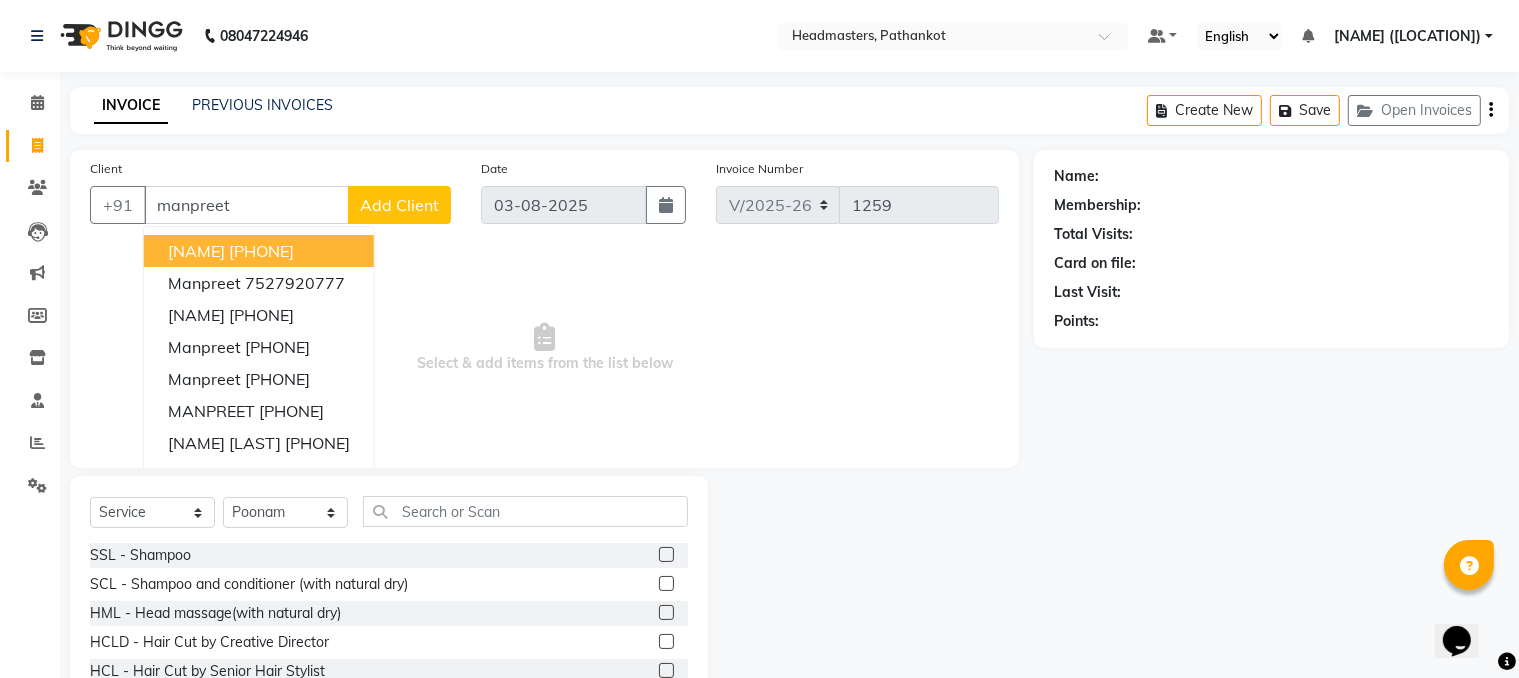 click on "manpreet" at bounding box center [246, 205] 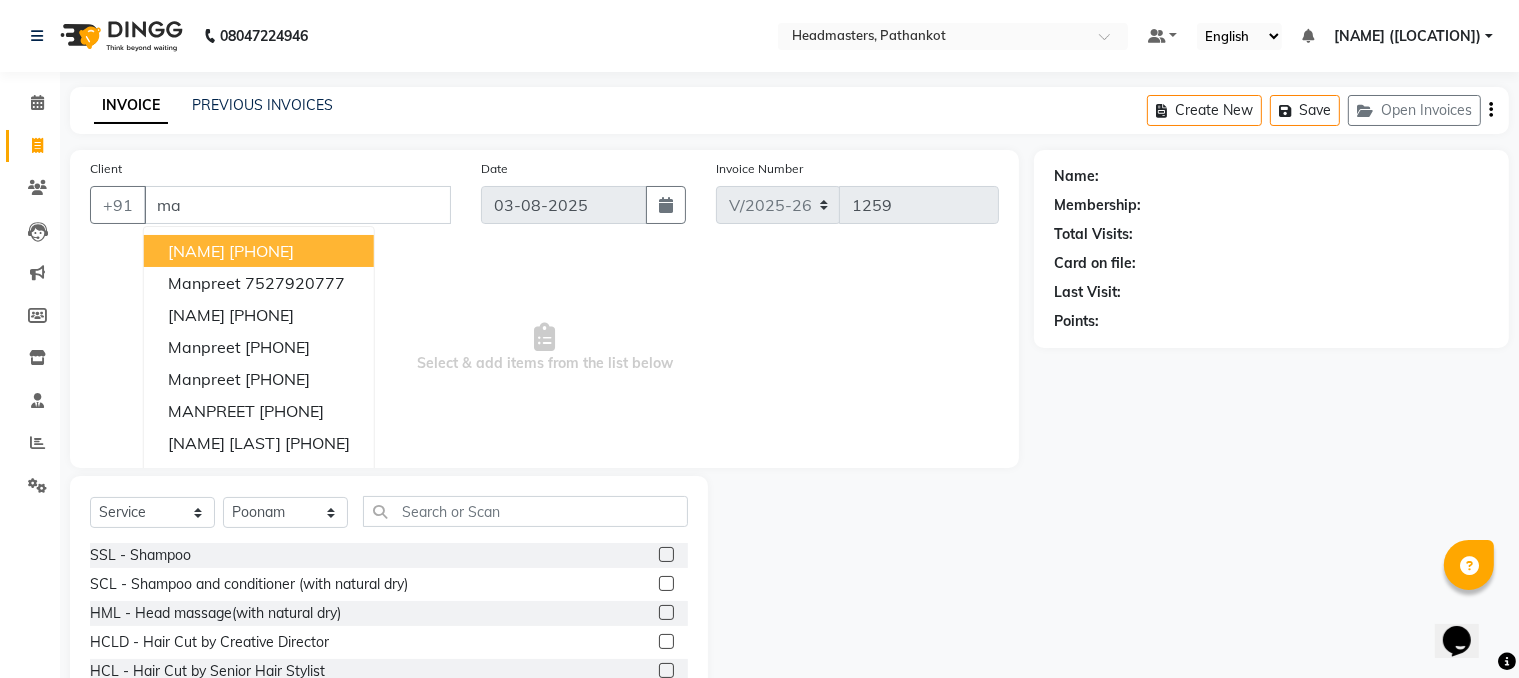 type on "m" 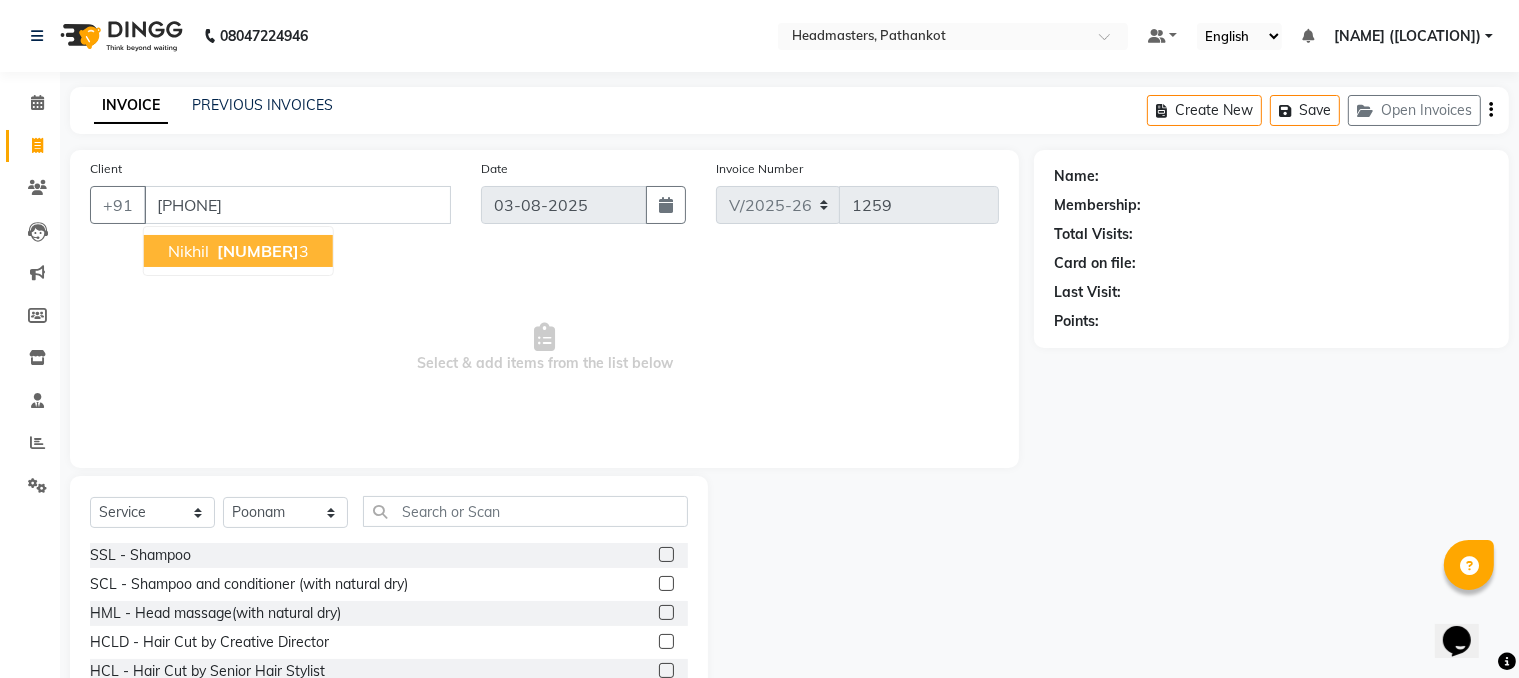 type on "[PHONE]" 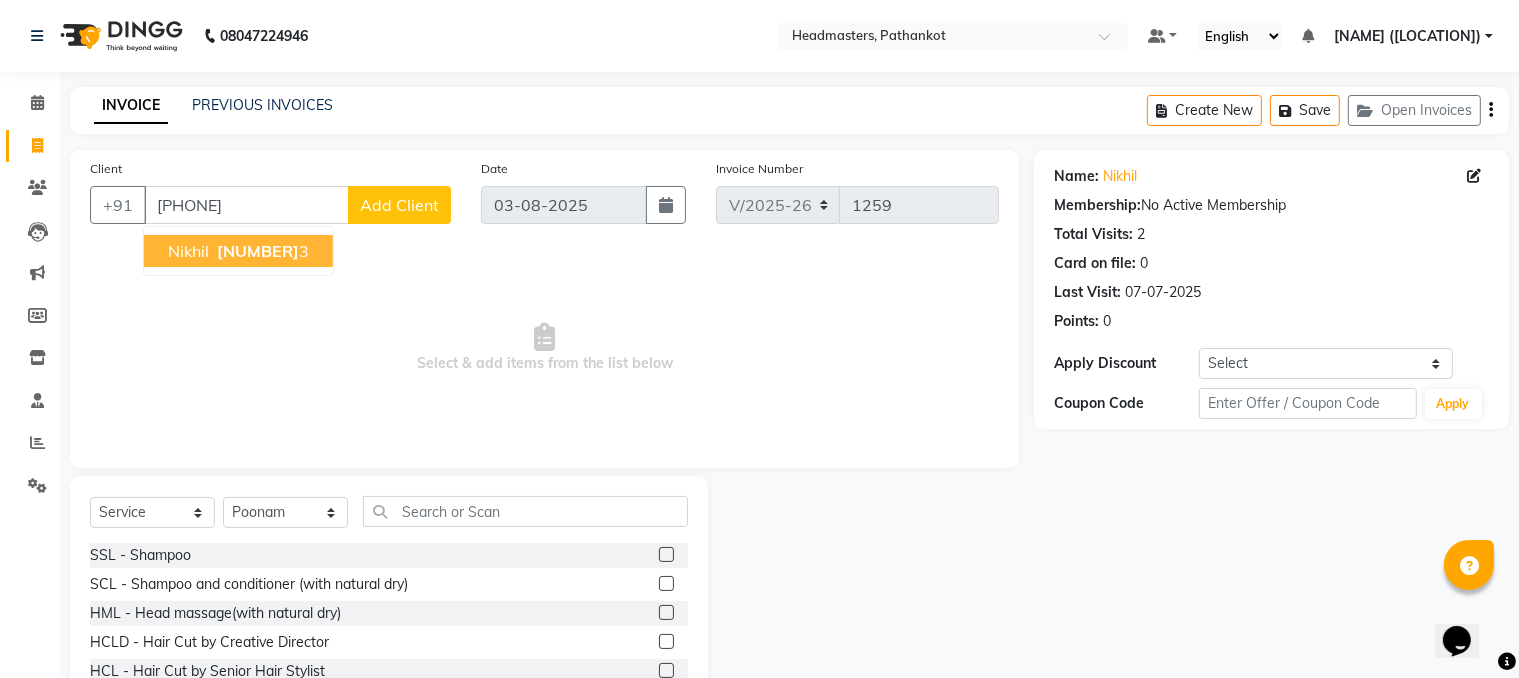 click on "[NUMBER]" at bounding box center (258, 251) 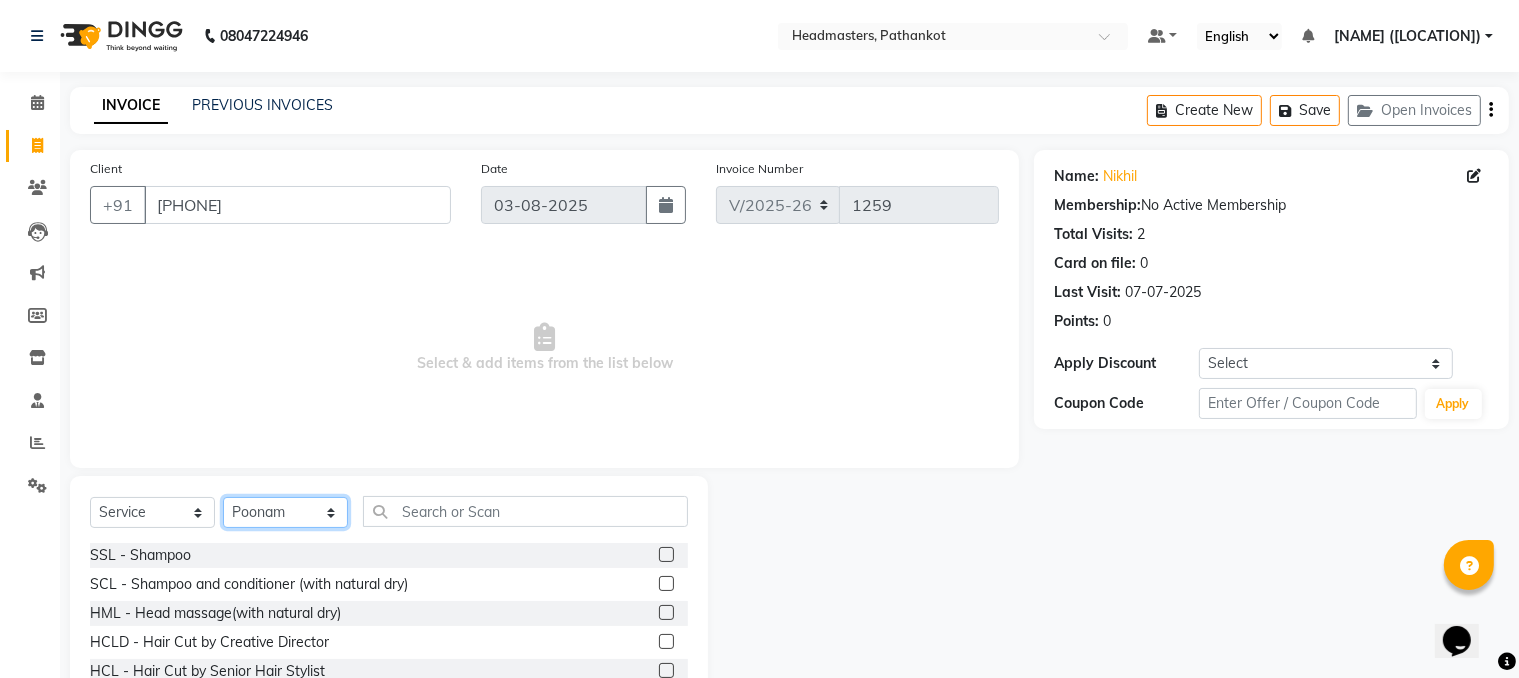 click on "Select Stylist Amir HEAD MASTERS jassi jasvir Singh JB  Joel  Monika sharma Monika Yoseph  nakul NITIN Poonam puja roop Sumit Teji" 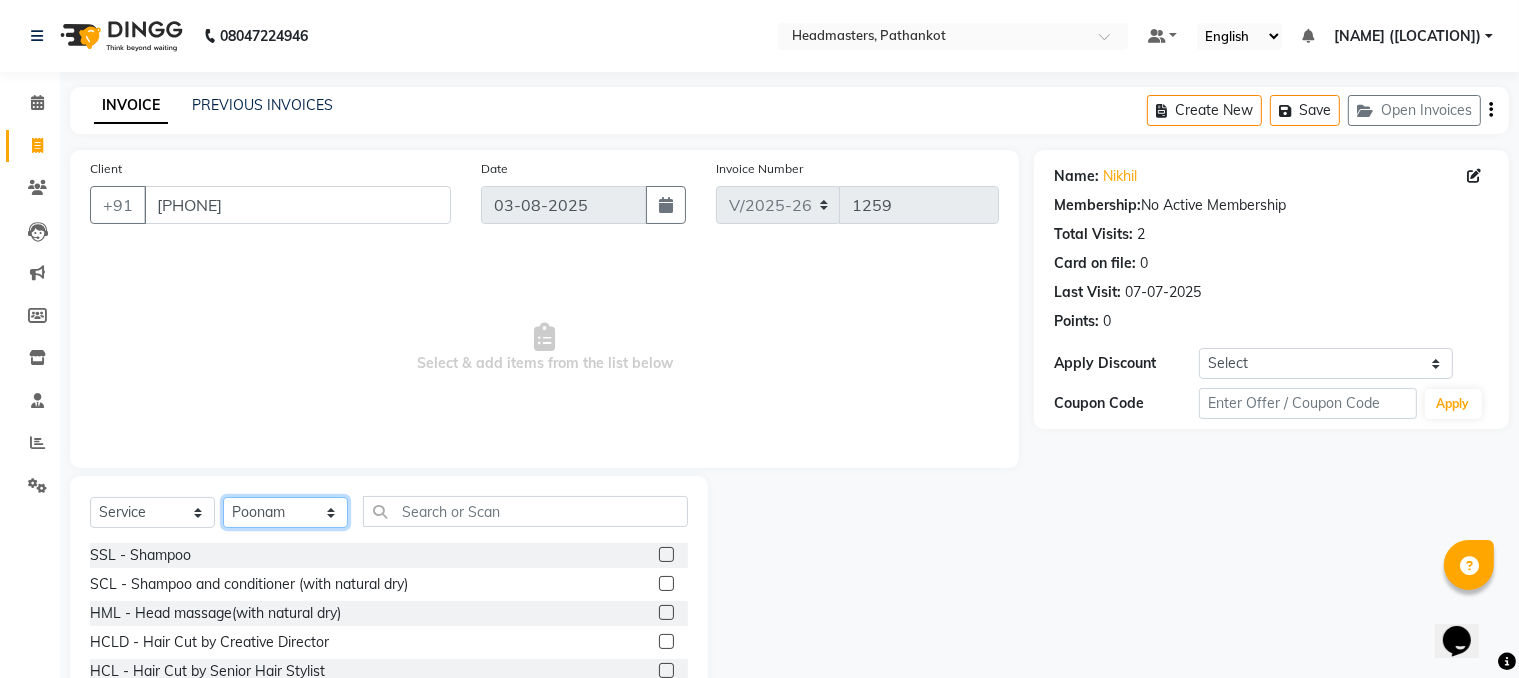 select on "66907" 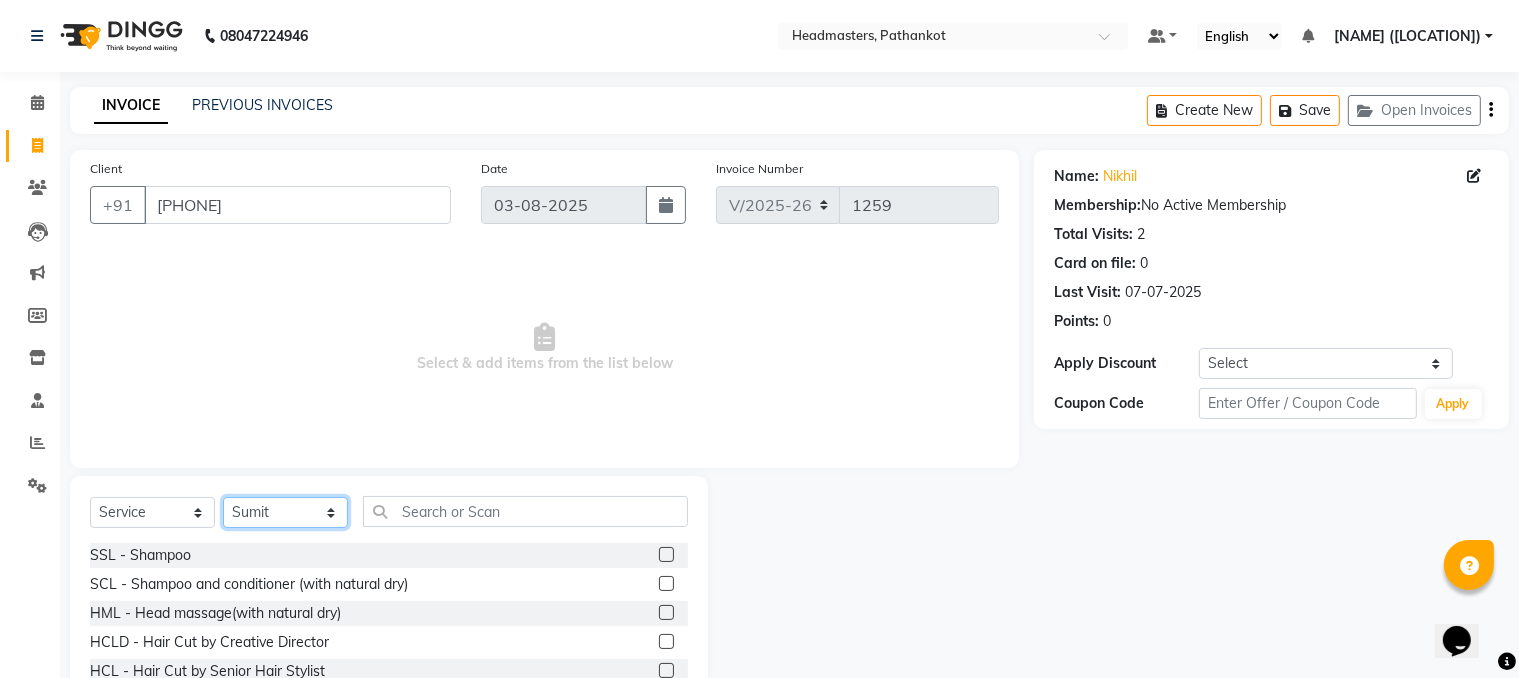 click on "Select Stylist Amir HEAD MASTERS jassi jasvir Singh JB  Joel  Monika sharma Monika Yoseph  nakul NITIN Poonam puja roop Sumit Teji" 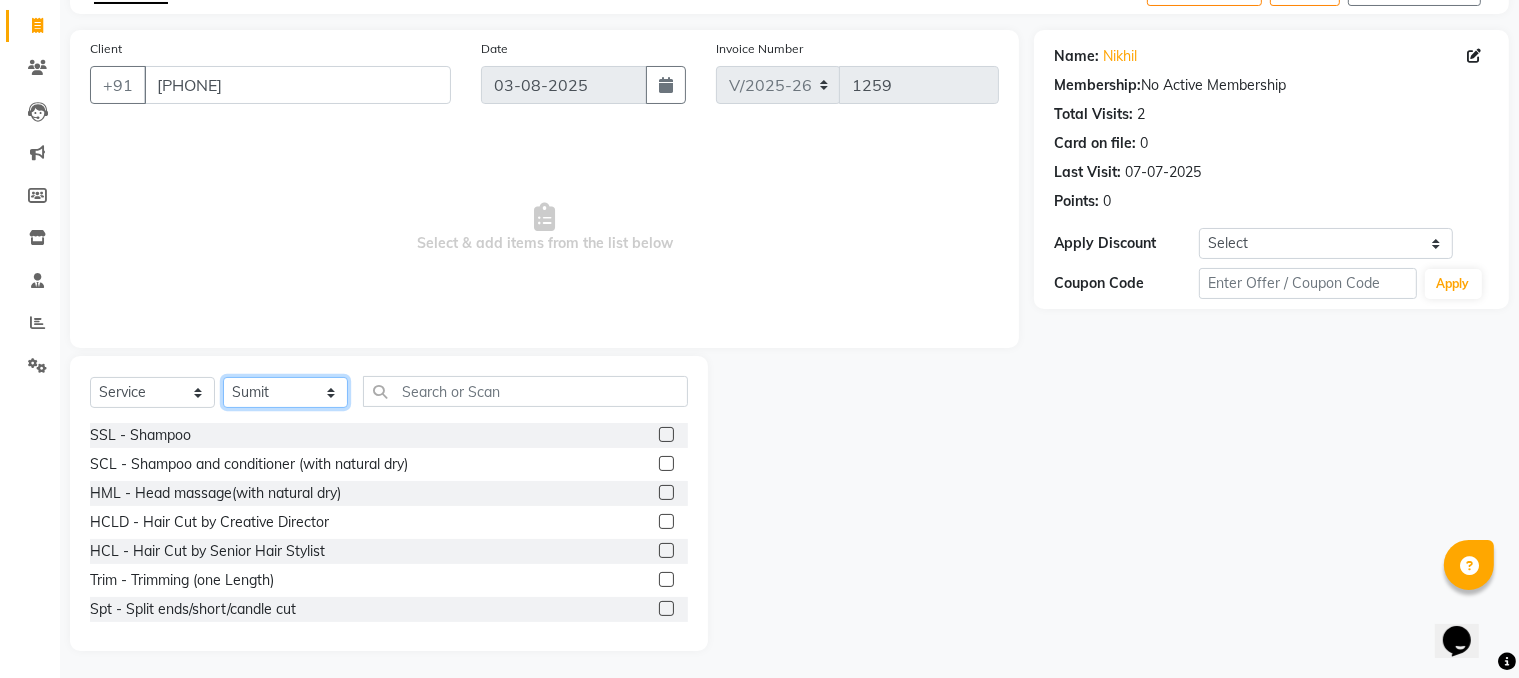 scroll, scrollTop: 123, scrollLeft: 0, axis: vertical 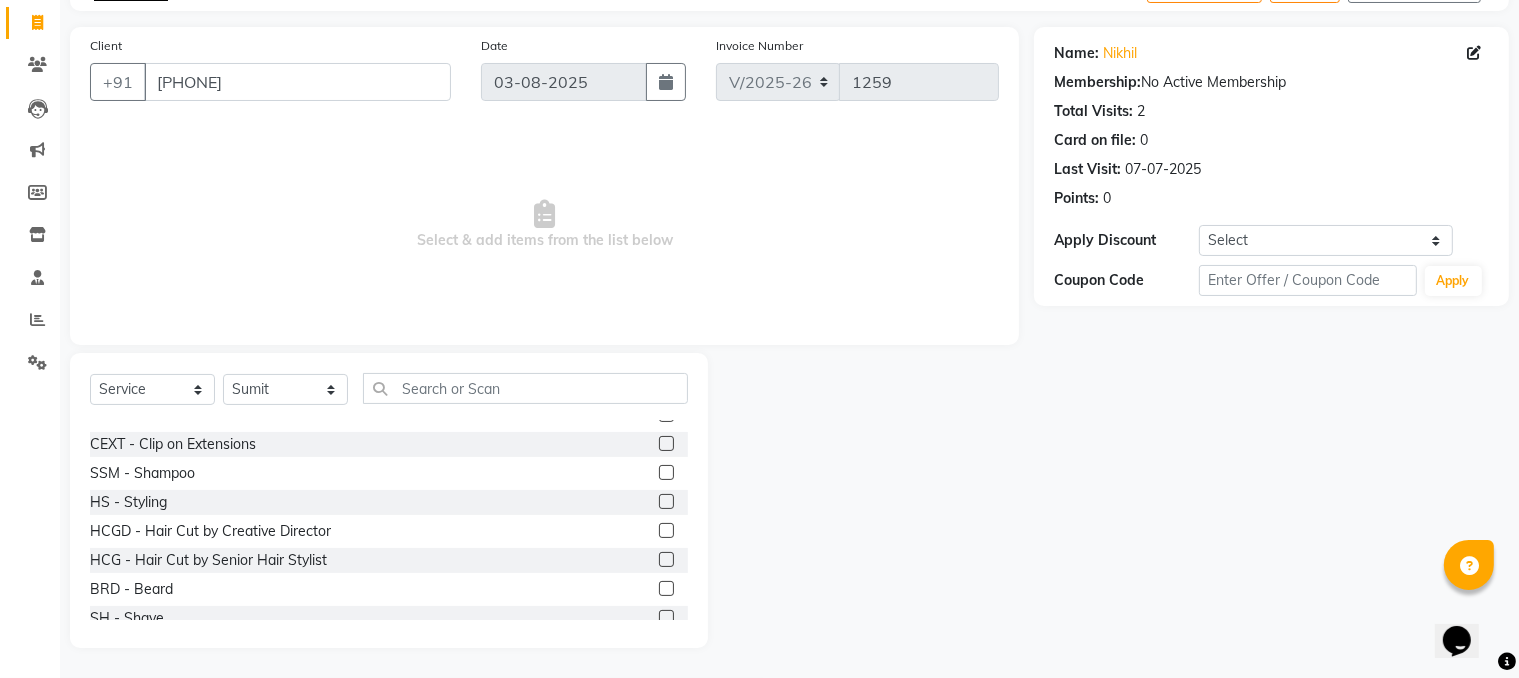 click 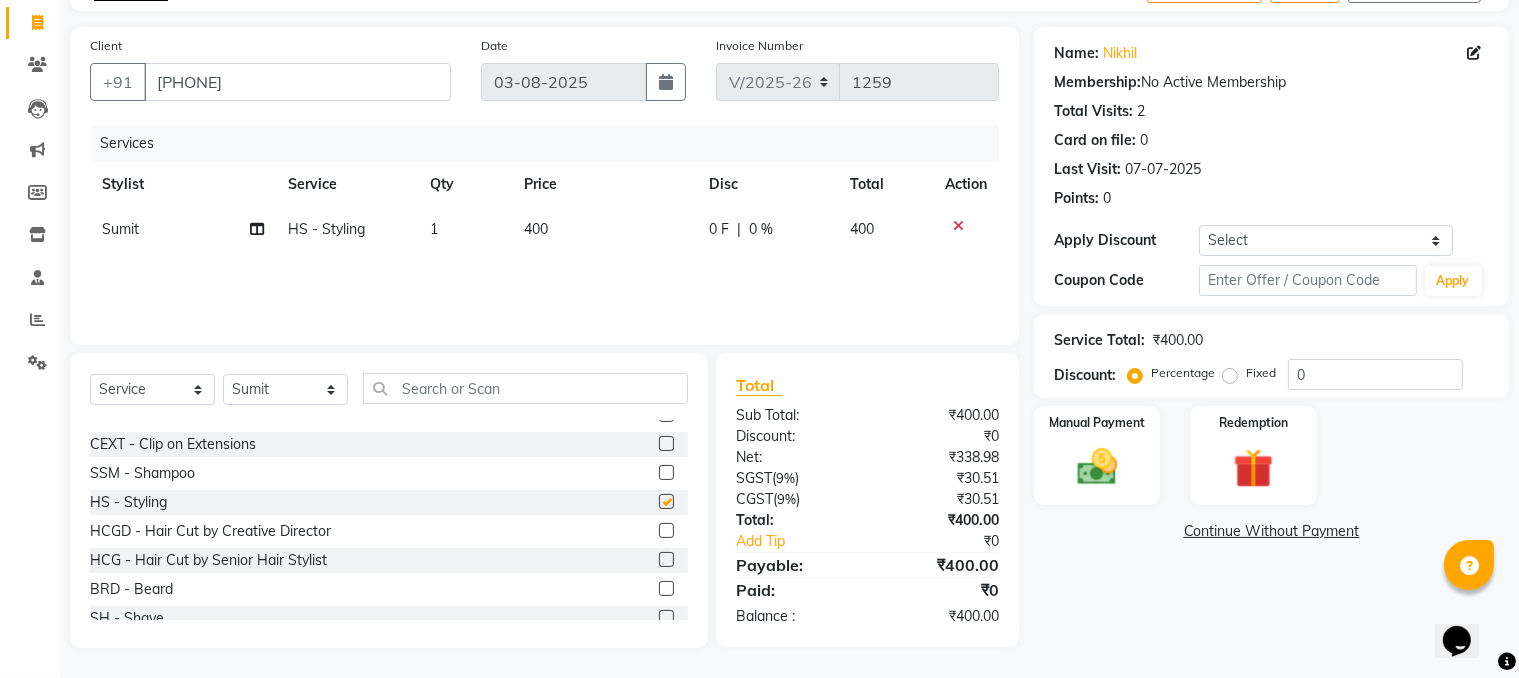 checkbox on "false" 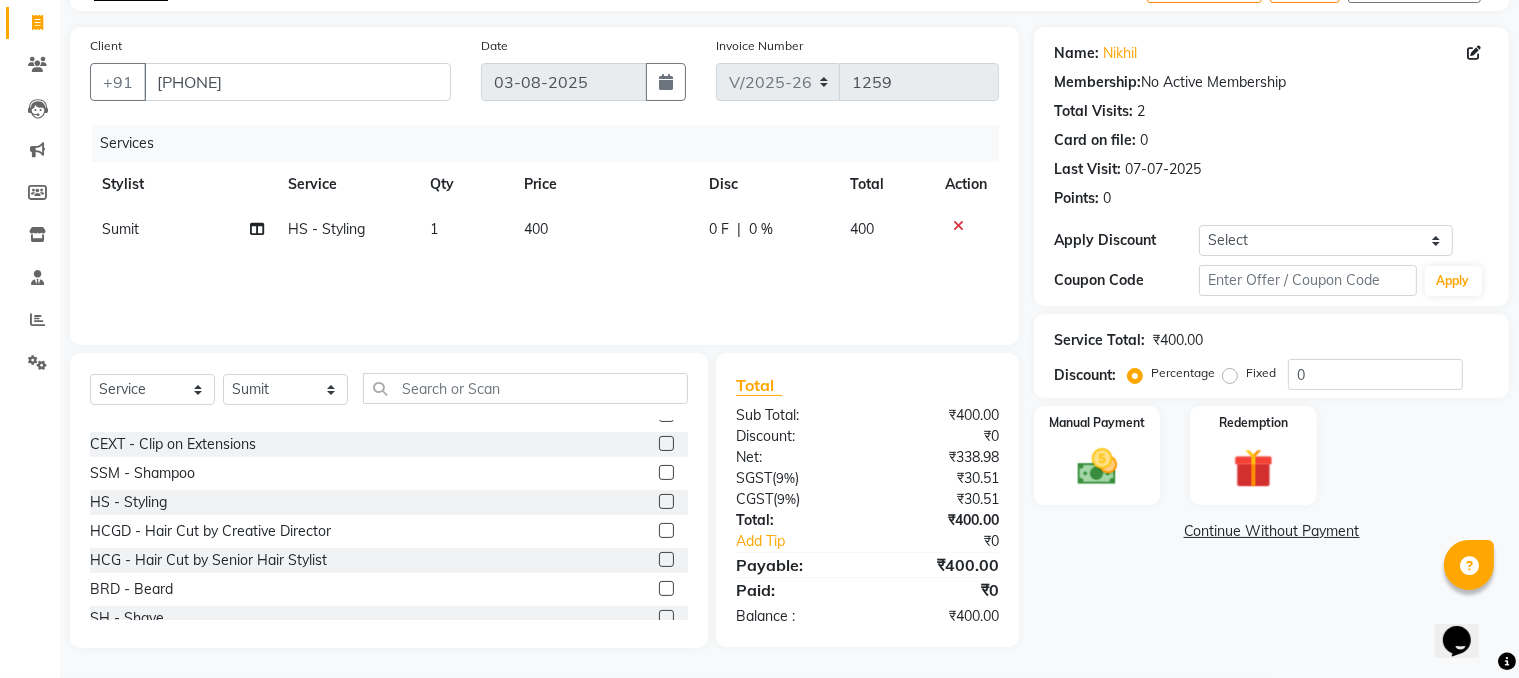 click on "400" 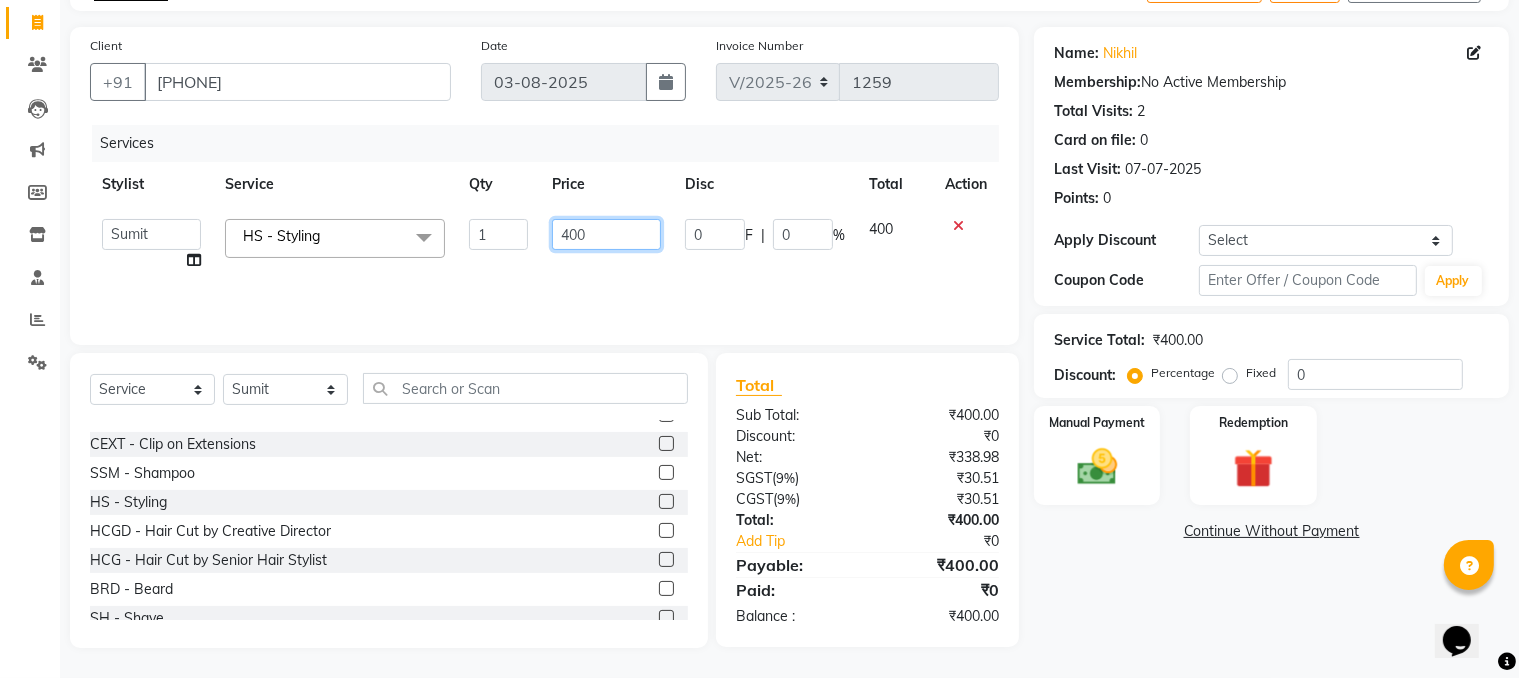 drag, startPoint x: 584, startPoint y: 224, endPoint x: 580, endPoint y: 212, distance: 12.649111 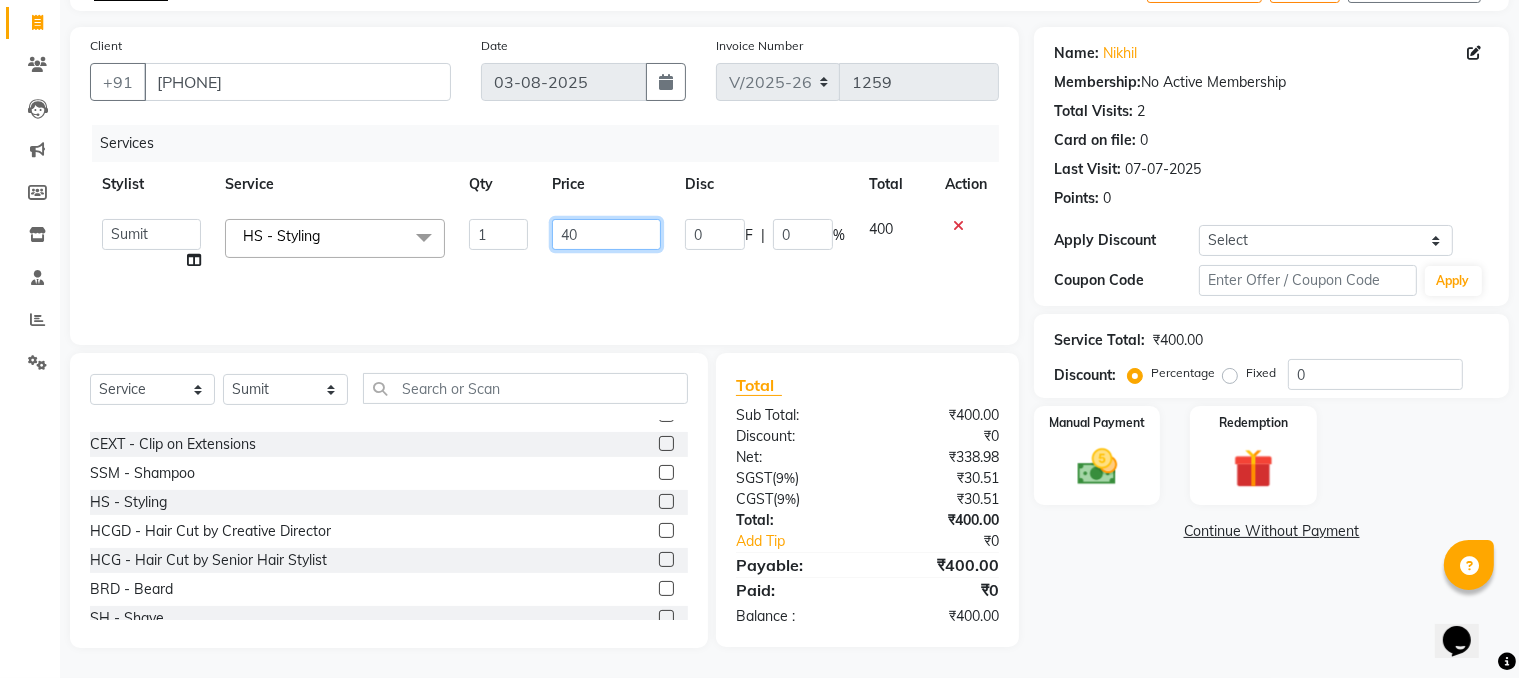 type on "4" 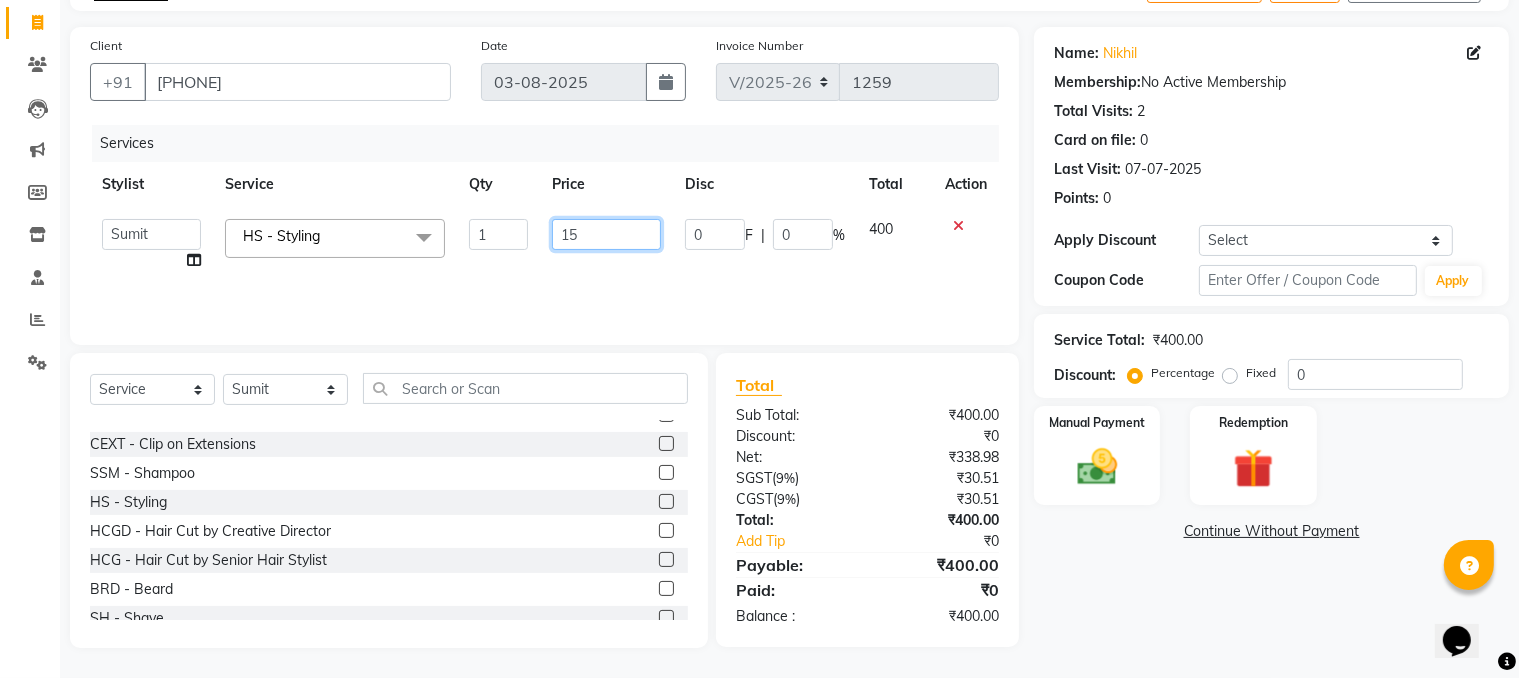 type on "150" 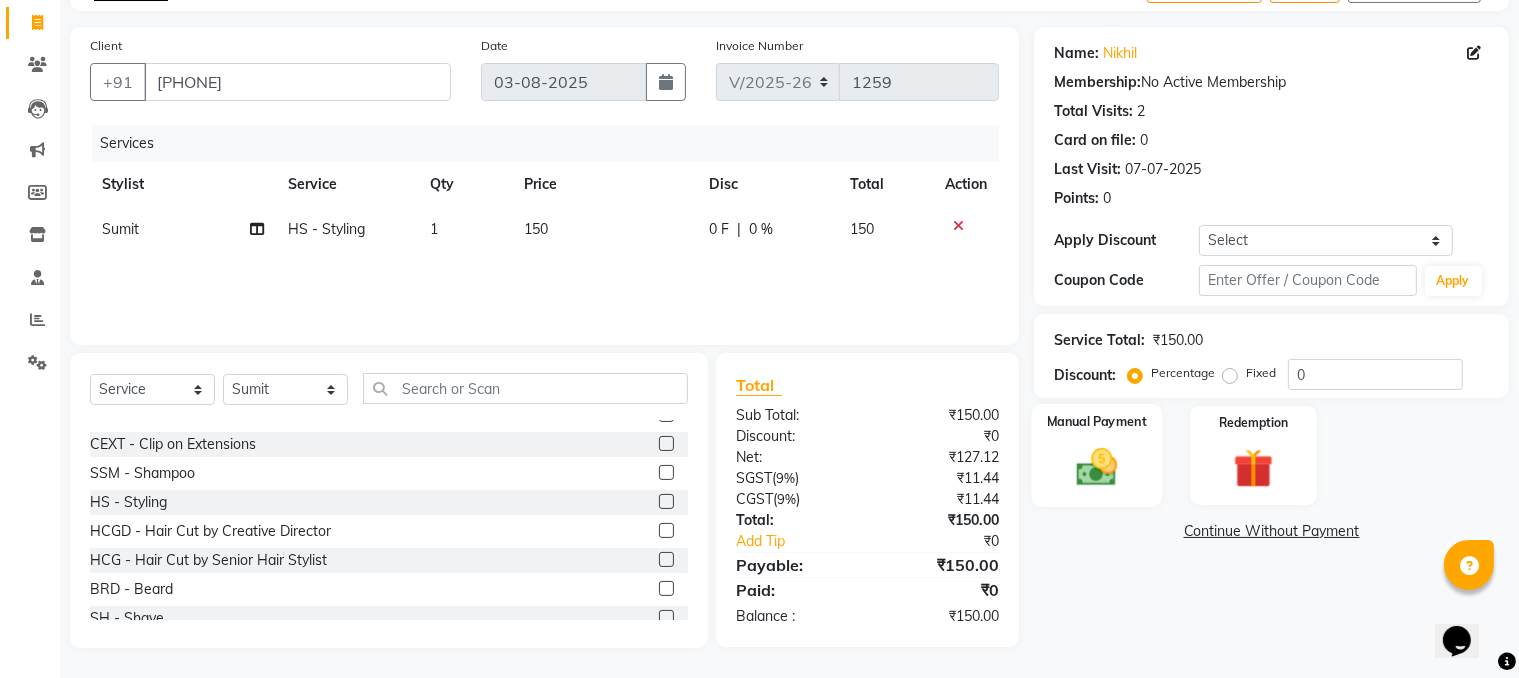 click on "Manual Payment" 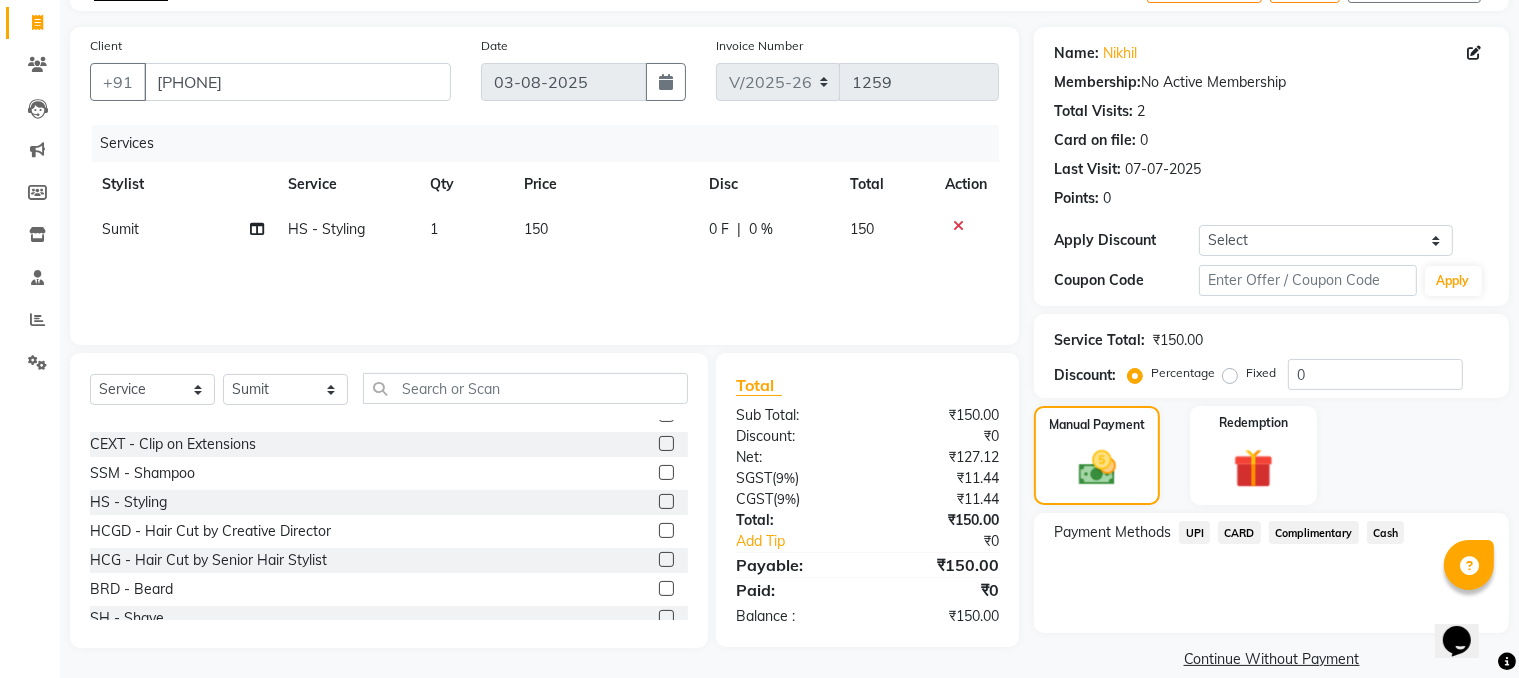 click on "UPI" 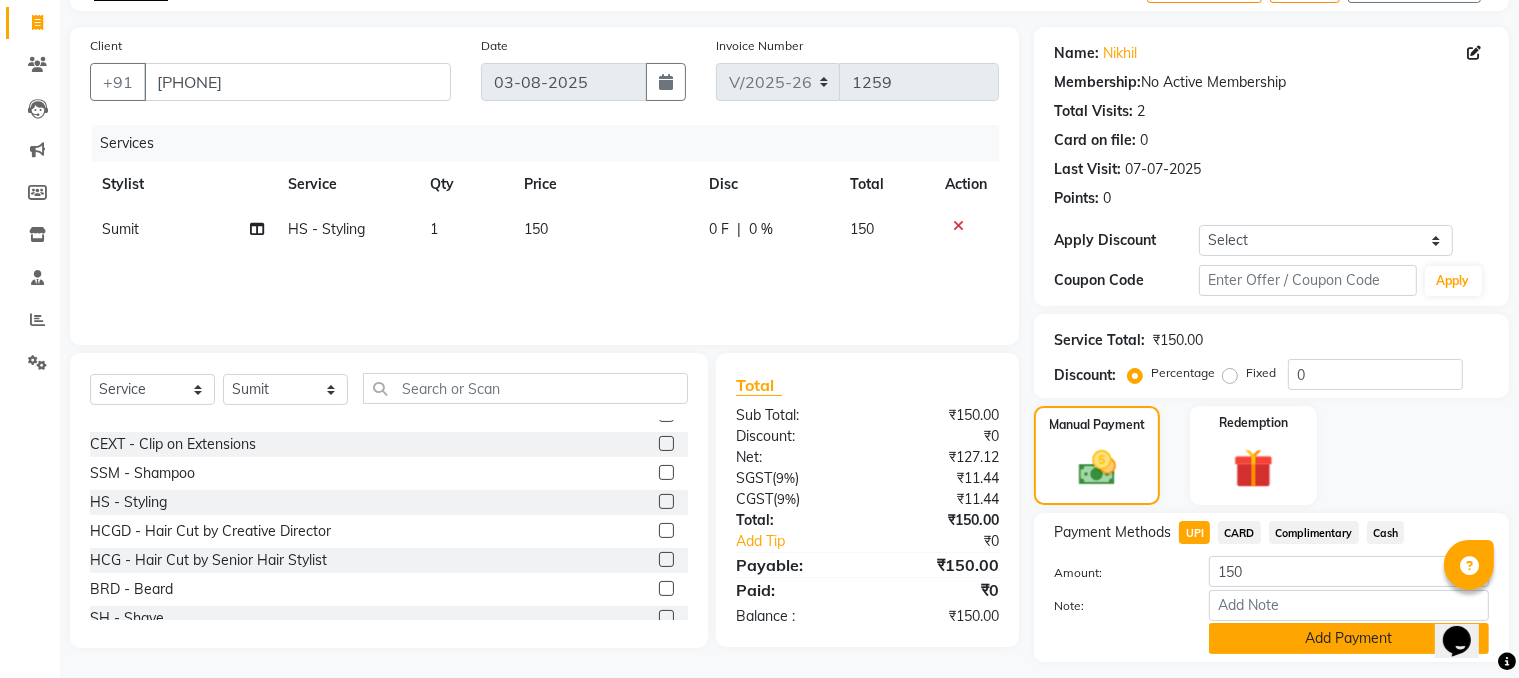 click on "Add Payment" 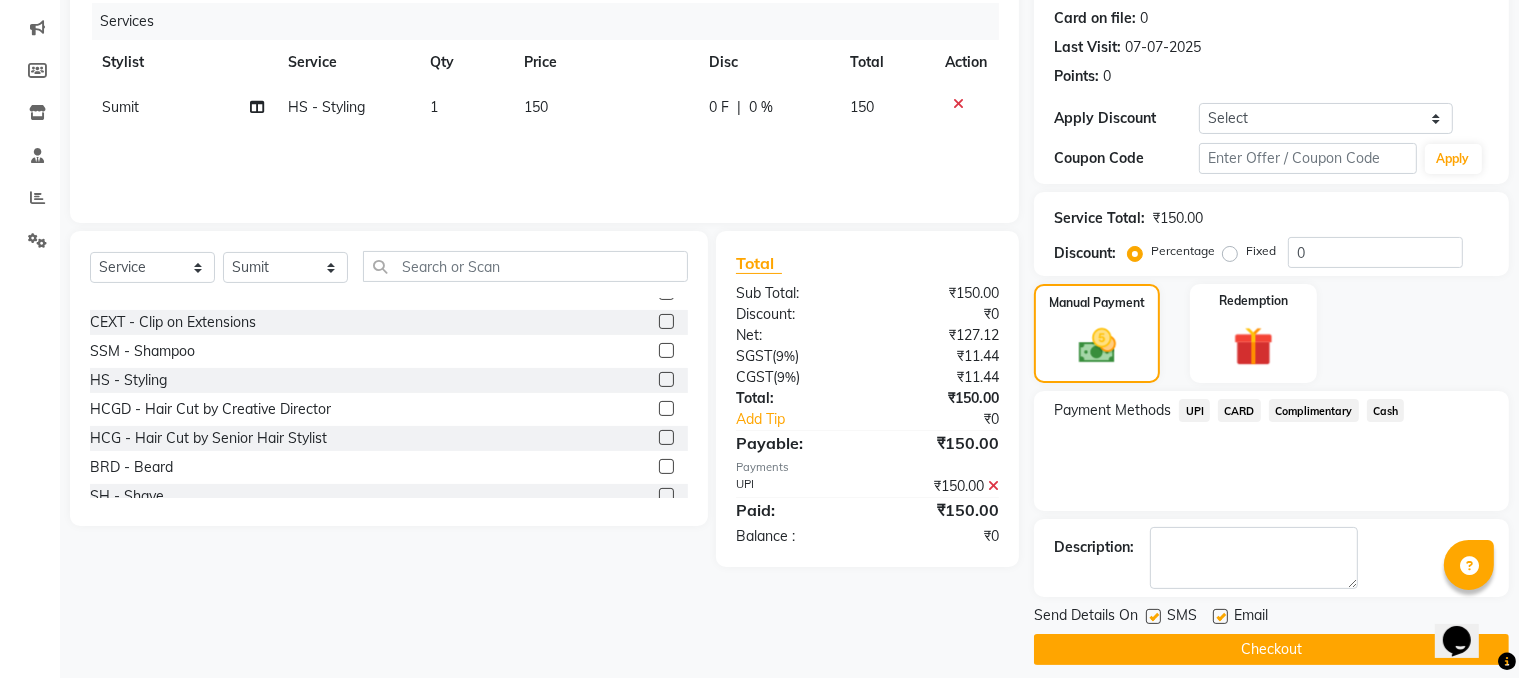 scroll, scrollTop: 260, scrollLeft: 0, axis: vertical 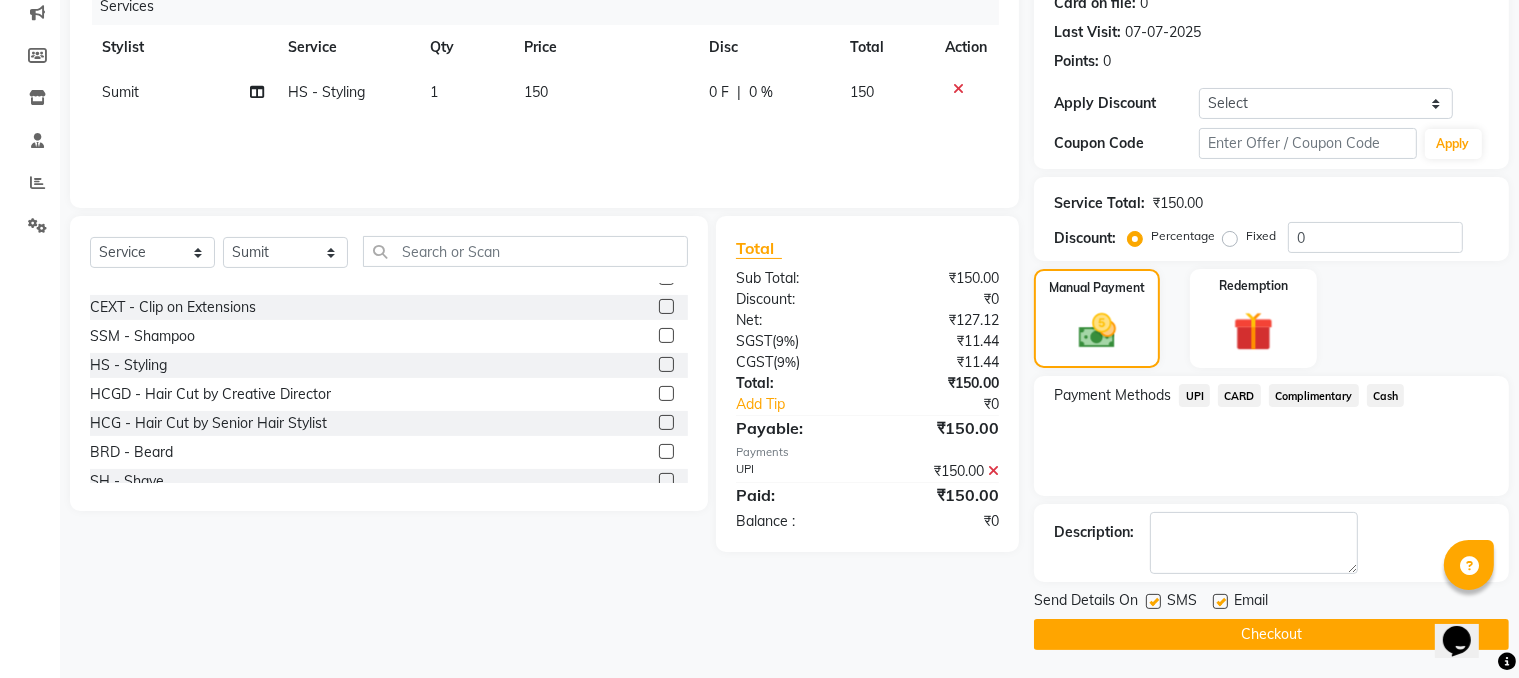 click on "Checkout" 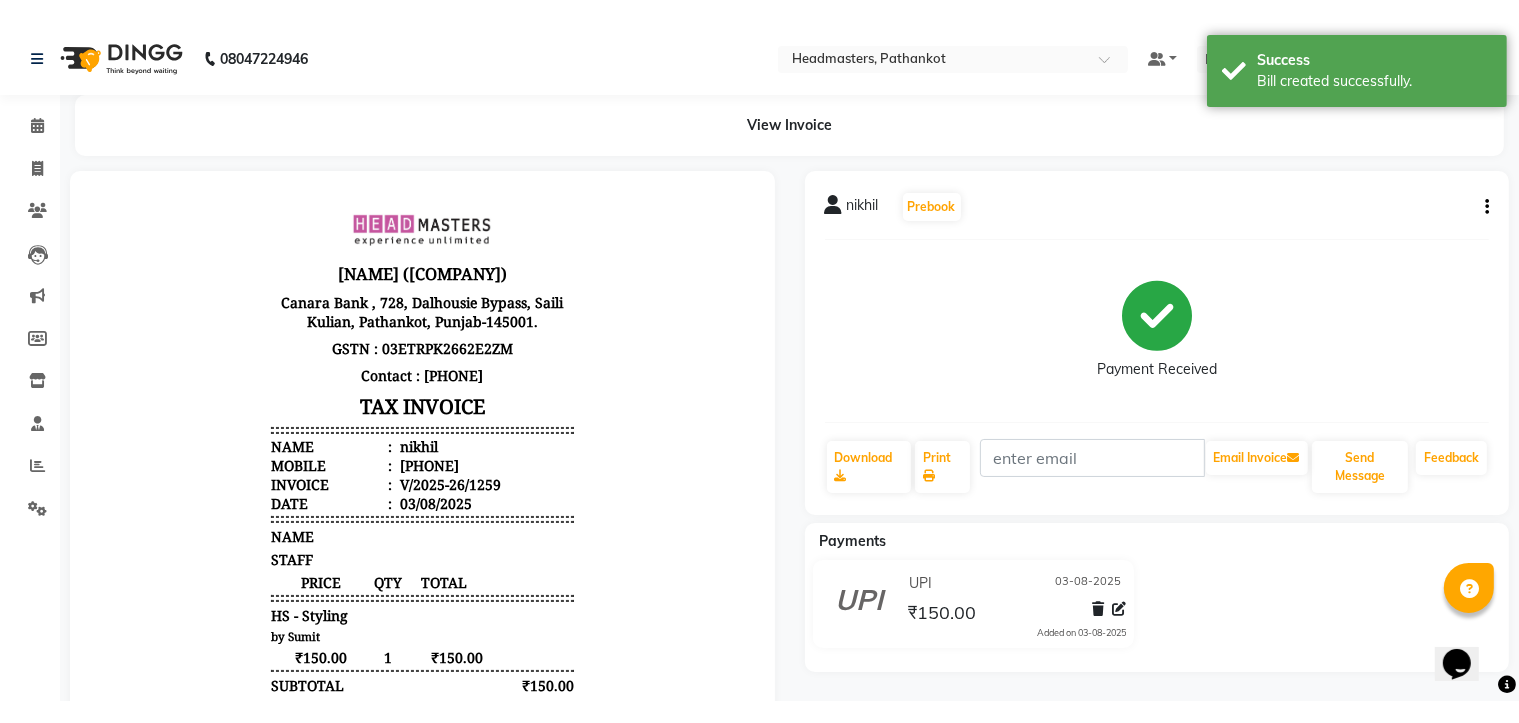 scroll, scrollTop: 0, scrollLeft: 0, axis: both 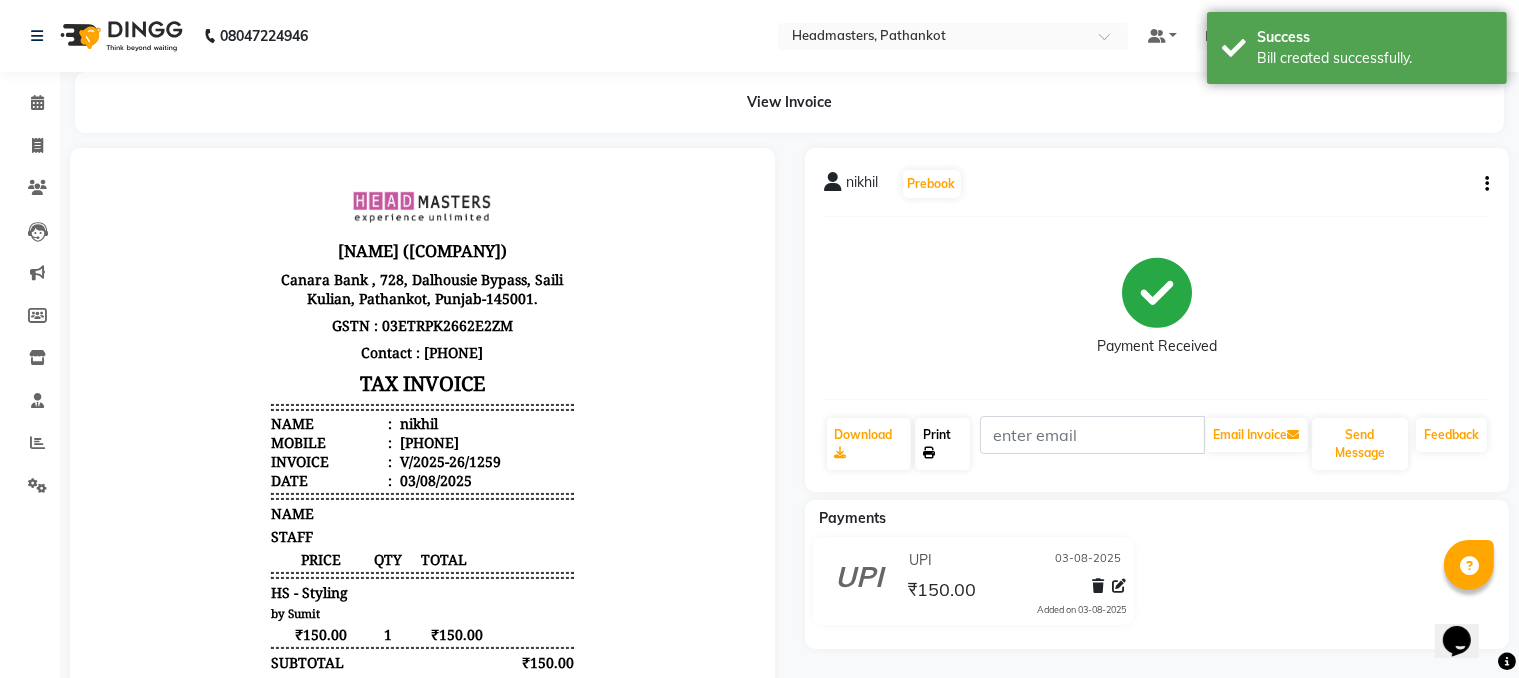 click on "Print" 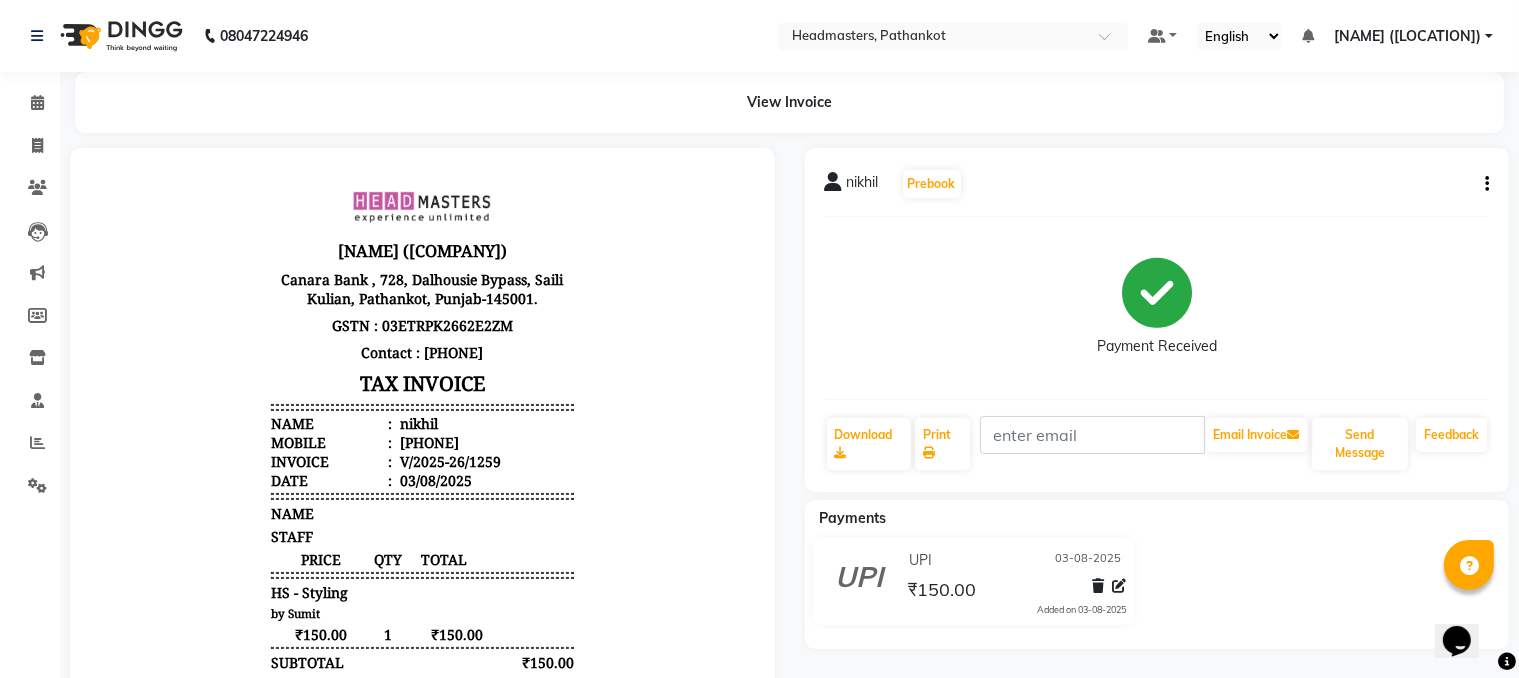 click on "Payments UPI [DATE] ₹[AMOUNT]  Added on [DATE]" 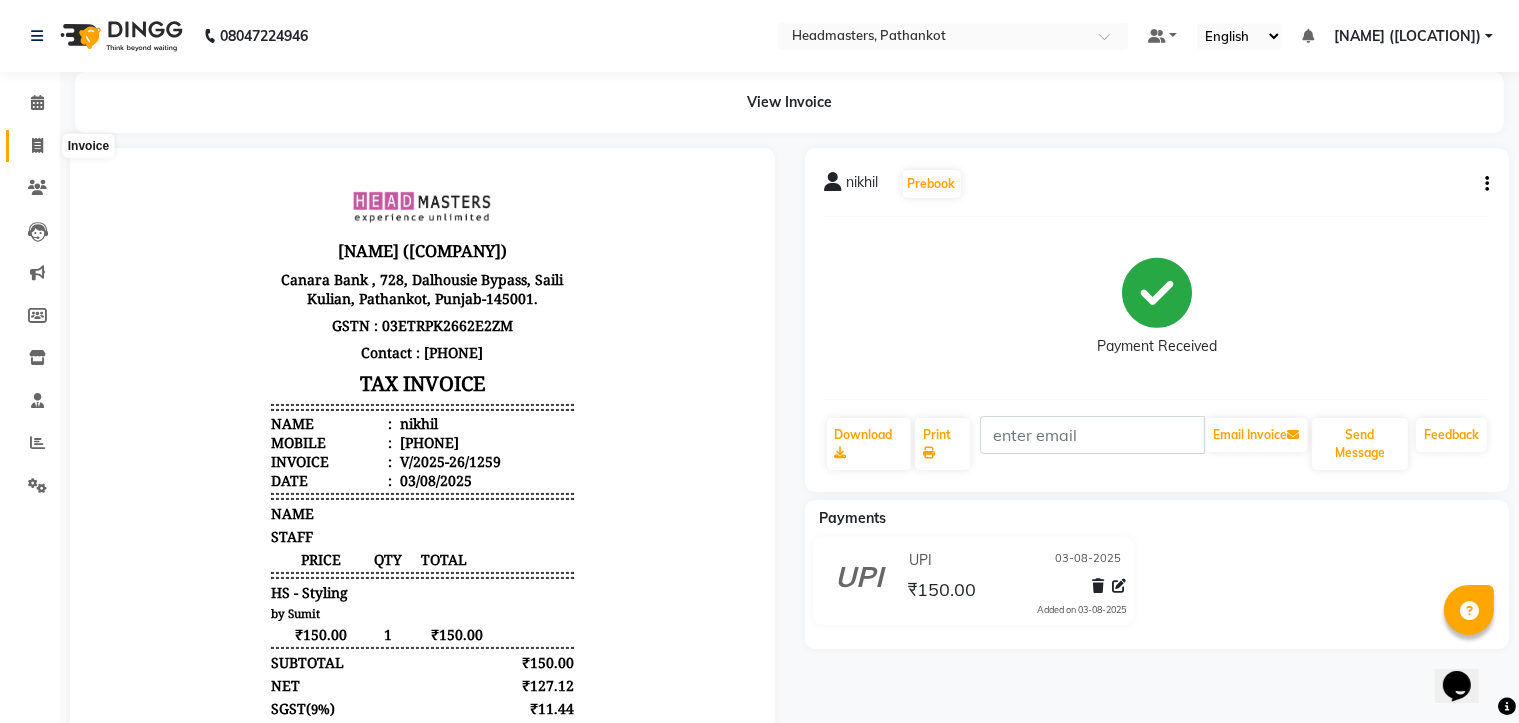 click 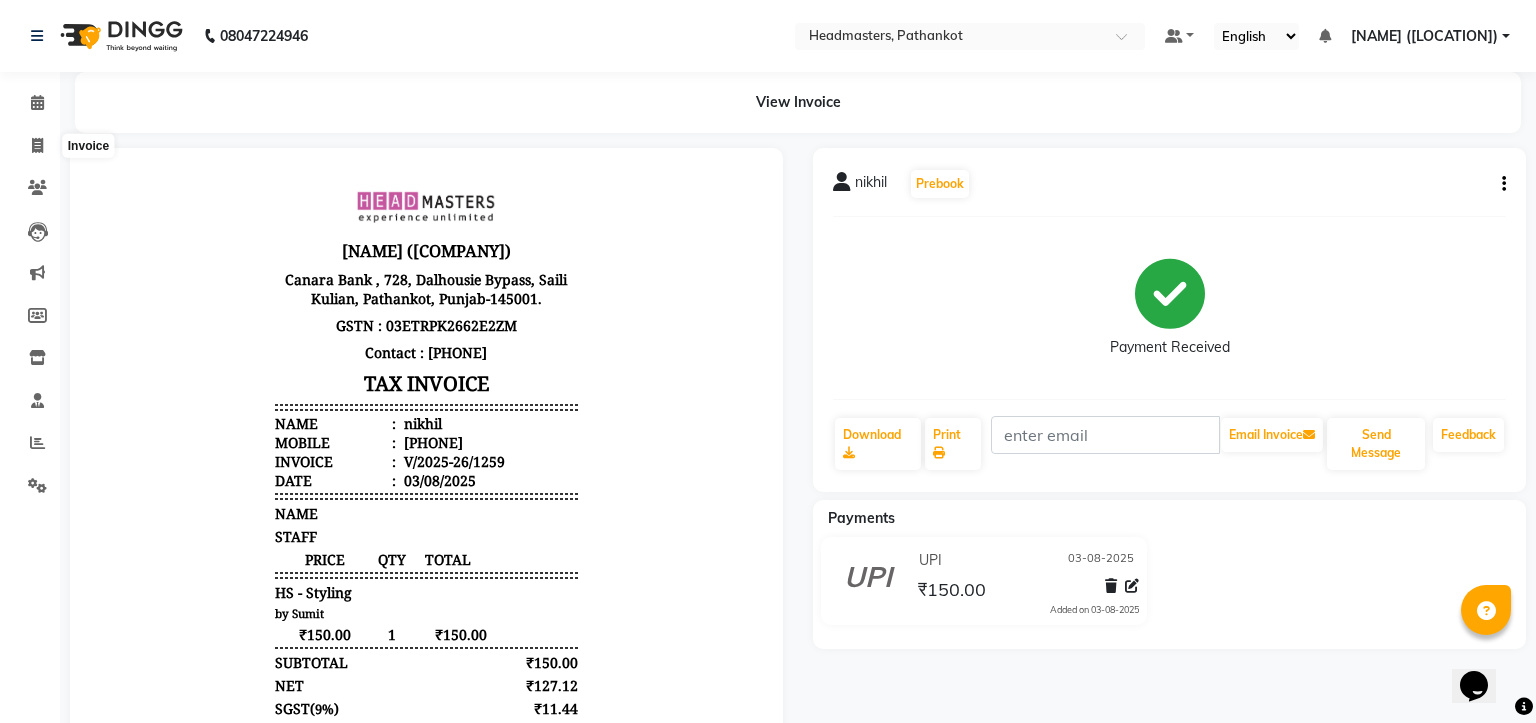 select on "service" 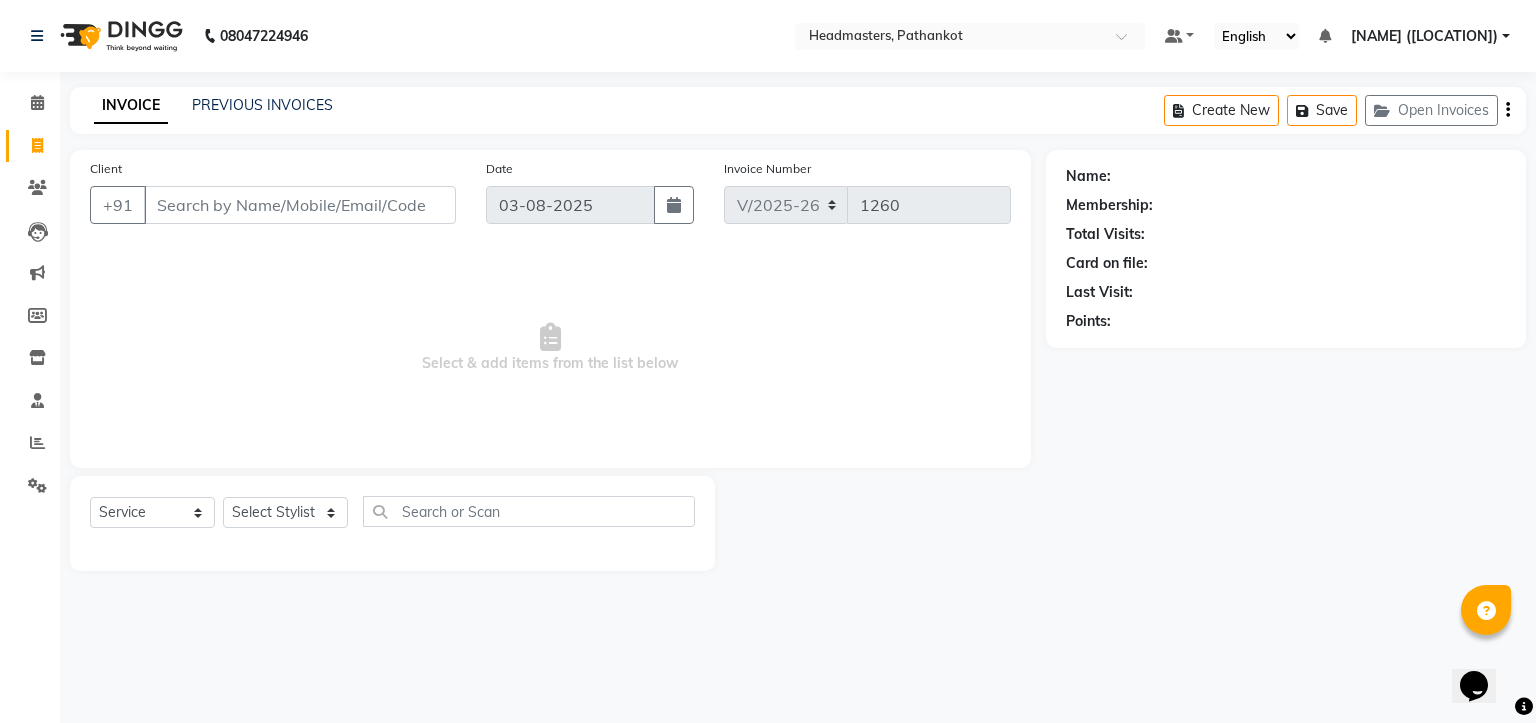 select on "66904" 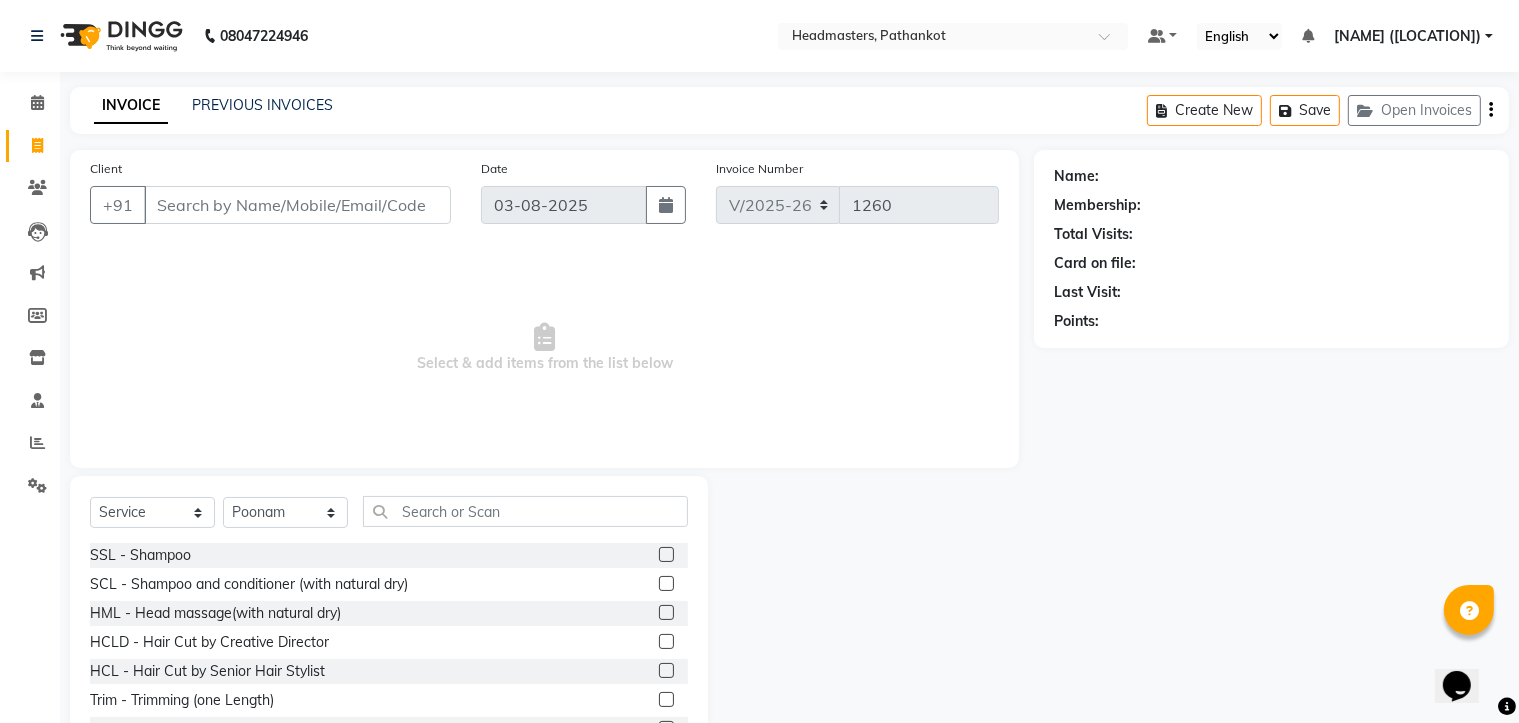 click on "Client" at bounding box center (297, 205) 